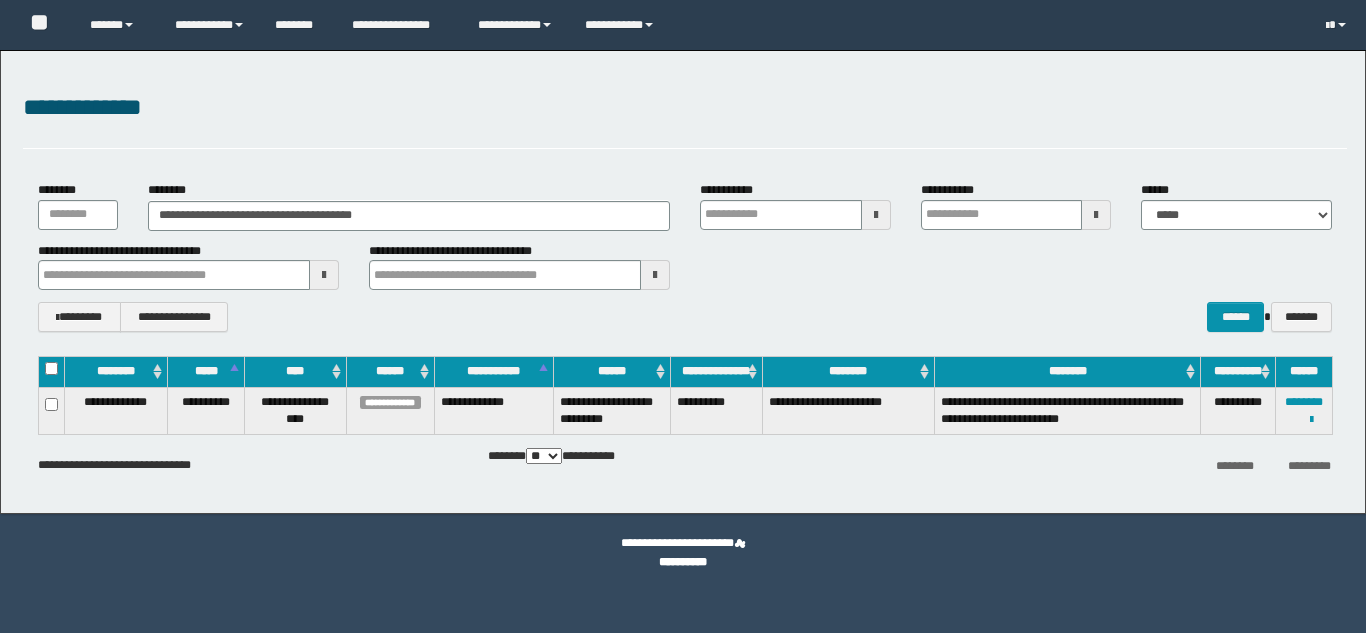 scroll, scrollTop: 0, scrollLeft: 0, axis: both 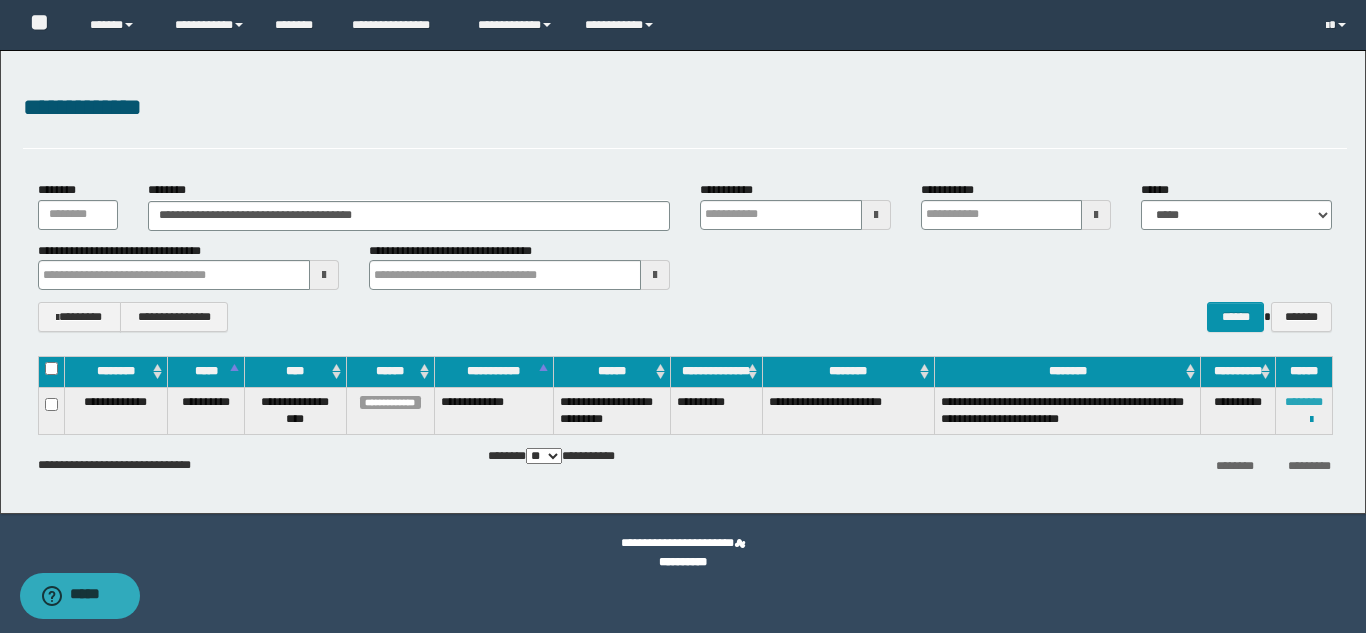 click on "********" at bounding box center (1304, 402) 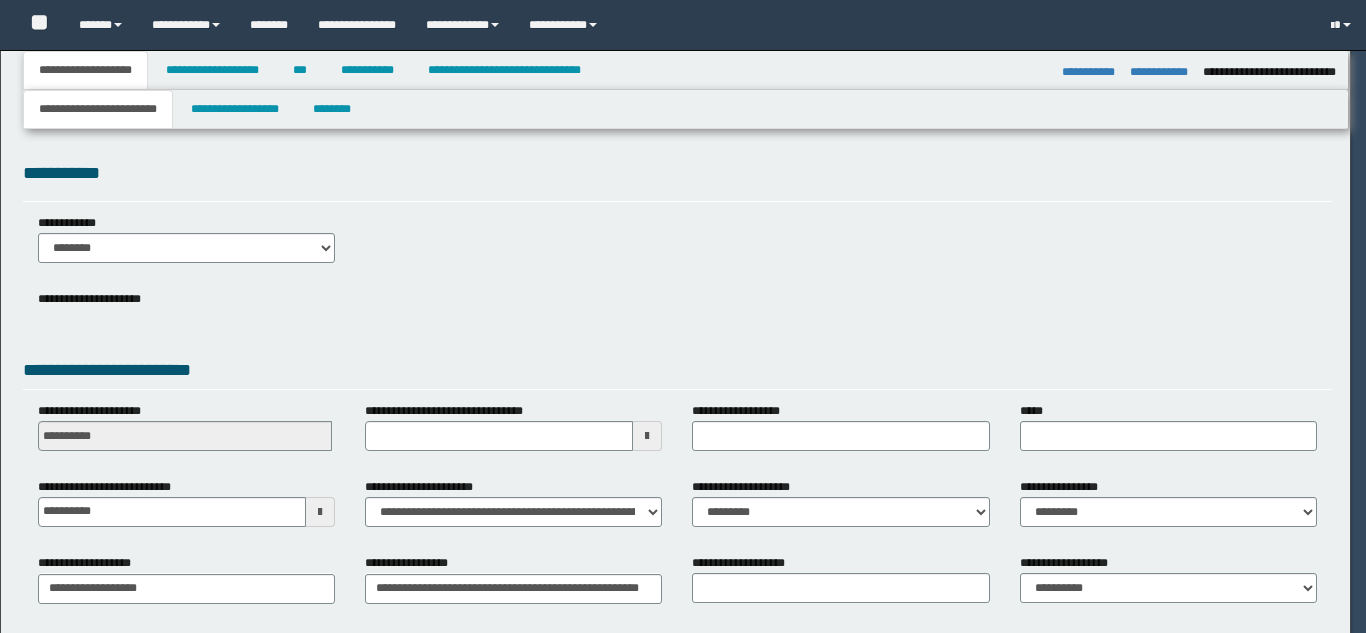 select on "*" 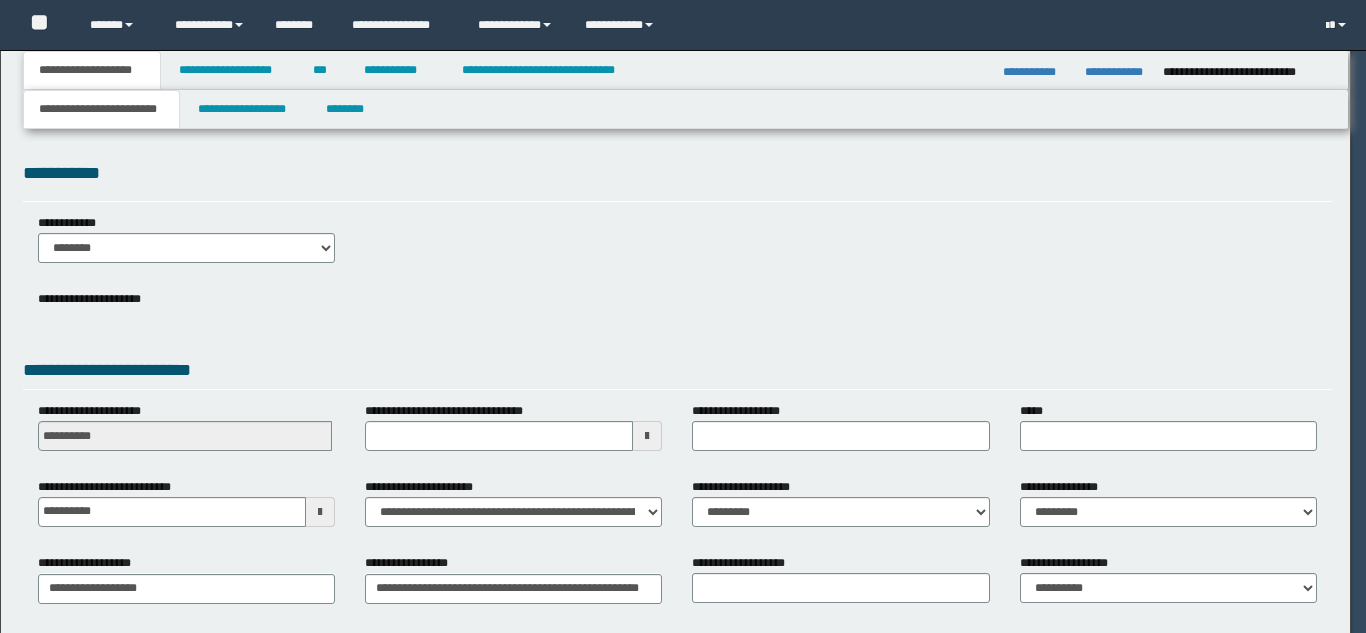 scroll, scrollTop: 0, scrollLeft: 0, axis: both 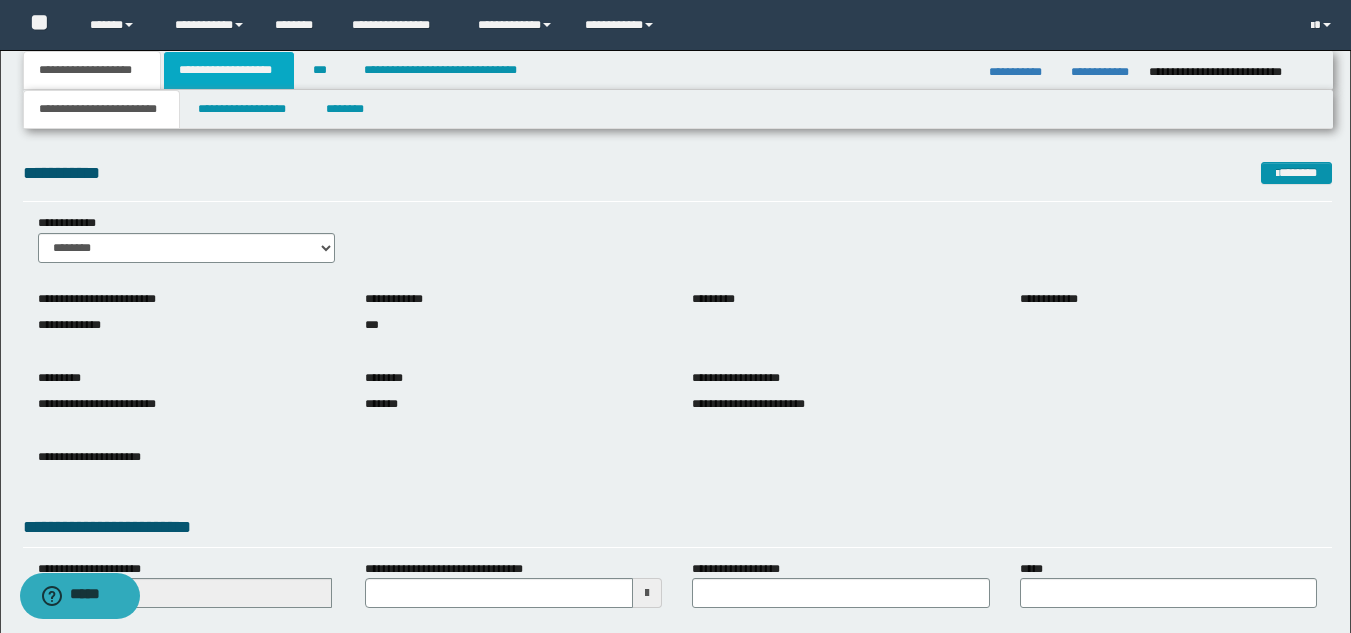 click on "**********" at bounding box center [229, 70] 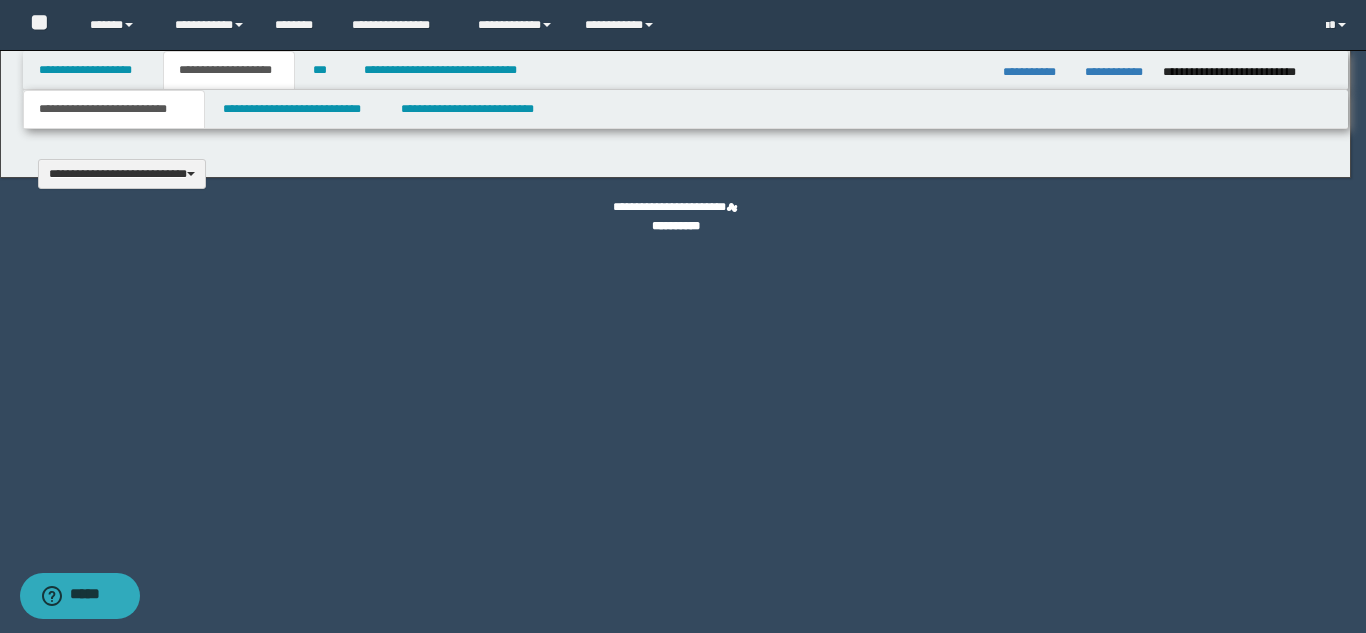 click at bounding box center [683, 316] 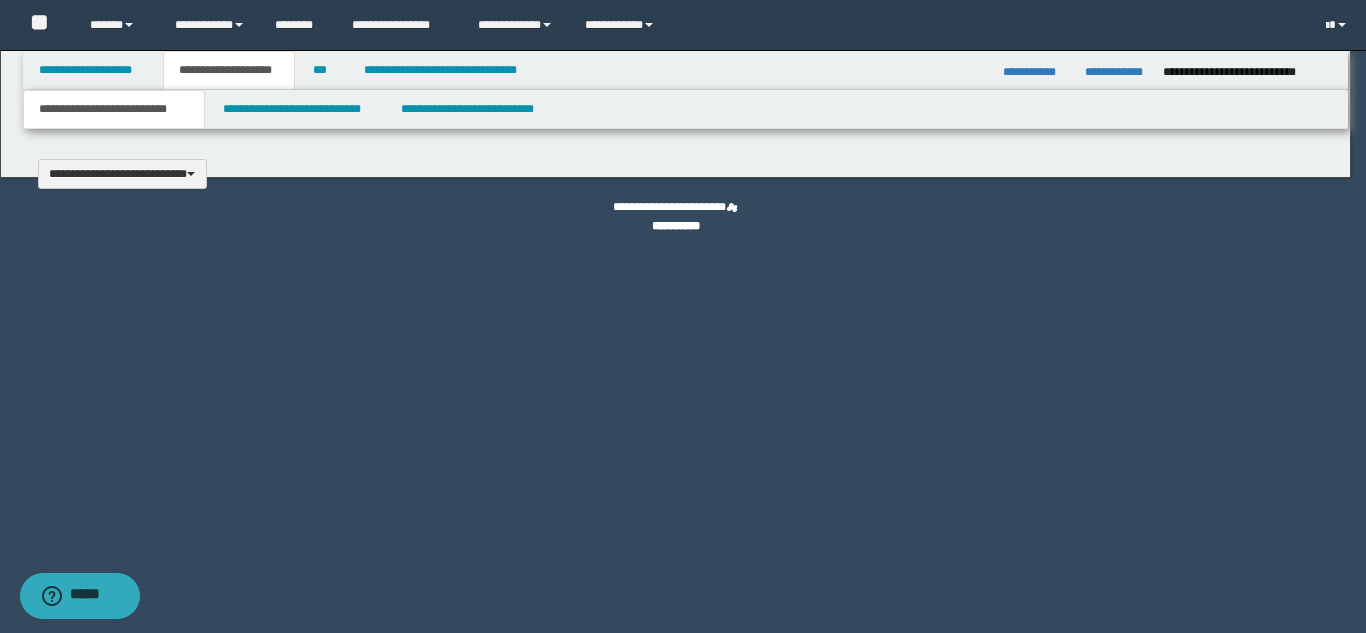 type 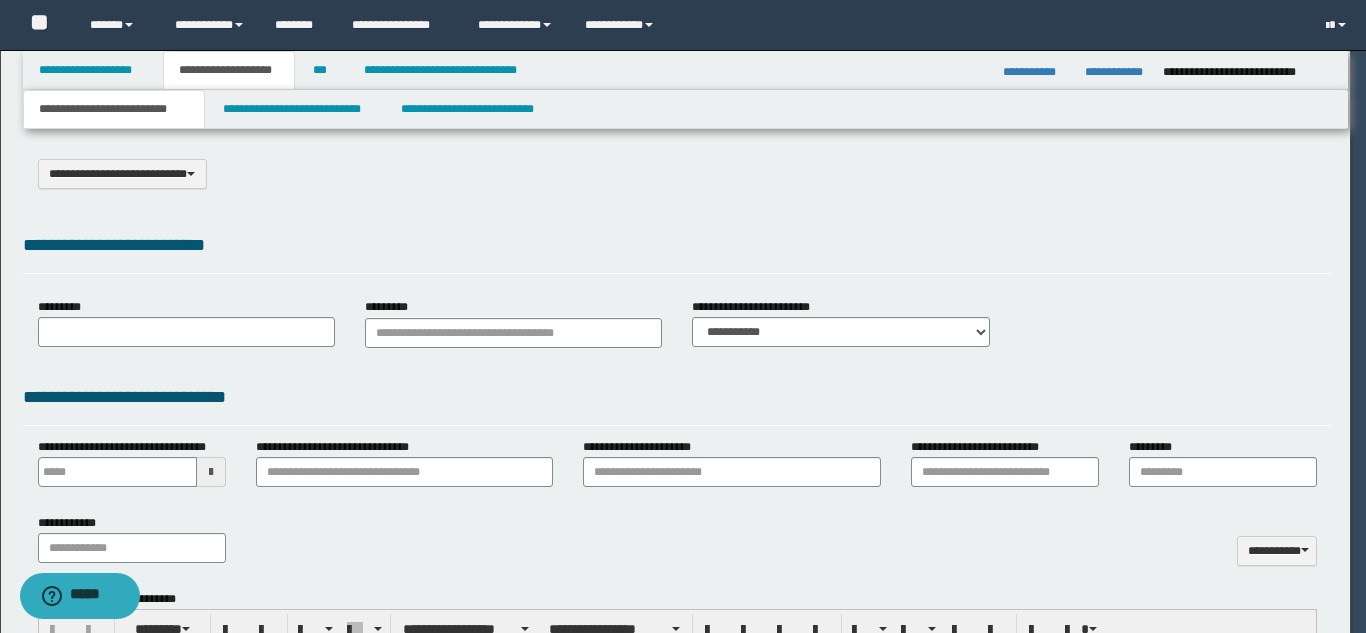 type on "**********" 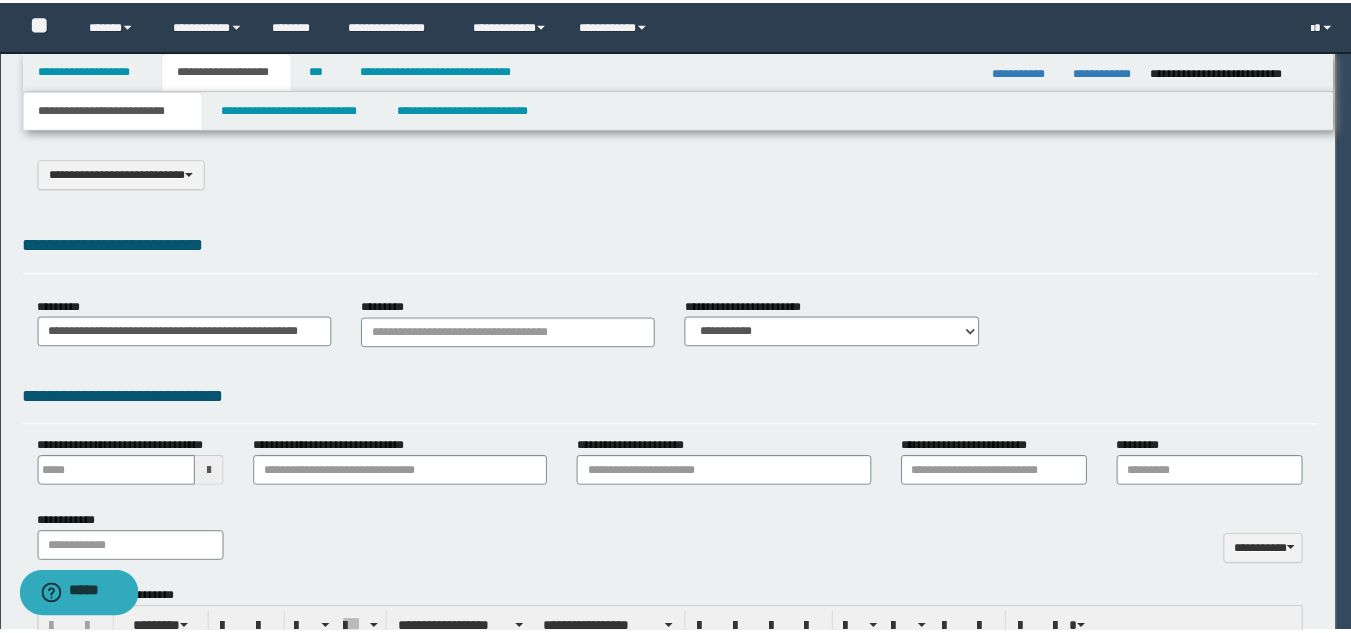 scroll, scrollTop: 0, scrollLeft: 0, axis: both 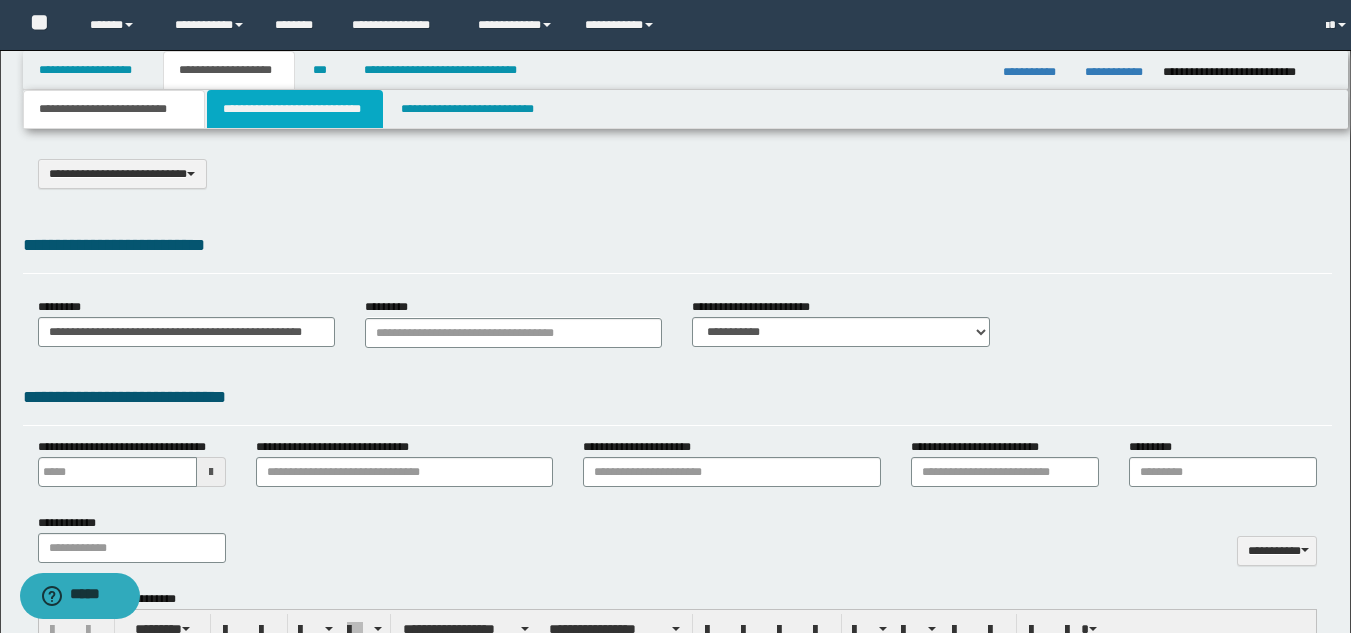click on "**********" at bounding box center [295, 109] 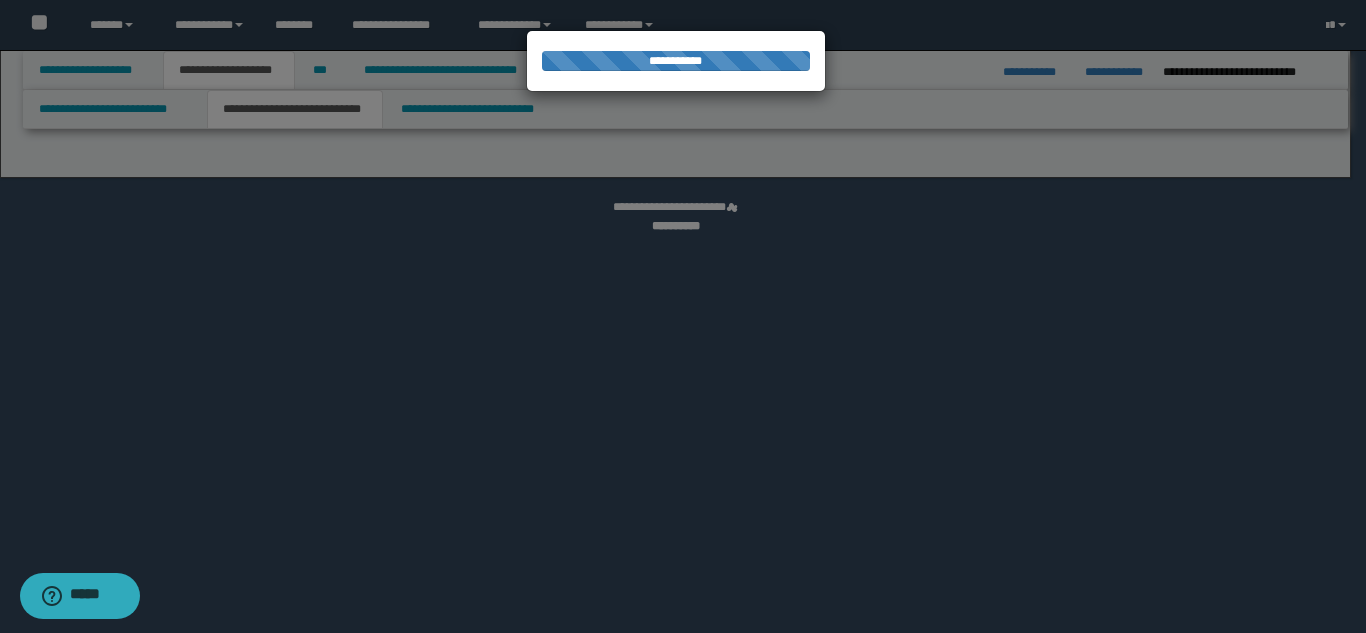 select on "*" 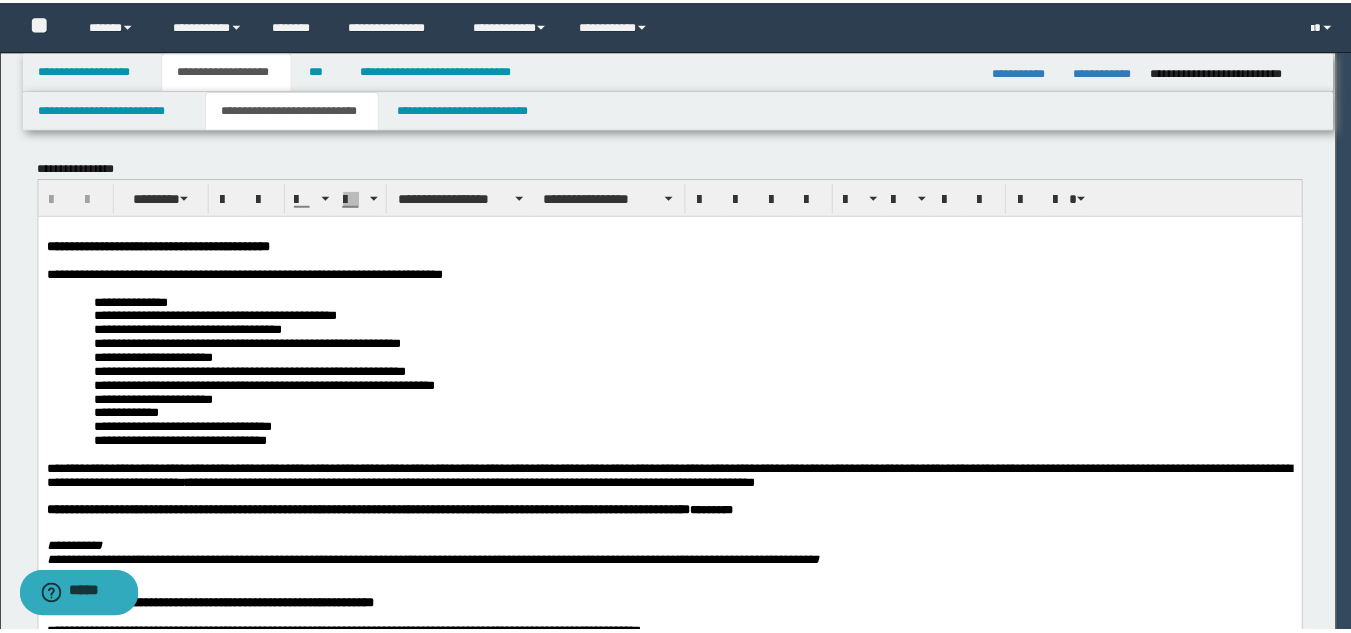scroll, scrollTop: 0, scrollLeft: 0, axis: both 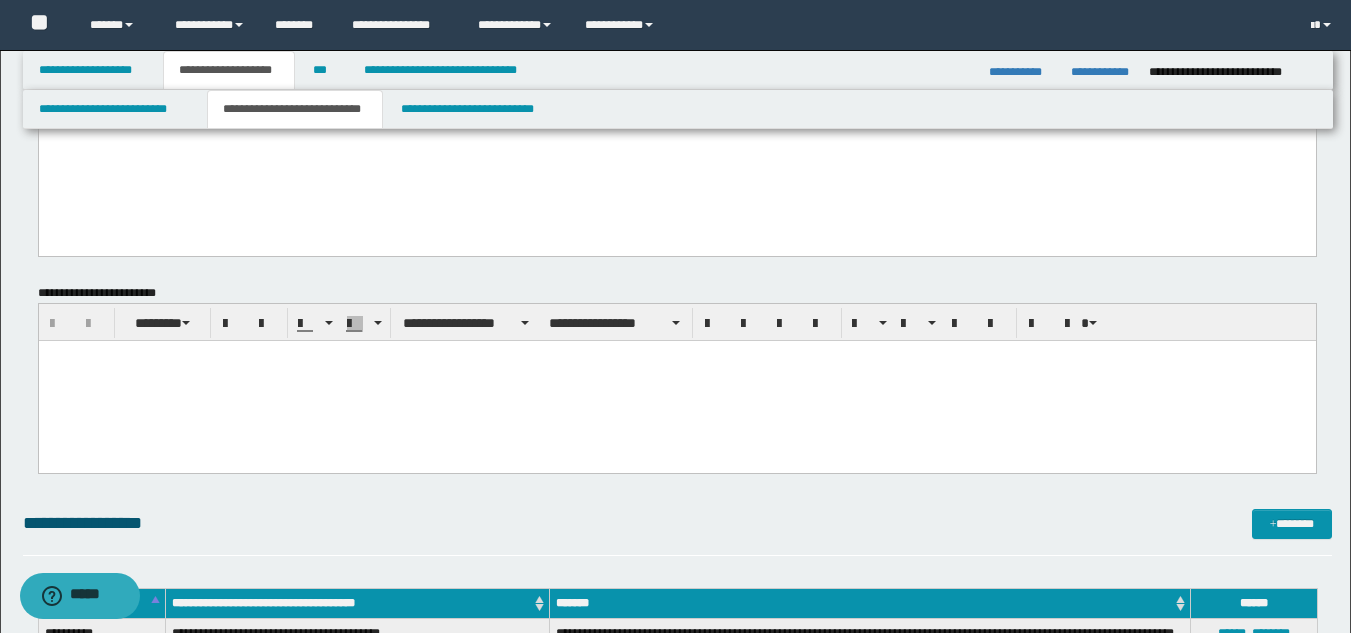 click on "**********" at bounding box center (678, 109) 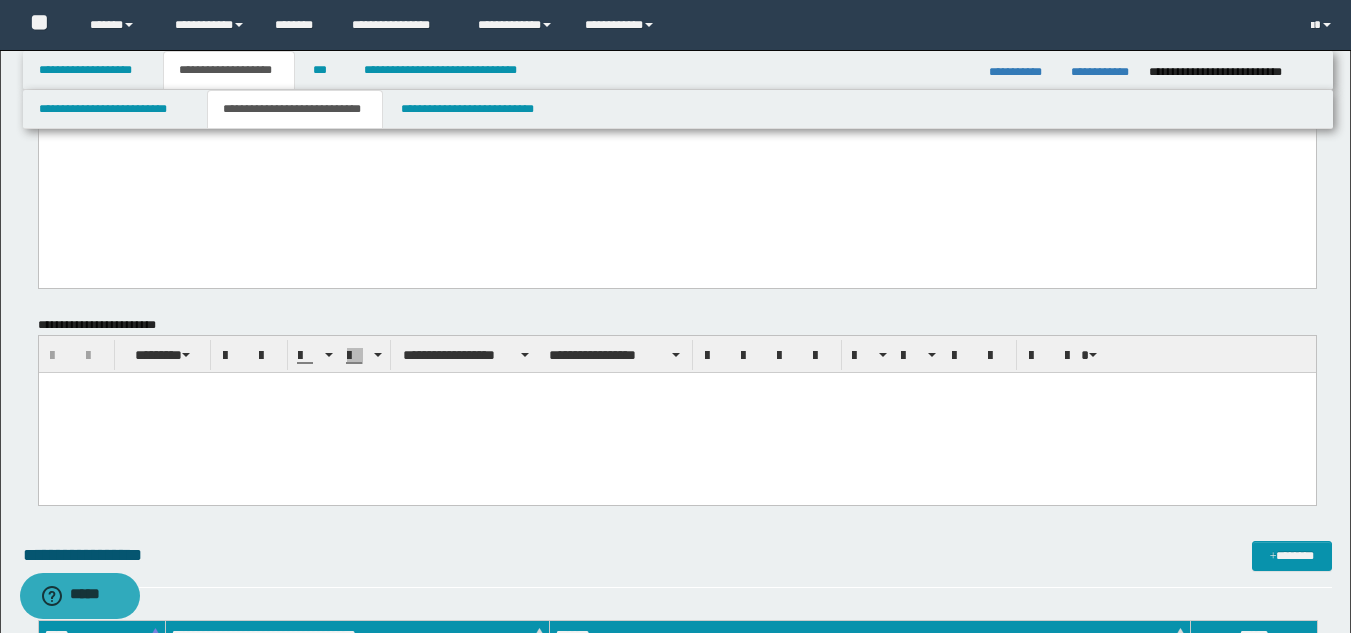 paste 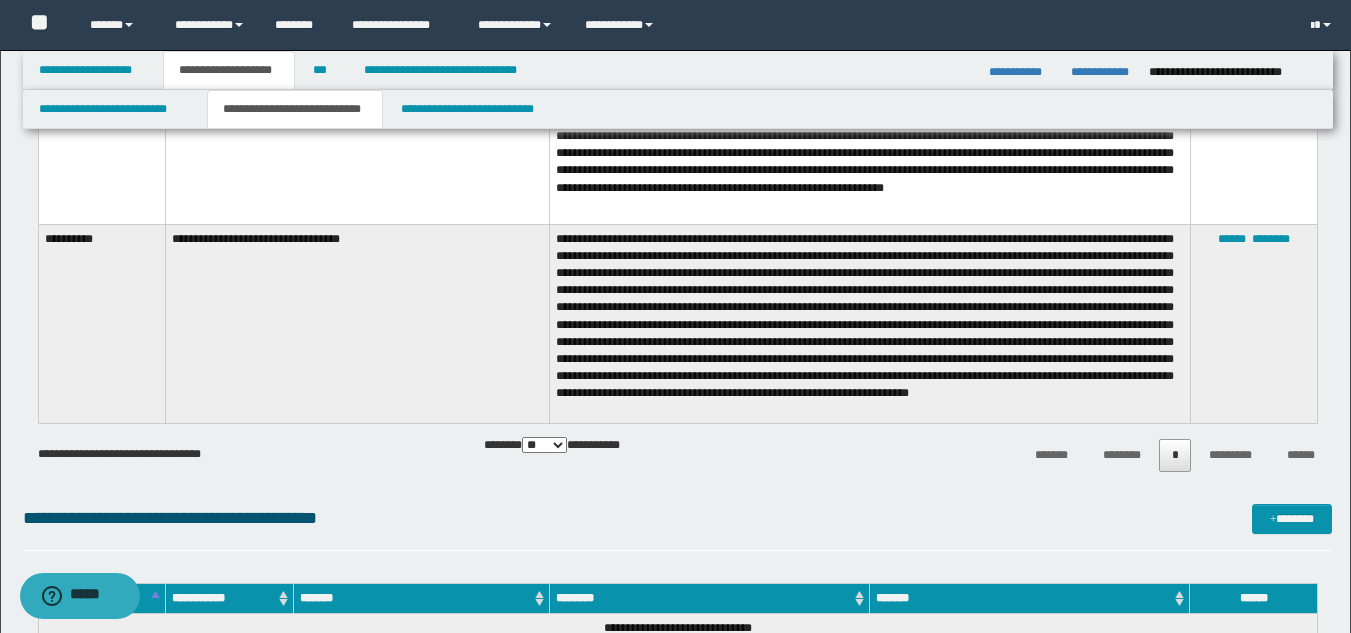 scroll, scrollTop: 9596, scrollLeft: 0, axis: vertical 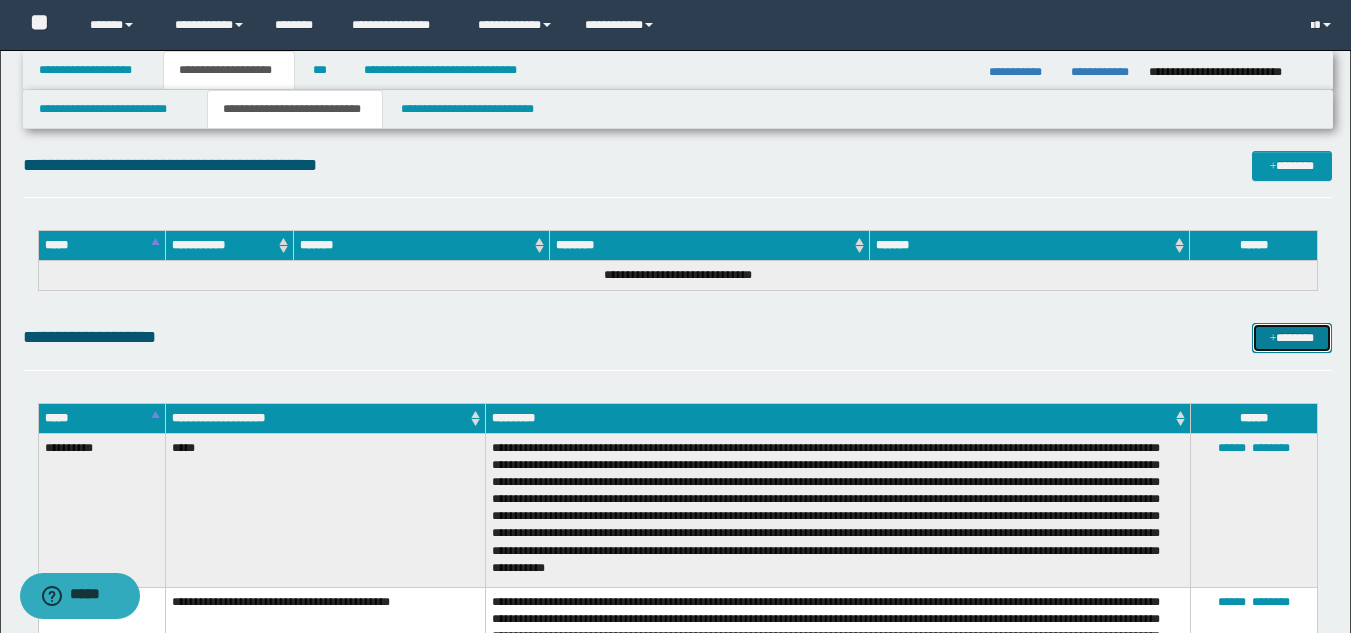 click on "*******" at bounding box center (1292, 338) 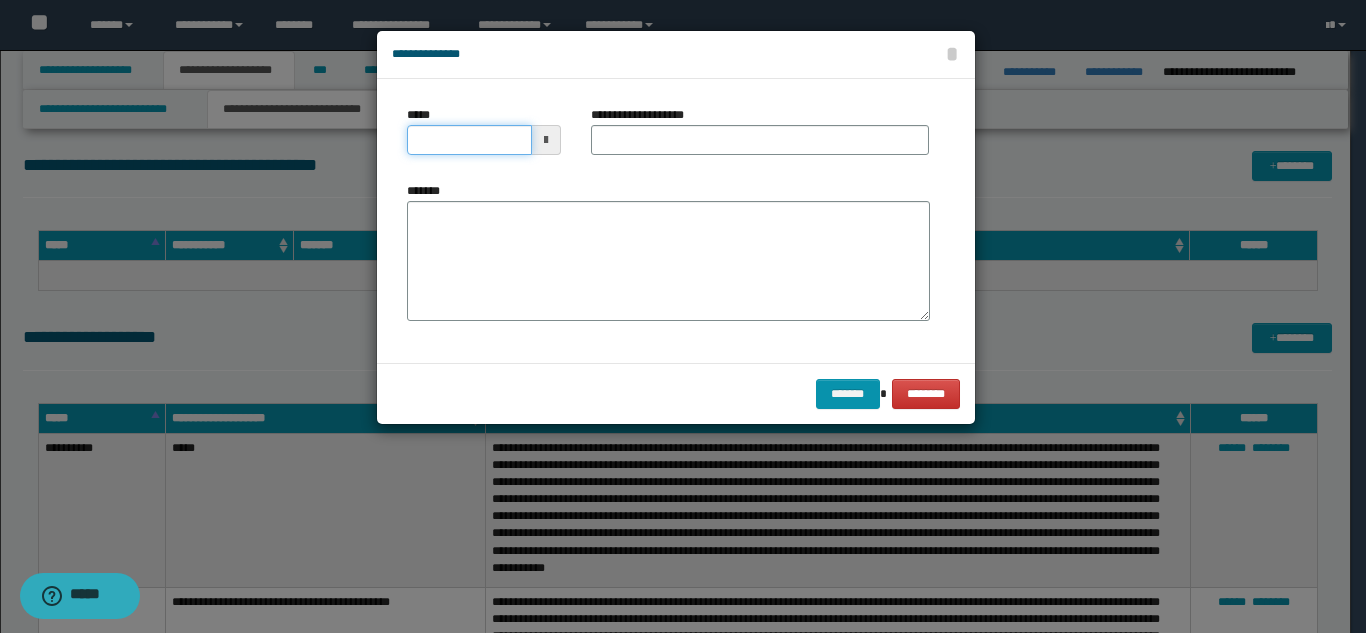 click on "*****" at bounding box center [469, 140] 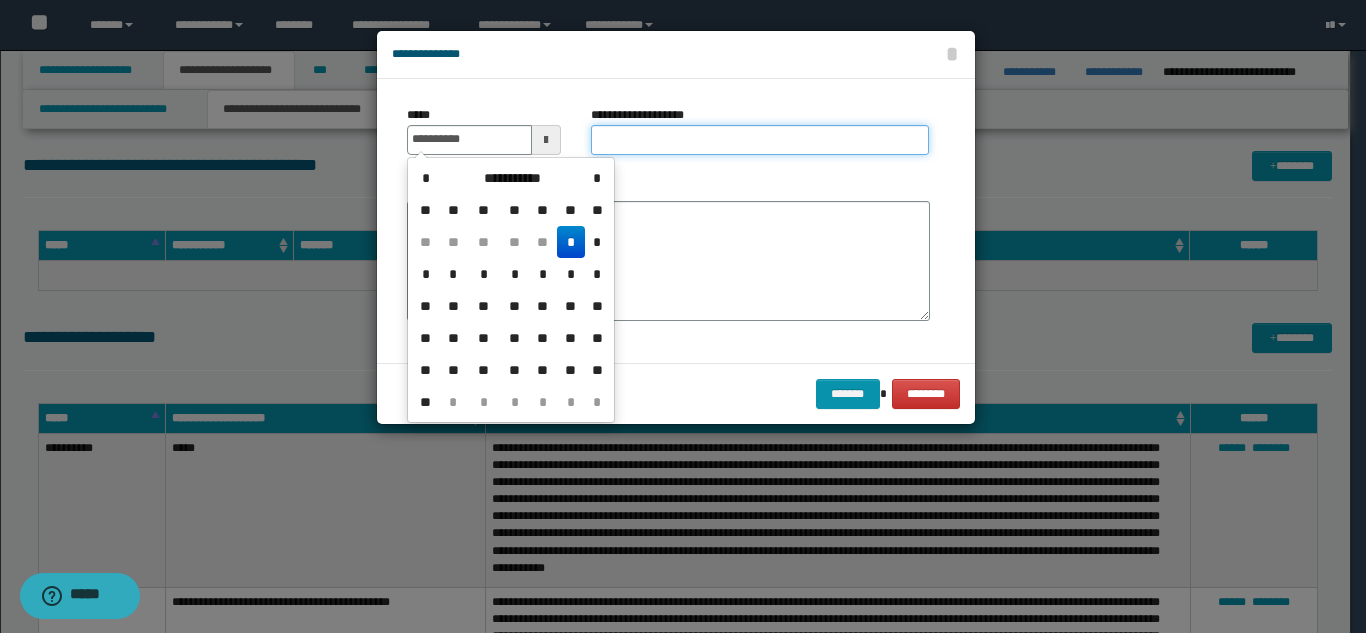 type on "**********" 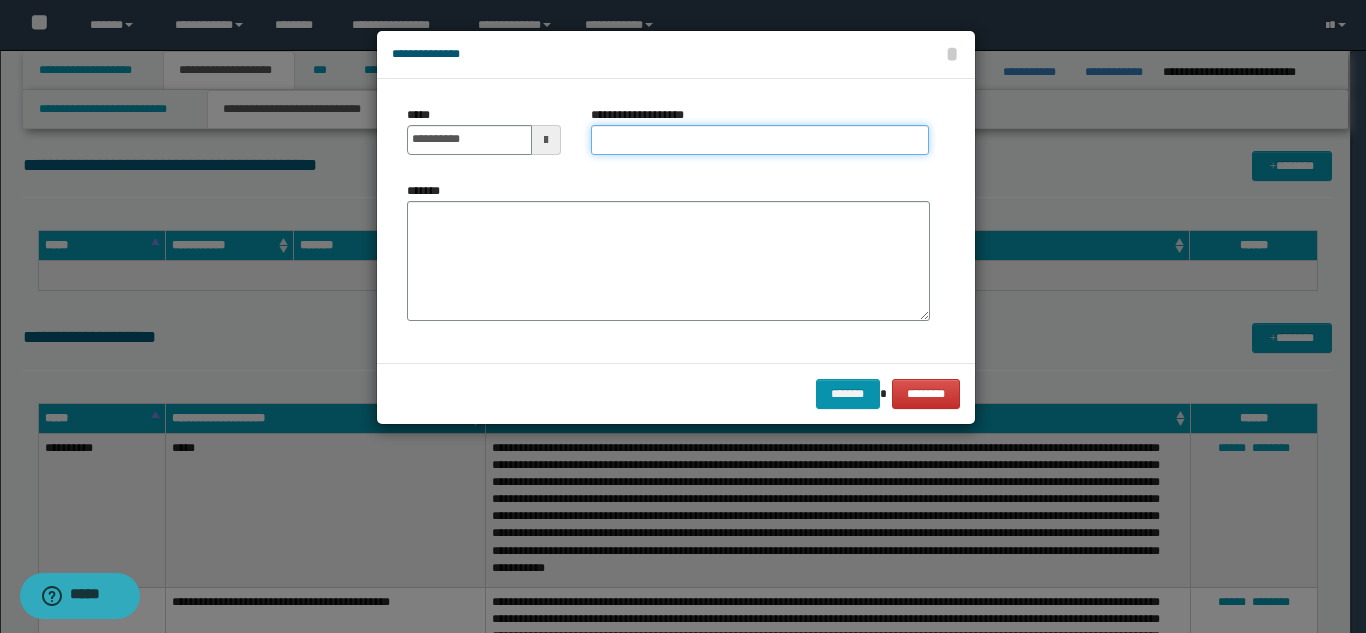 paste on "**********" 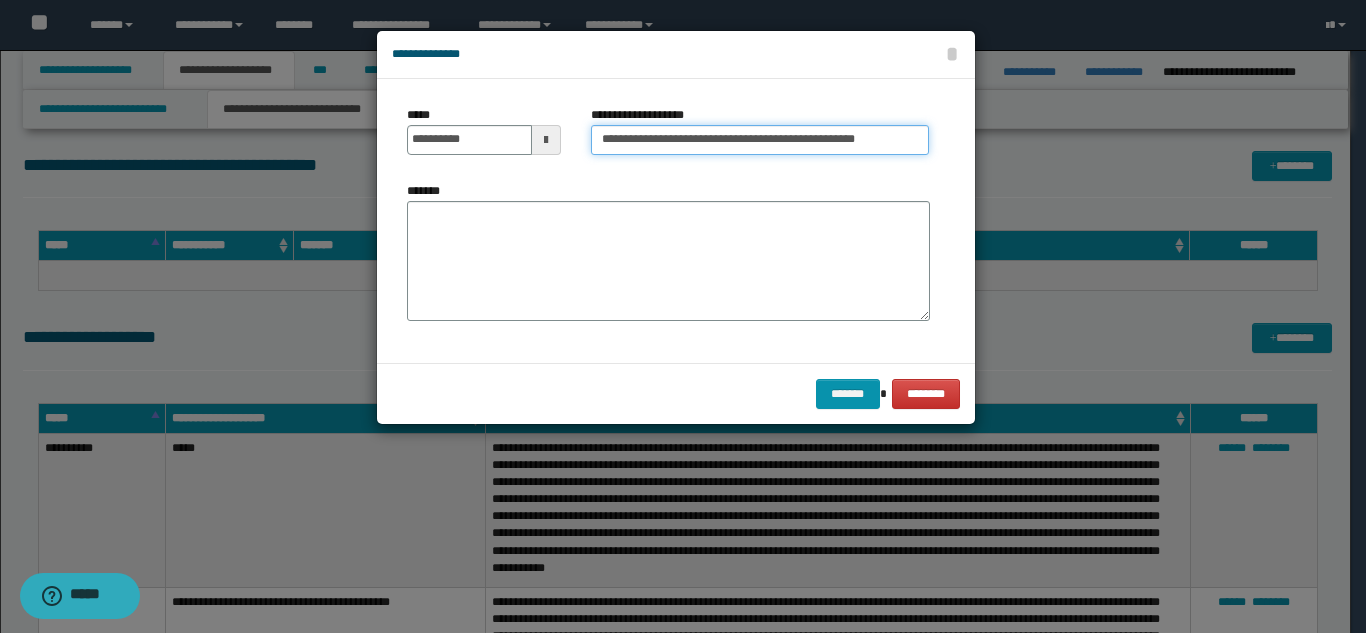 type on "**********" 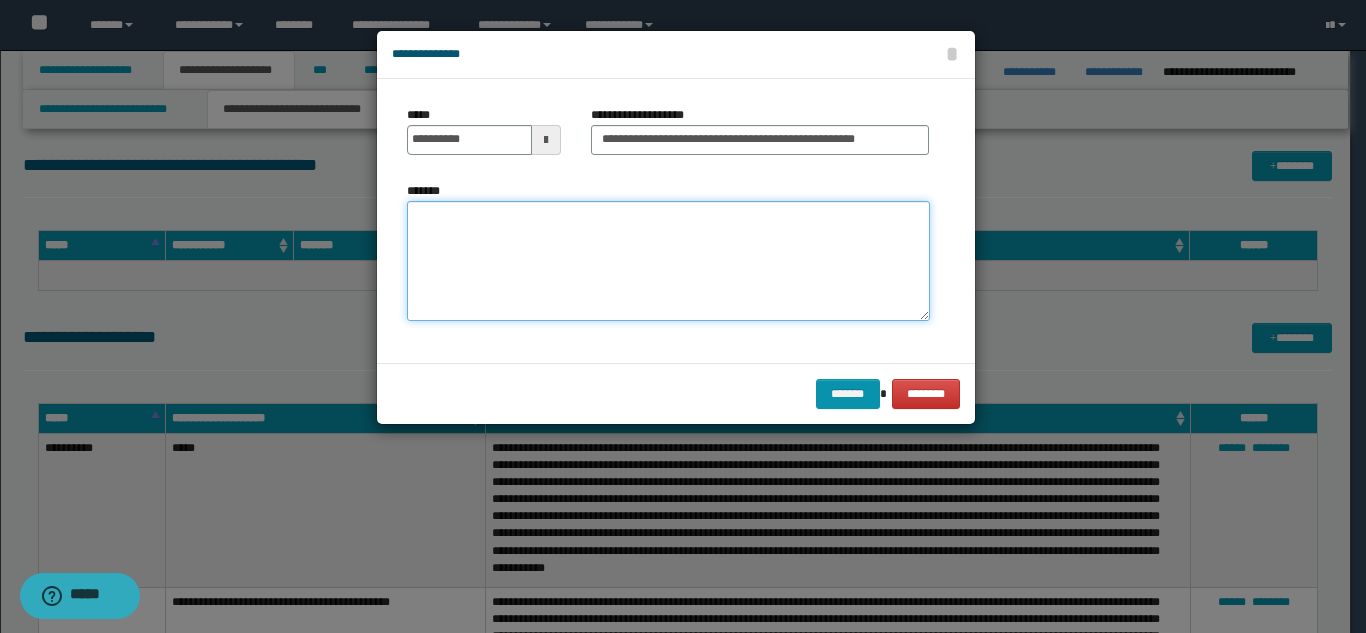 paste on "**********" 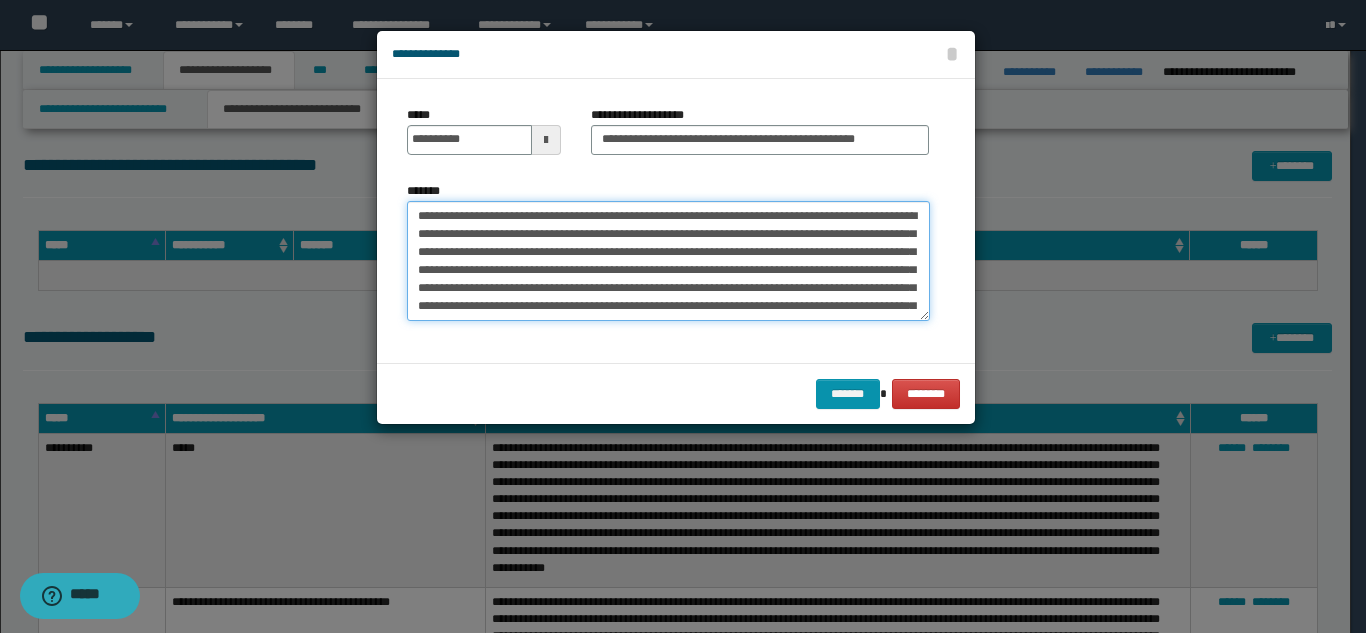 scroll, scrollTop: 102, scrollLeft: 0, axis: vertical 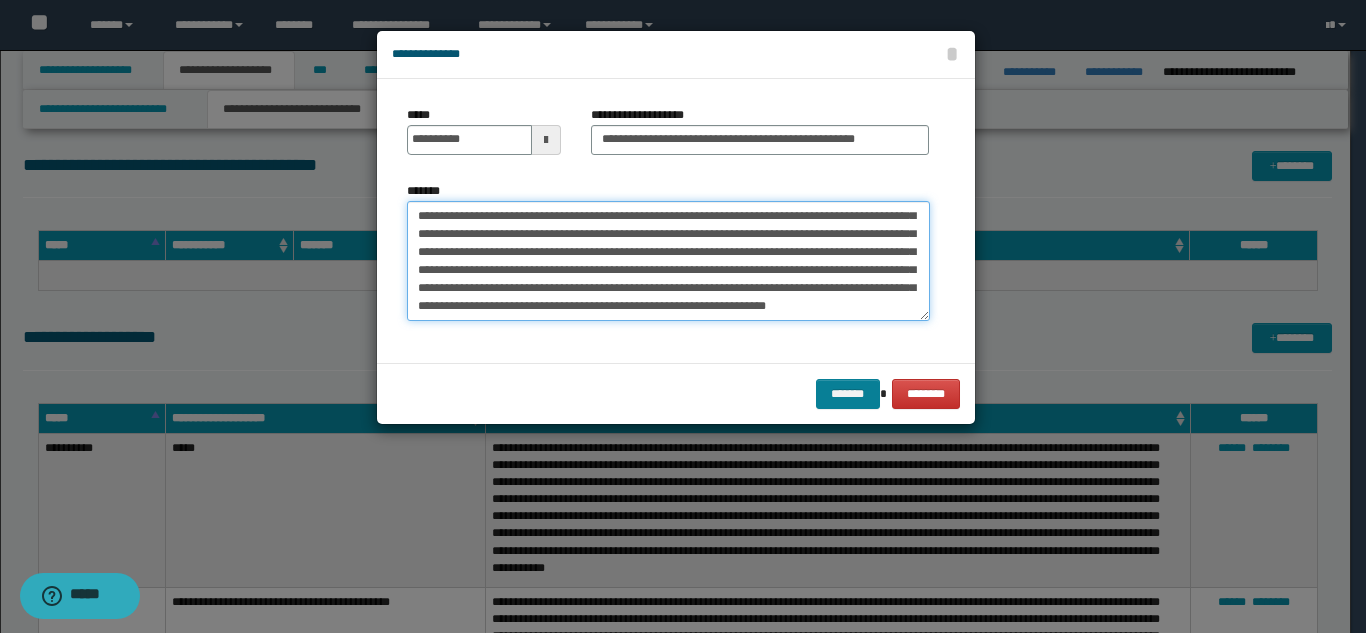 type on "**********" 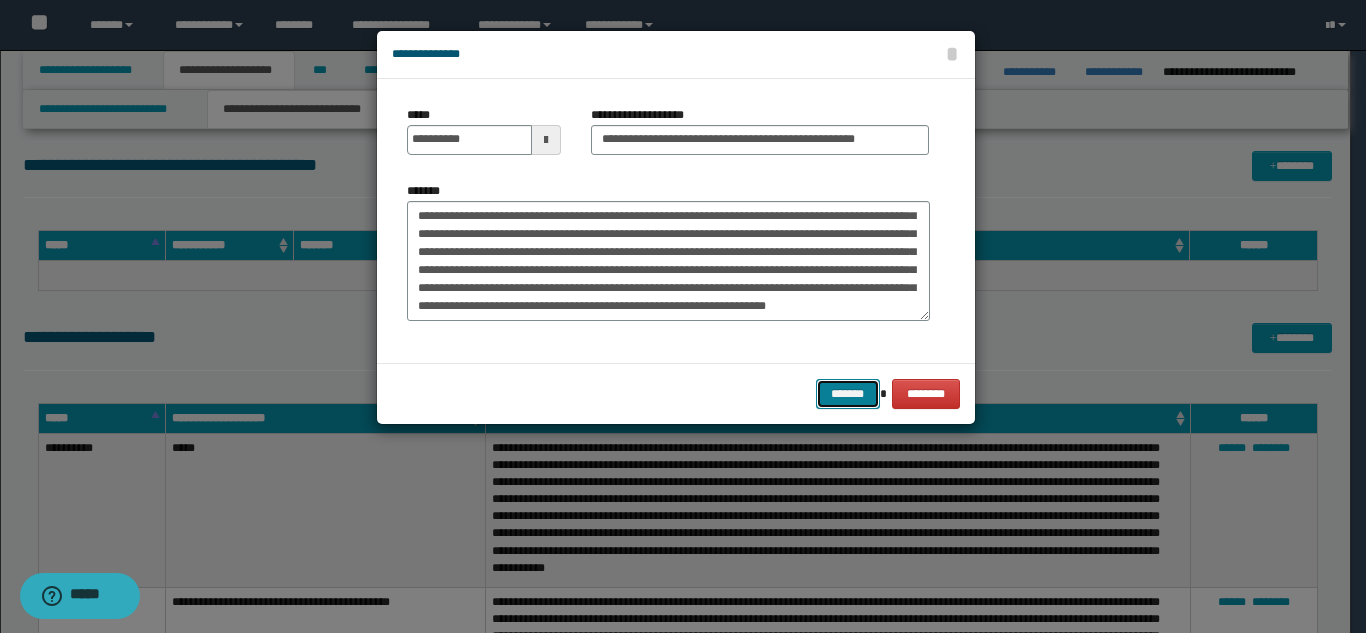click on "*******" at bounding box center [848, 394] 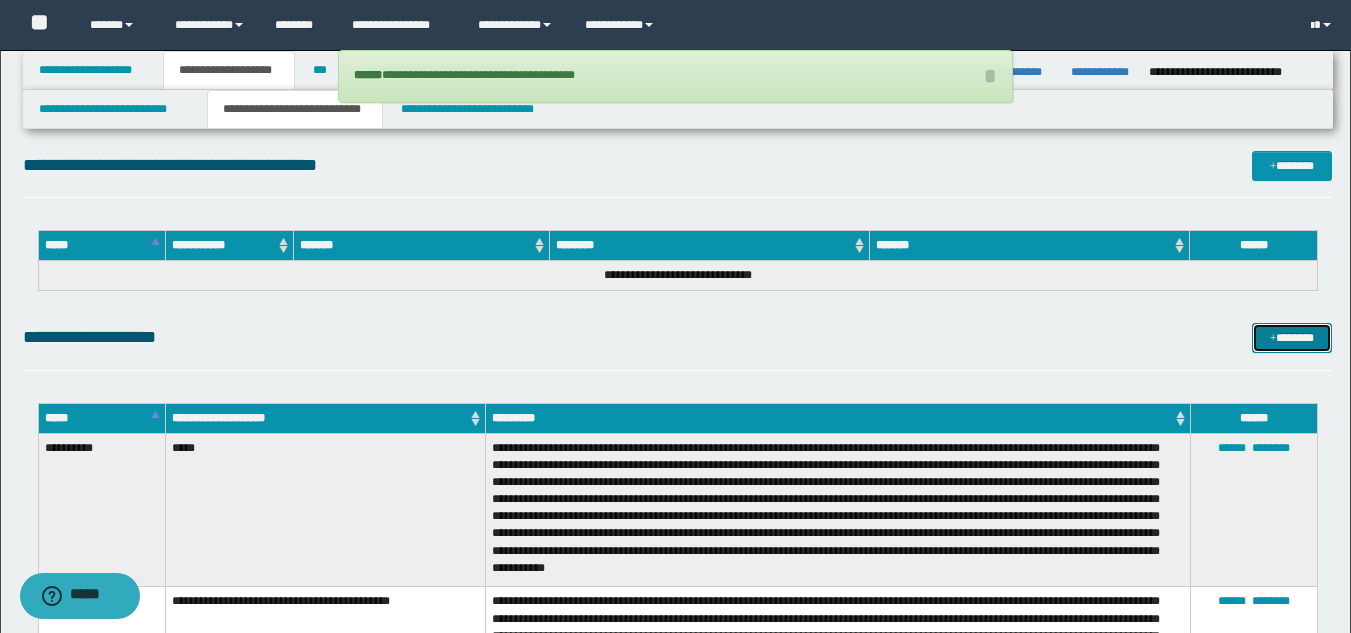 click on "*******" at bounding box center (1292, 338) 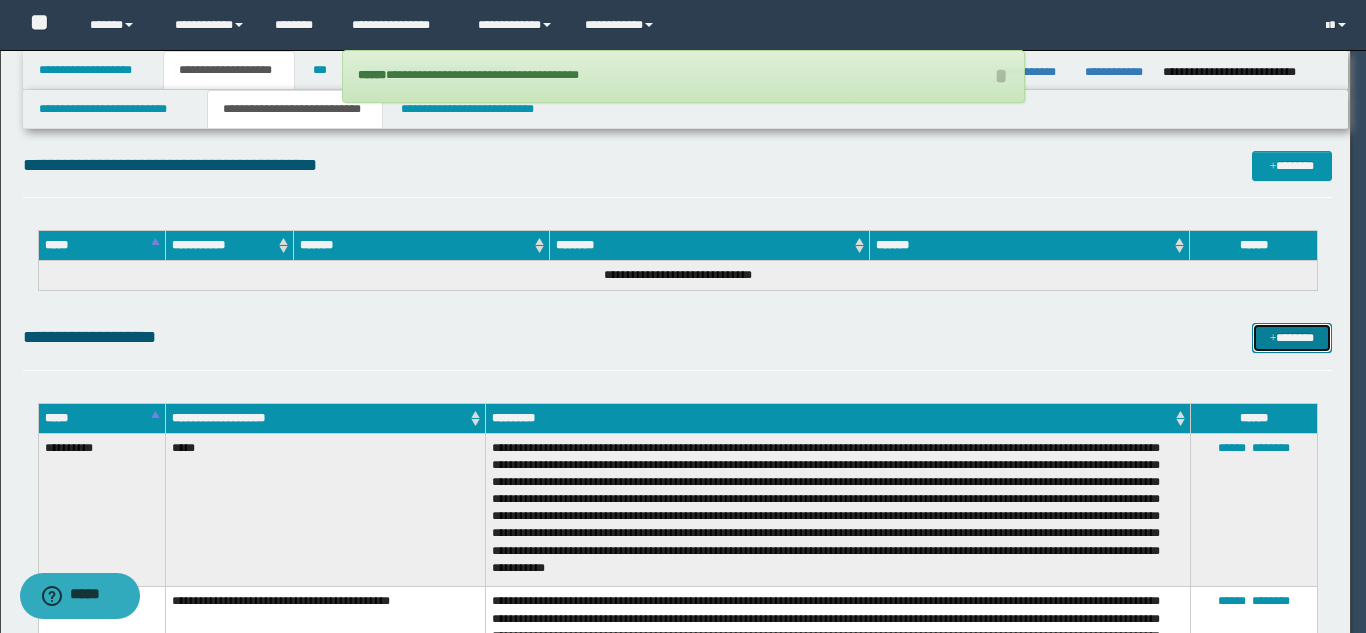 scroll, scrollTop: 0, scrollLeft: 0, axis: both 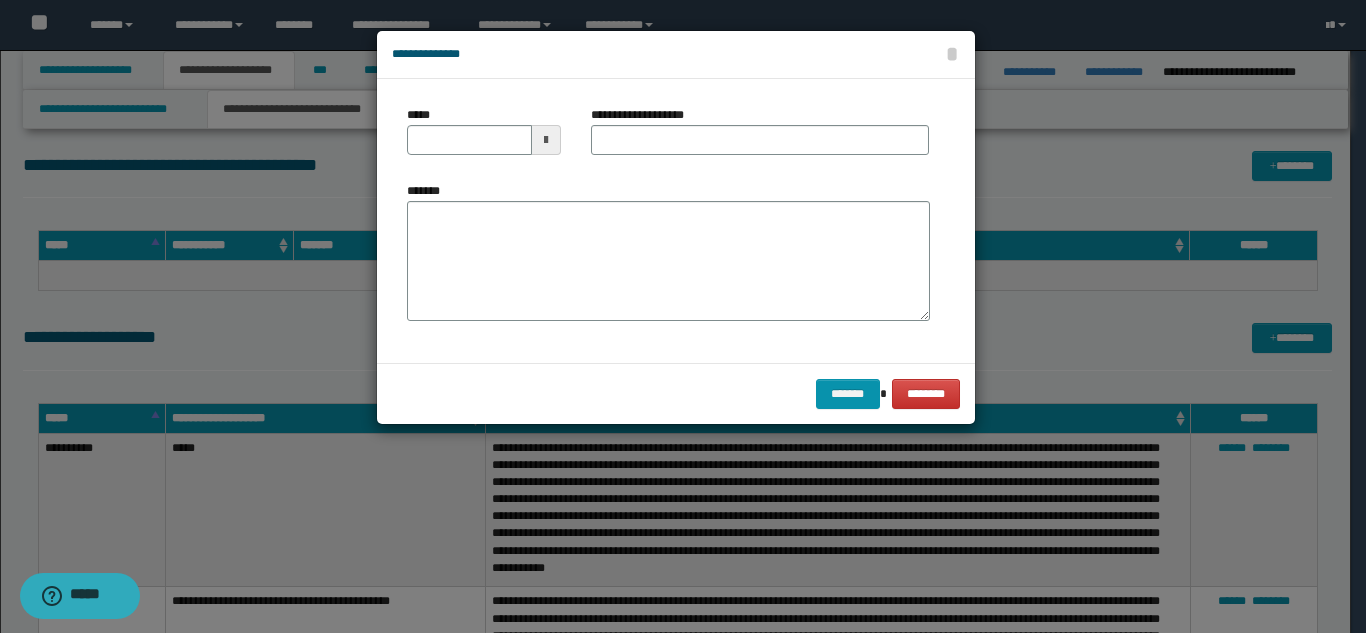 click on "*****" at bounding box center [484, 138] 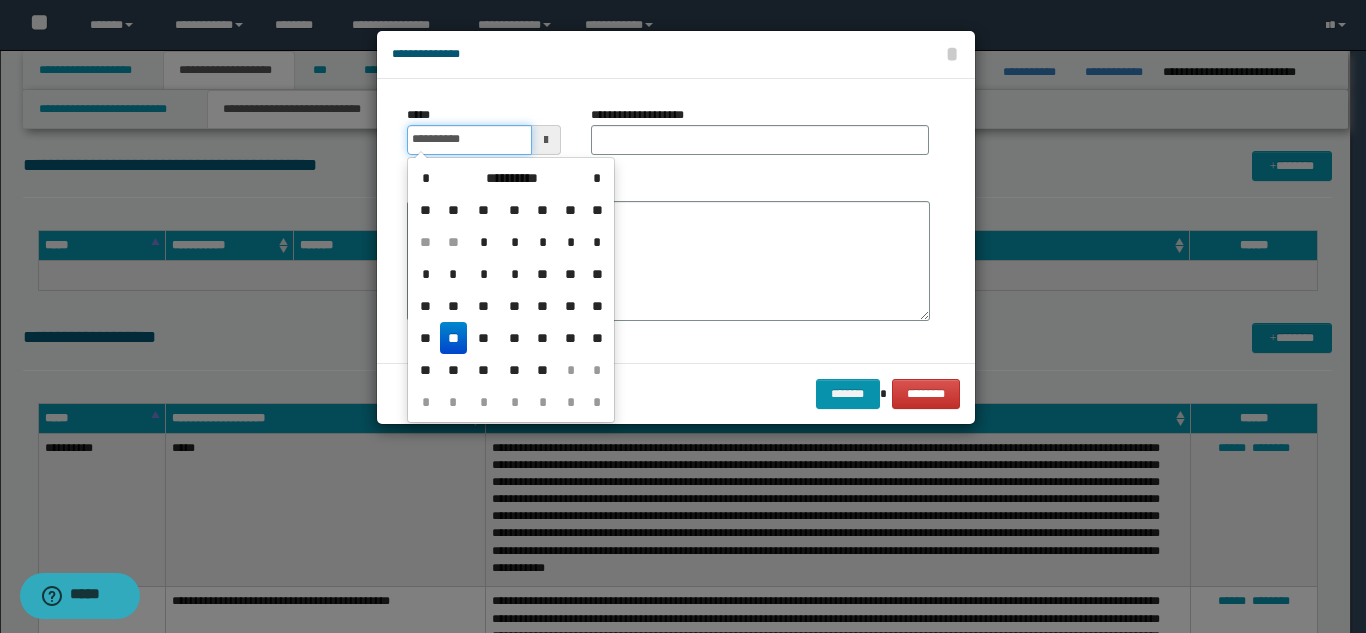 click on "**********" at bounding box center [469, 140] 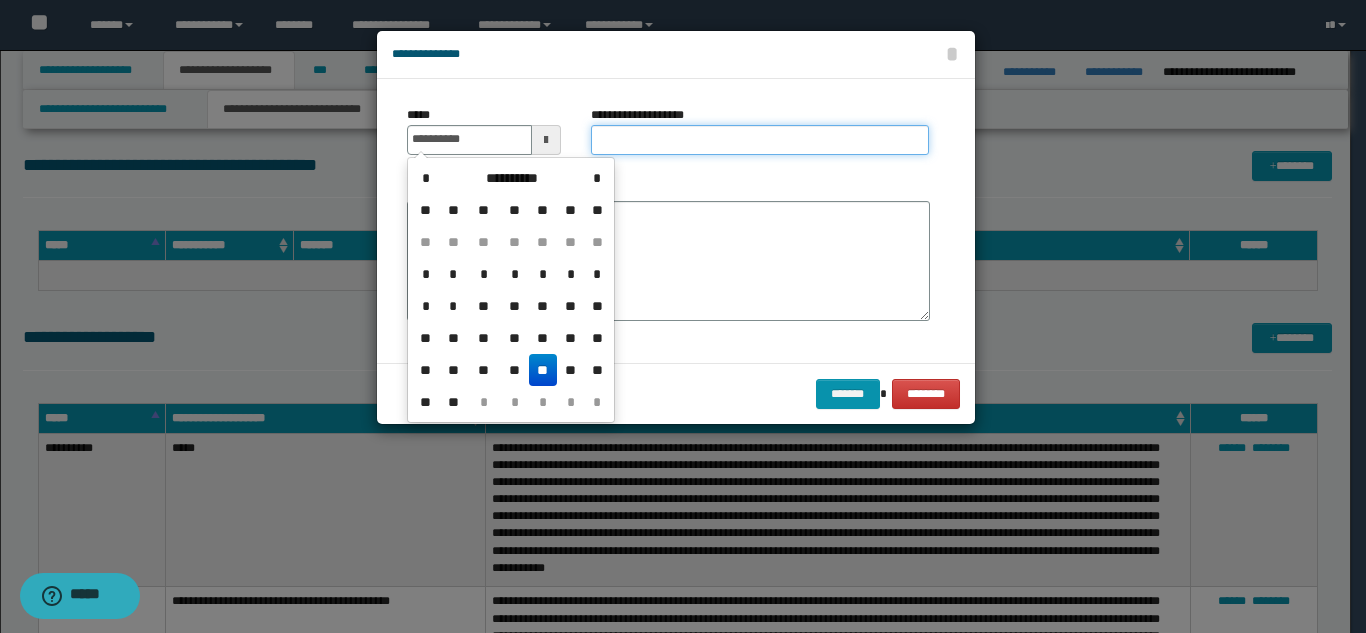 type on "**********" 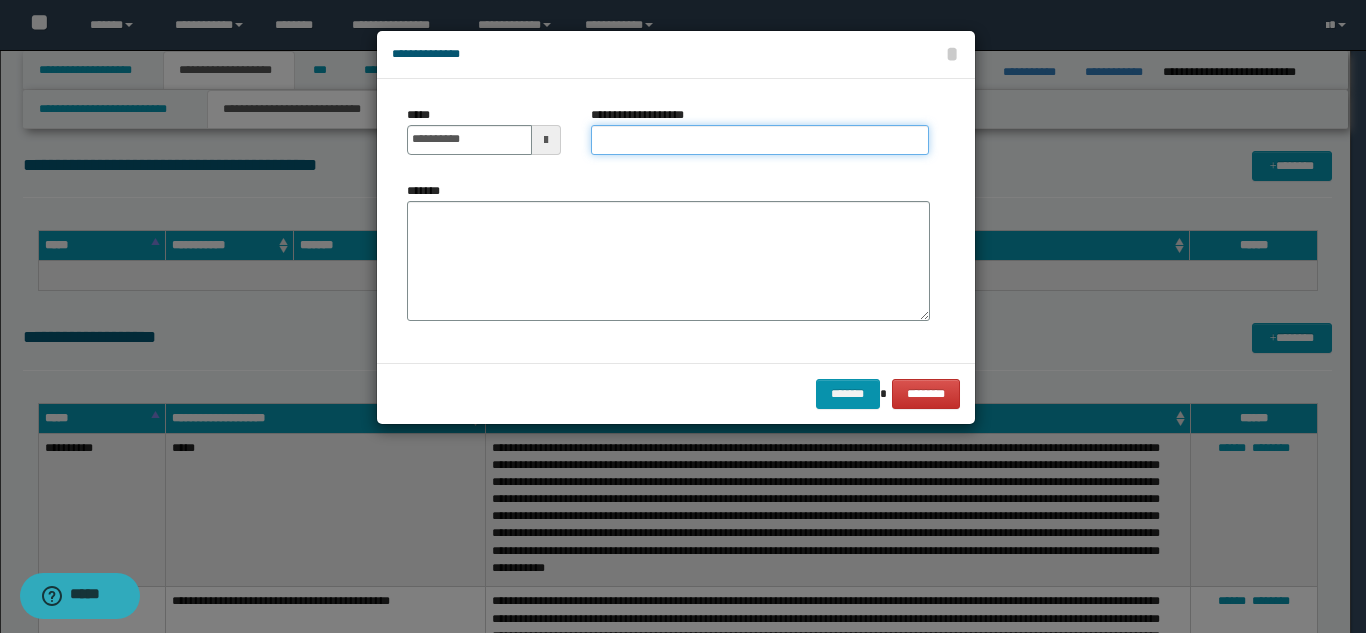 paste on "**********" 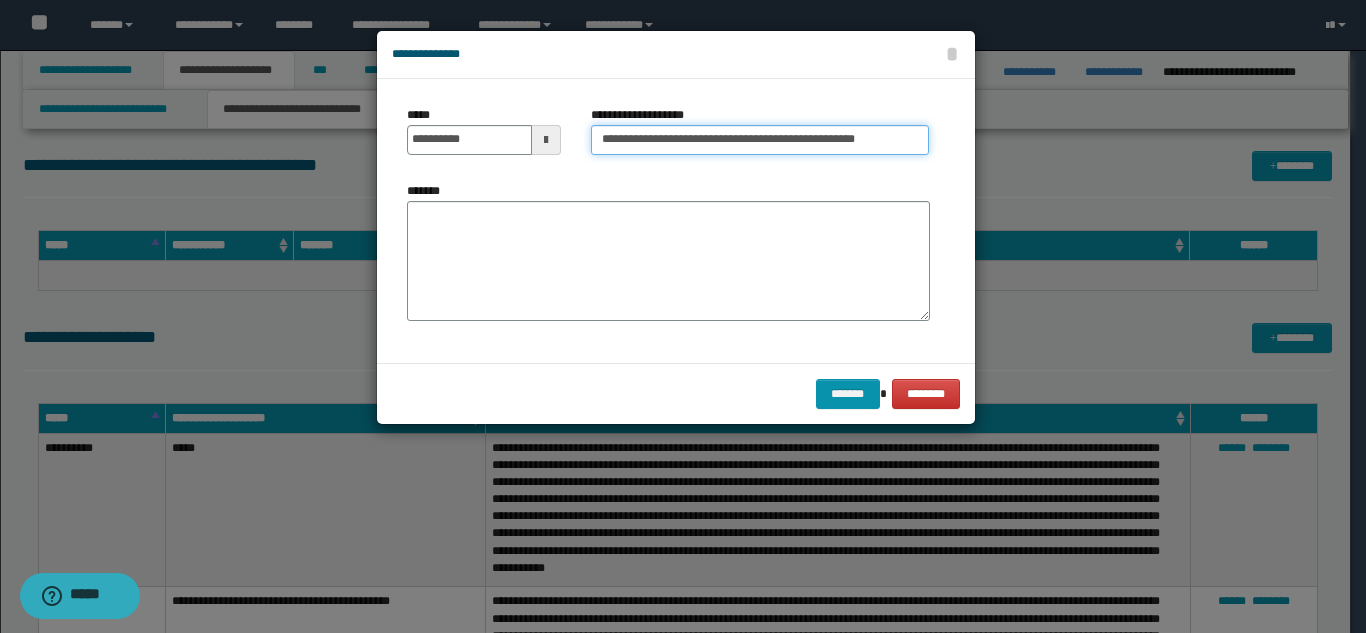 type on "**********" 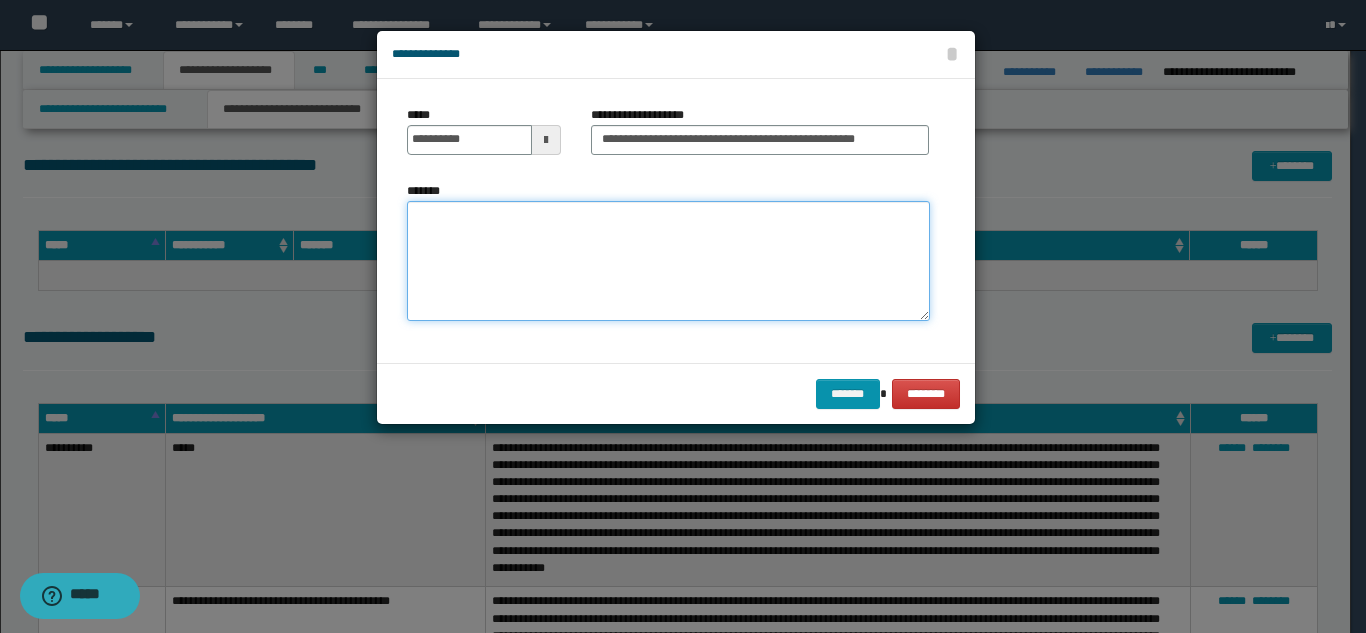 paste on "**********" 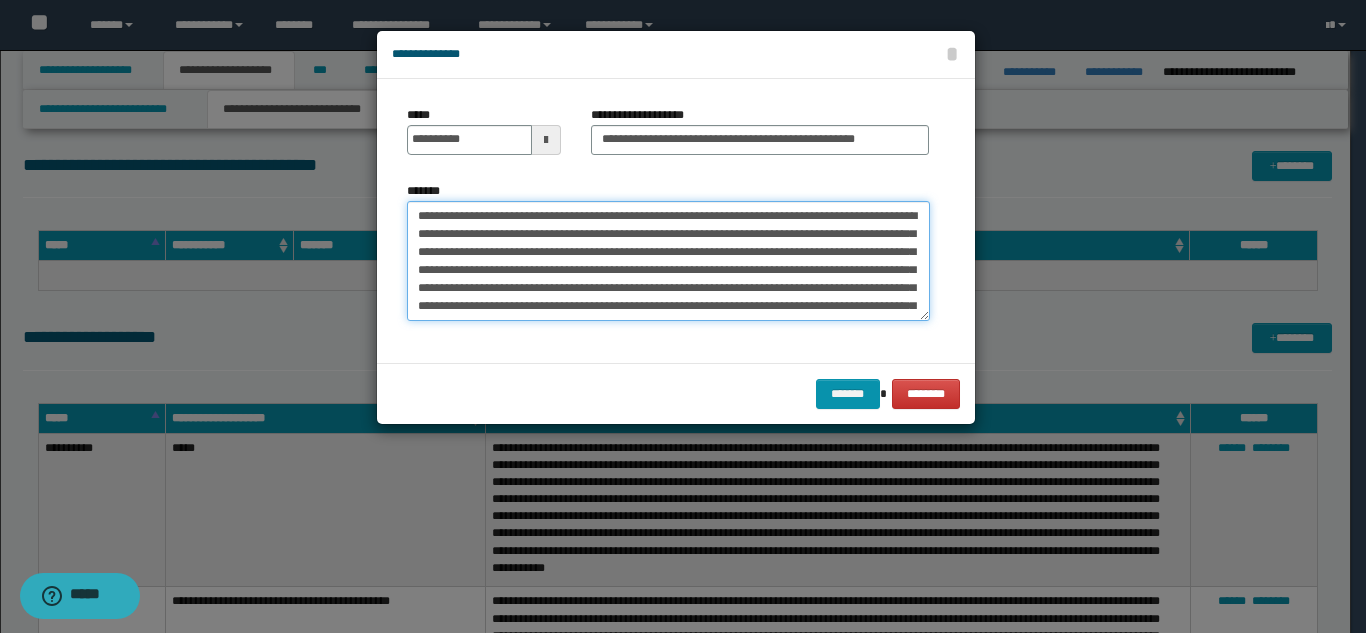scroll, scrollTop: 120, scrollLeft: 0, axis: vertical 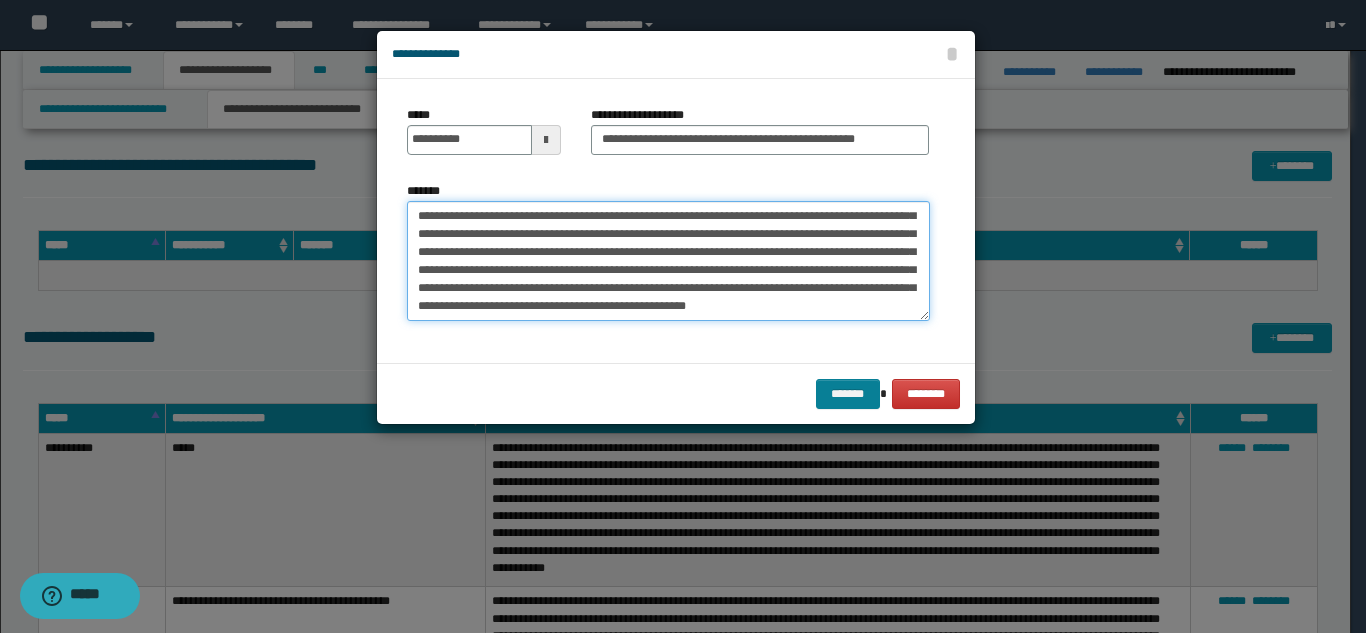type on "**********" 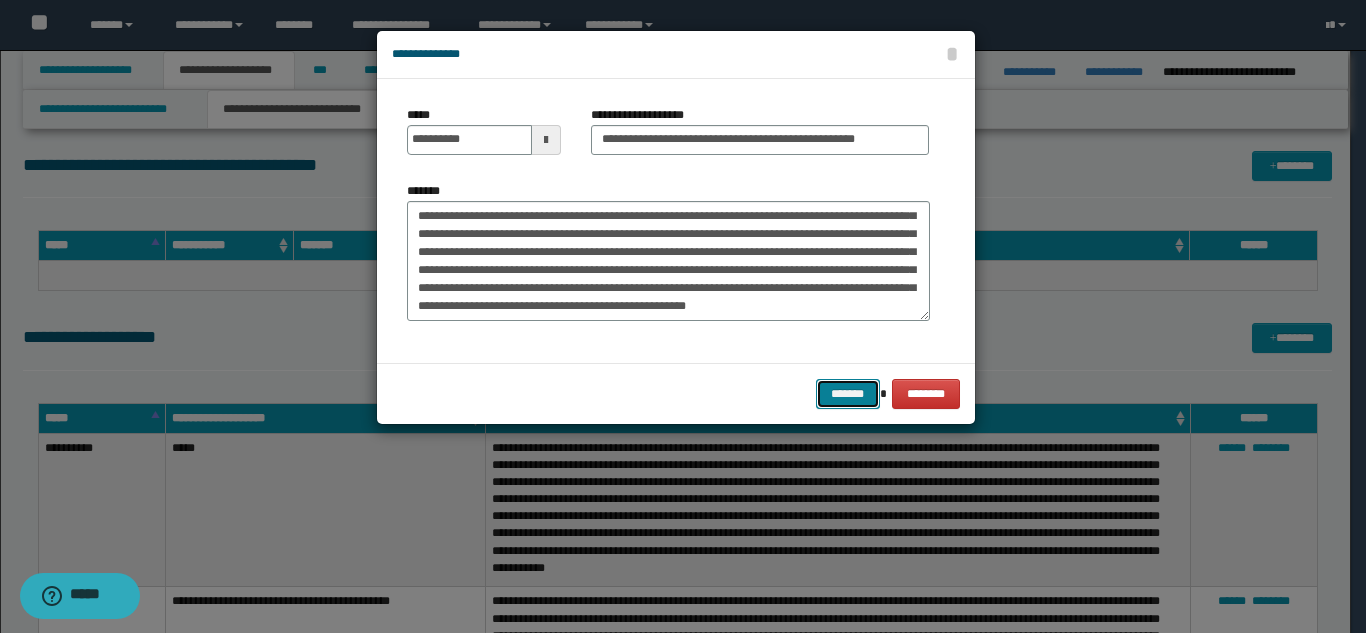 click on "*******" at bounding box center [848, 394] 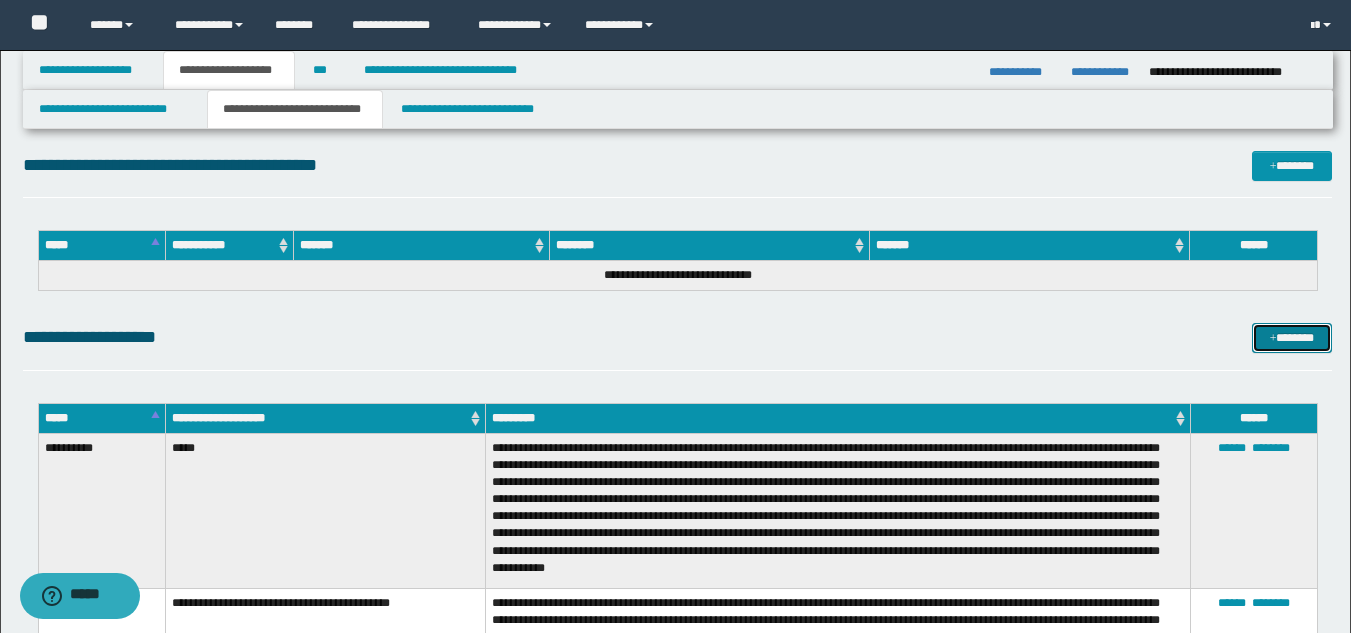 click on "*******" at bounding box center (1292, 338) 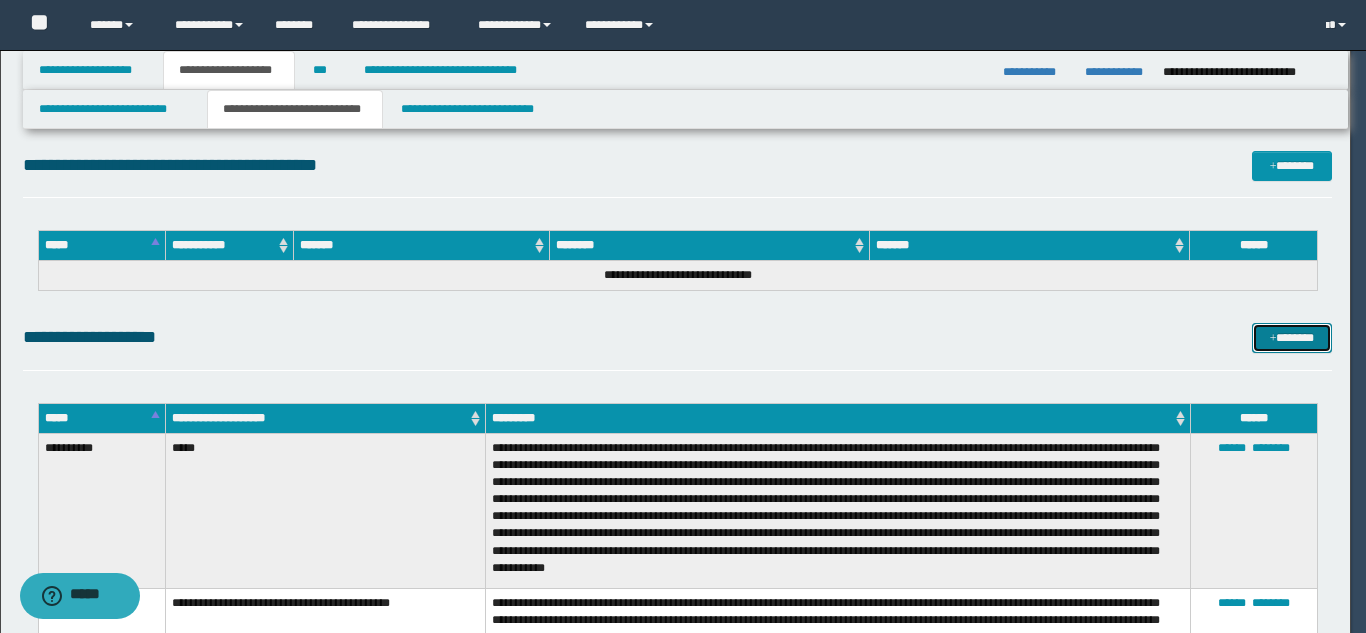 scroll, scrollTop: 0, scrollLeft: 0, axis: both 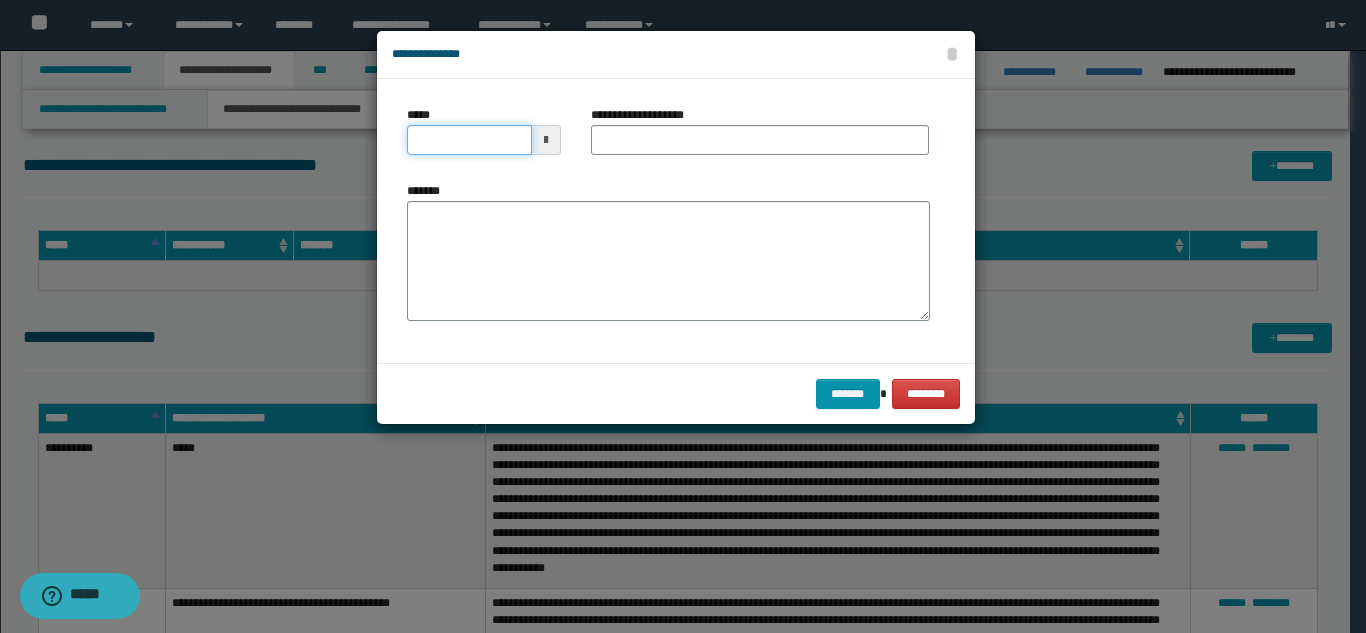 click on "*****" at bounding box center [469, 140] 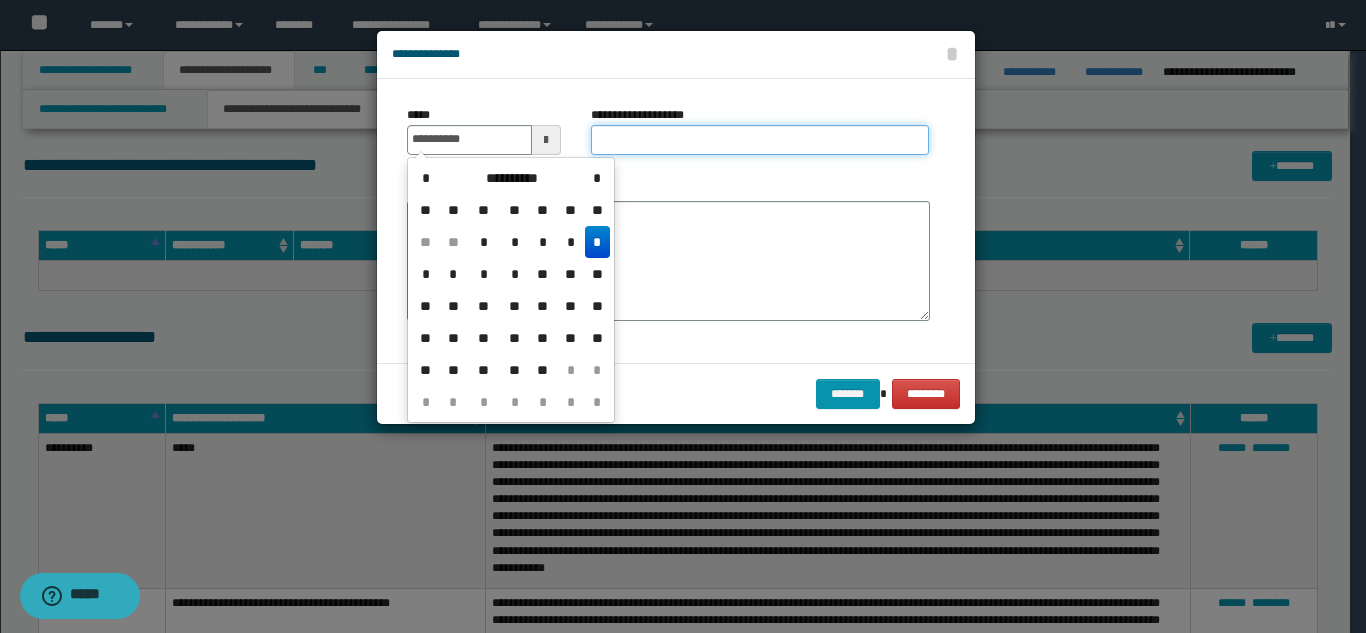 type on "**********" 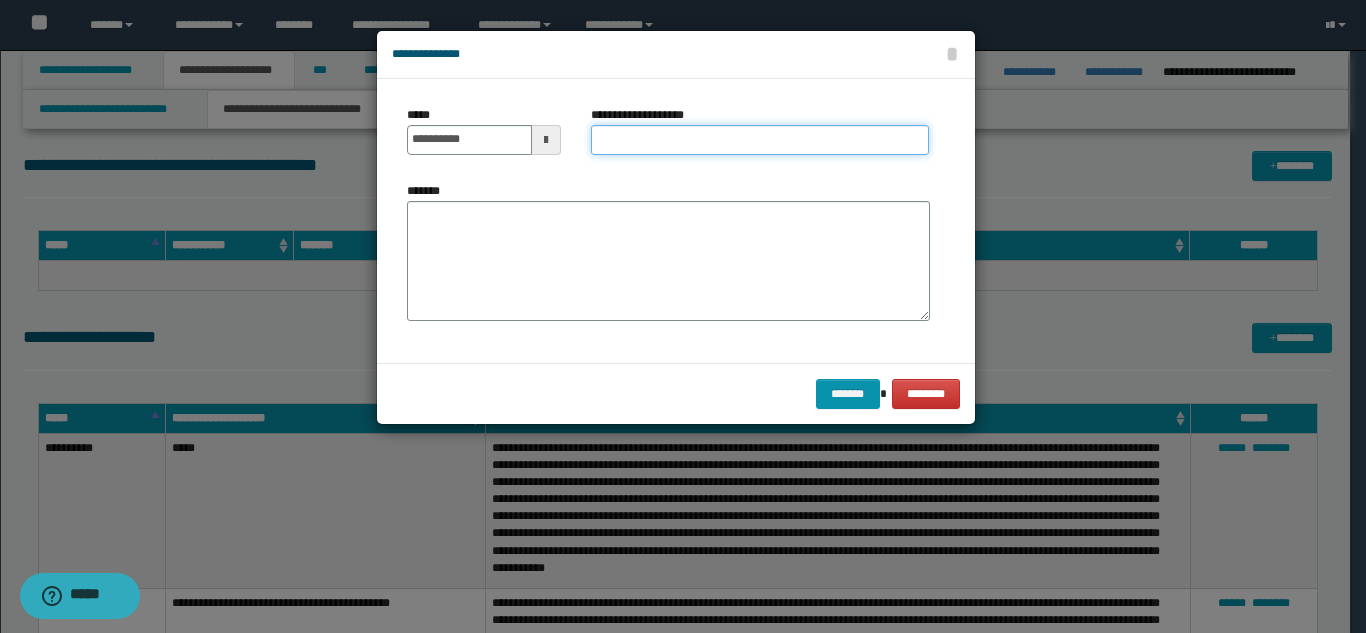 paste on "**********" 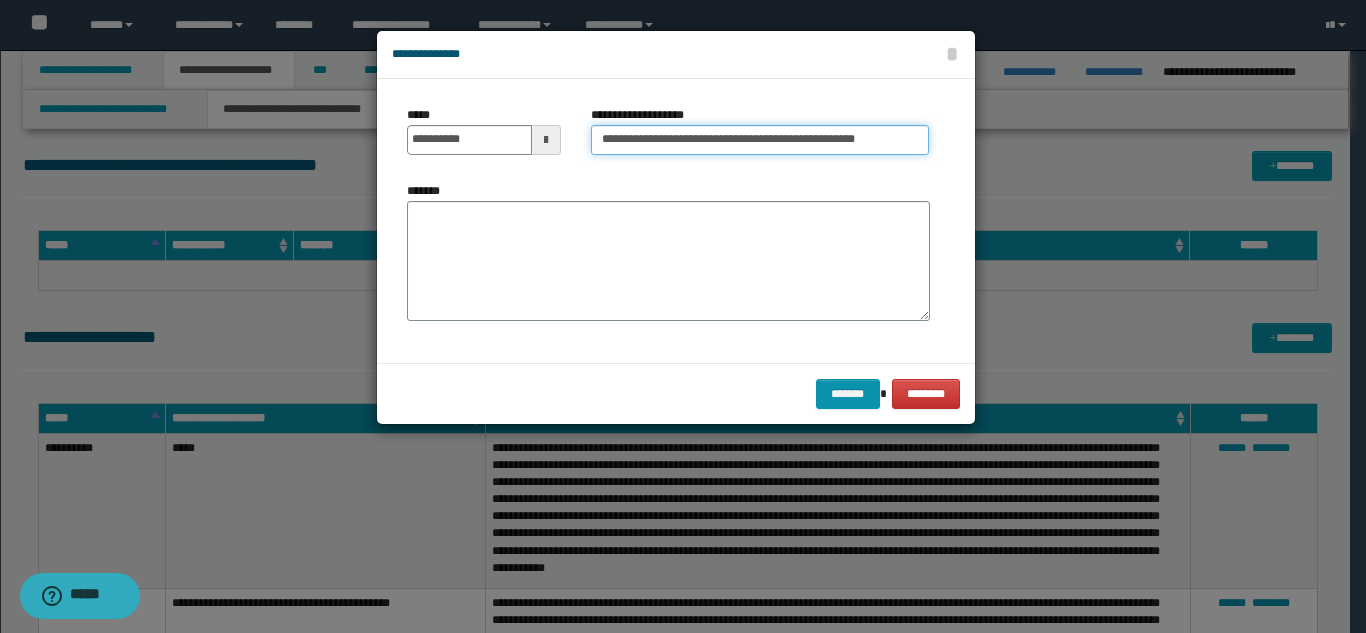 type on "**********" 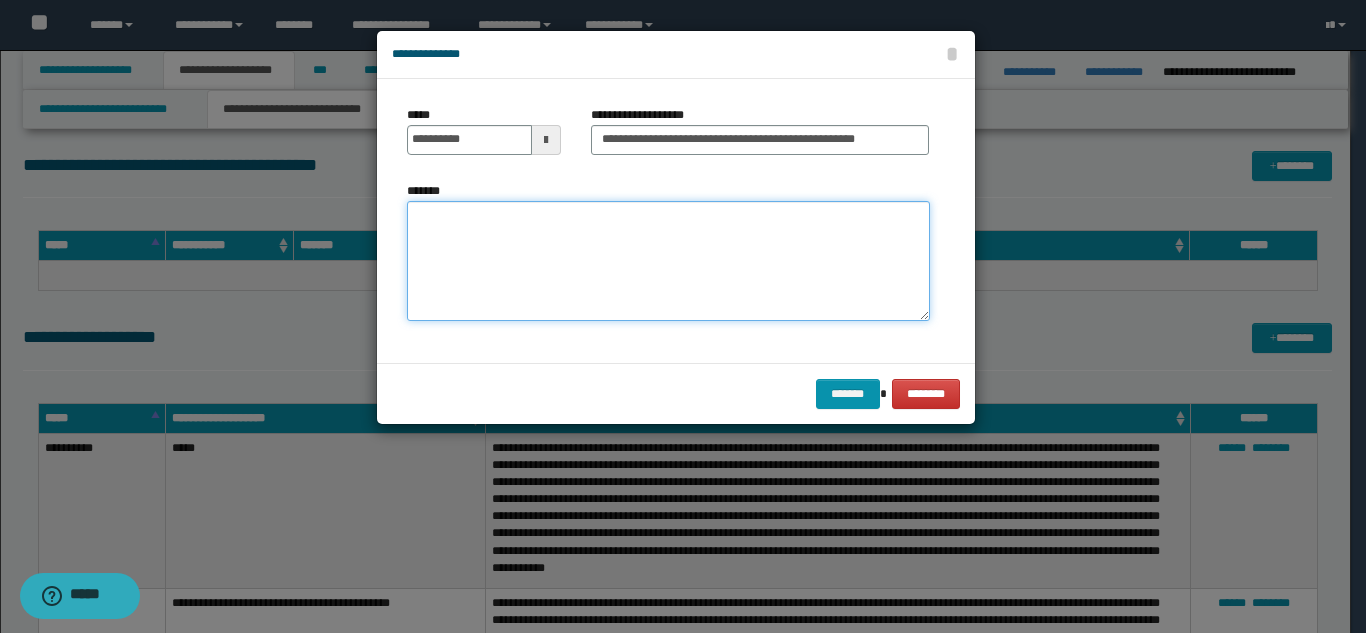 paste on "**********" 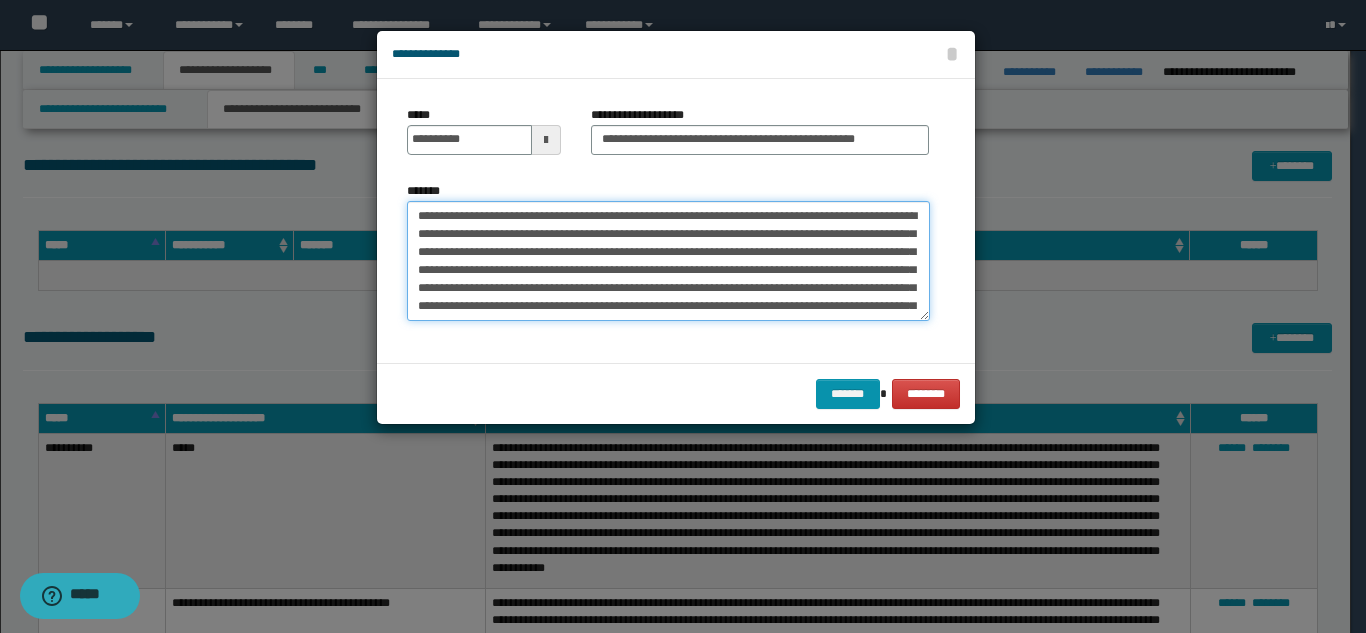 scroll, scrollTop: 30, scrollLeft: 0, axis: vertical 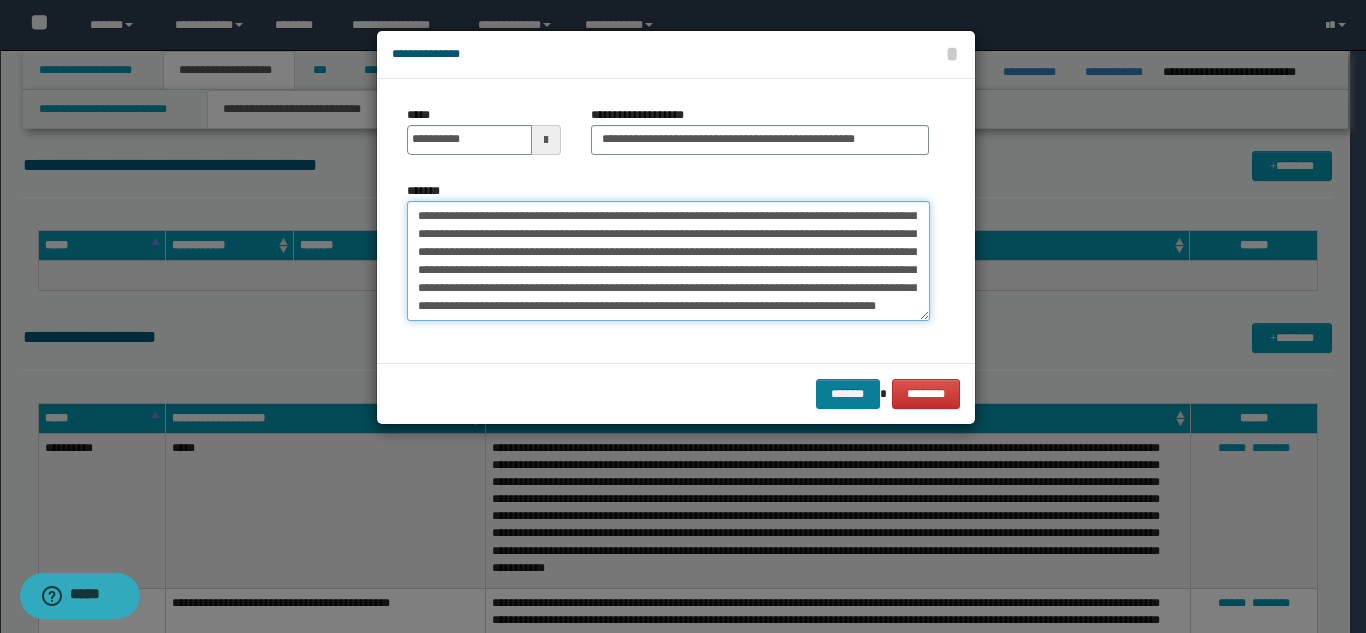 type on "**********" 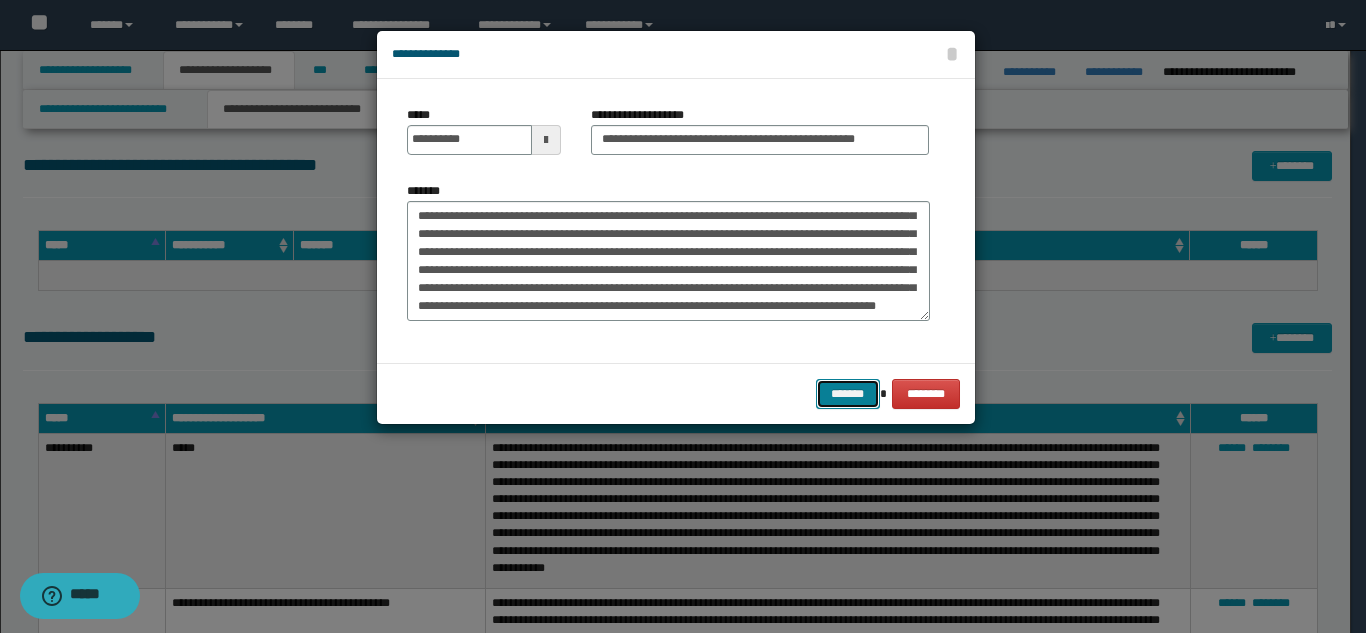 click on "*******" at bounding box center (848, 394) 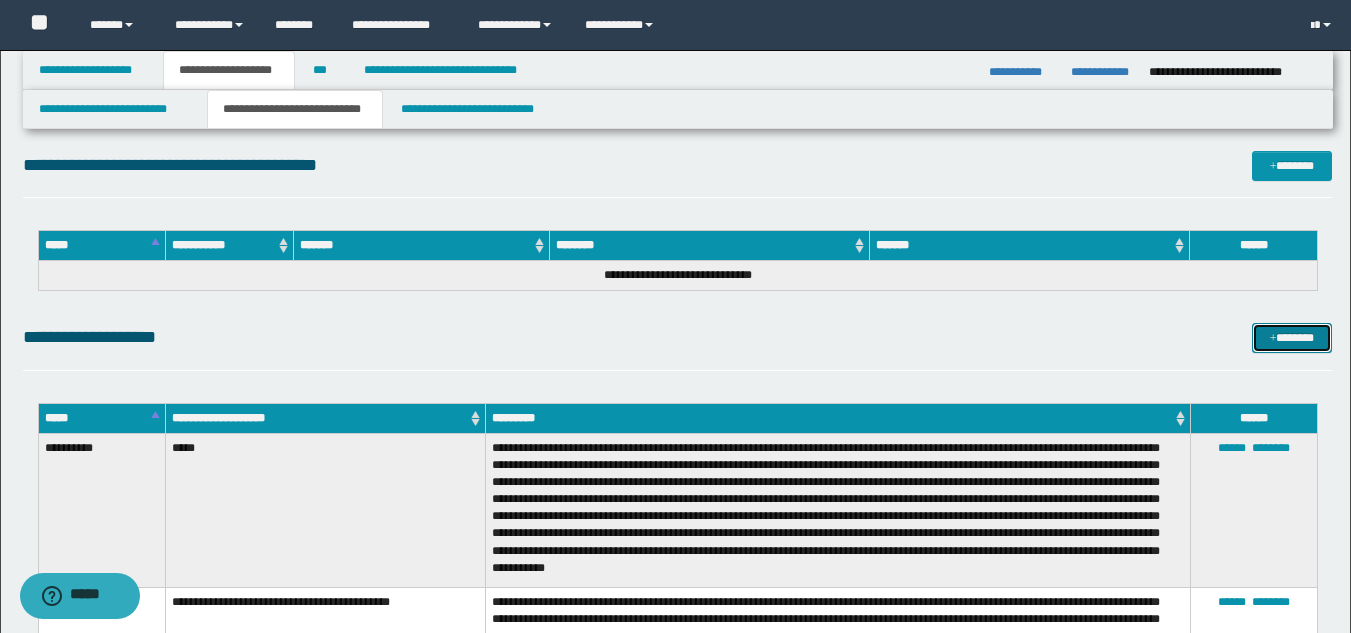 click on "*******" at bounding box center [1292, 338] 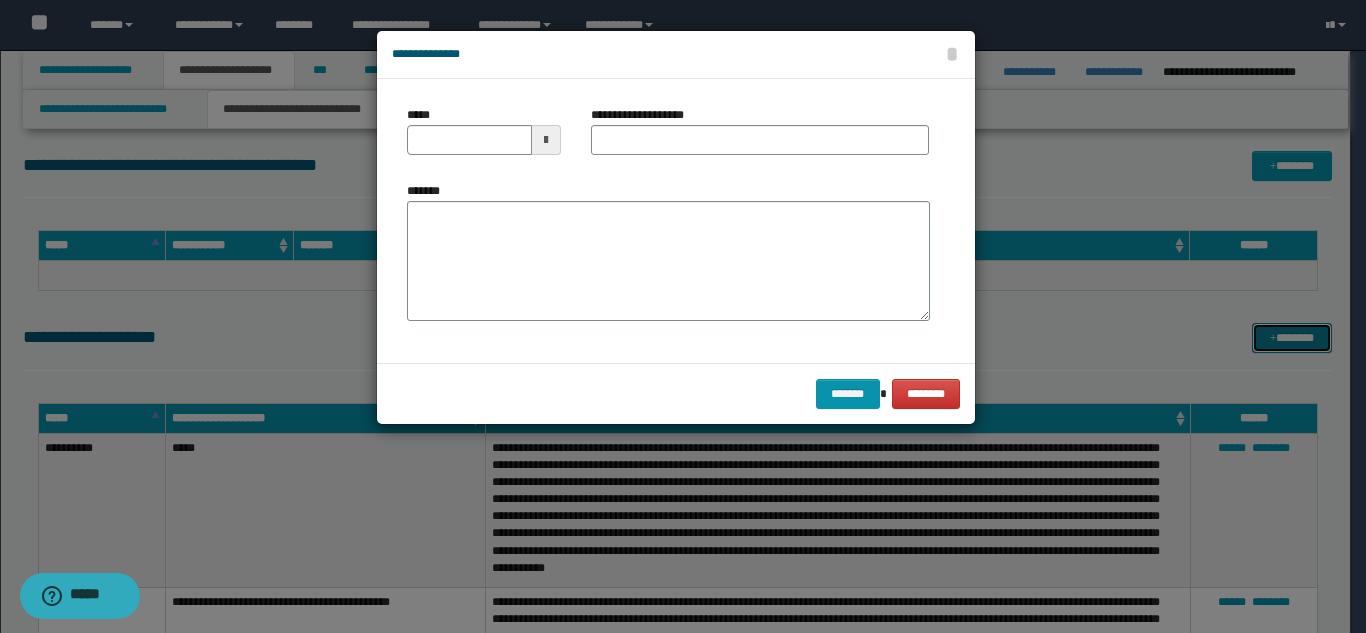 scroll, scrollTop: 0, scrollLeft: 0, axis: both 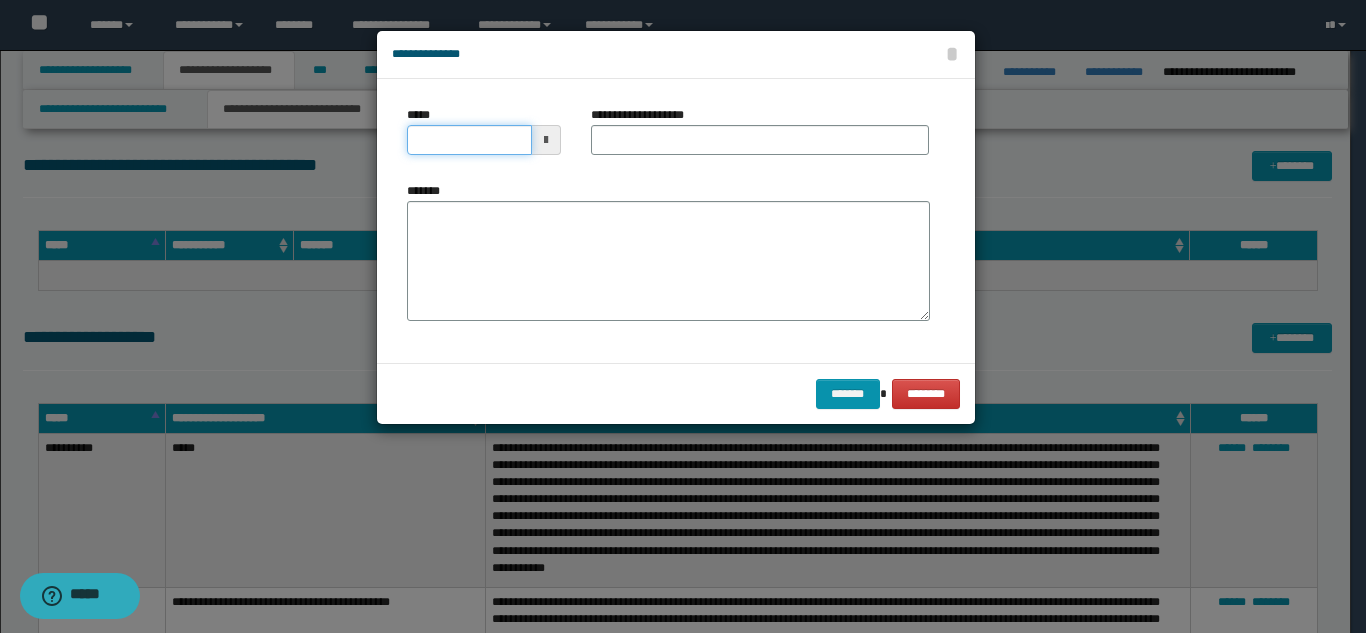 click on "*****" at bounding box center [469, 140] 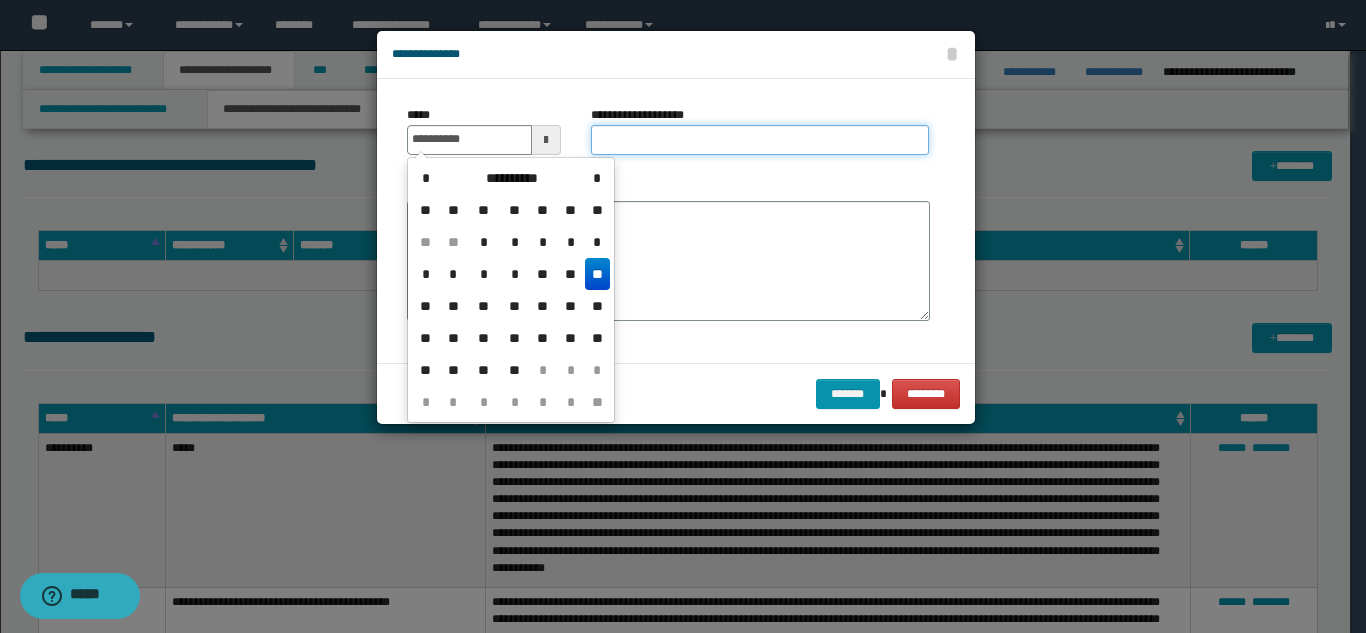 type on "**********" 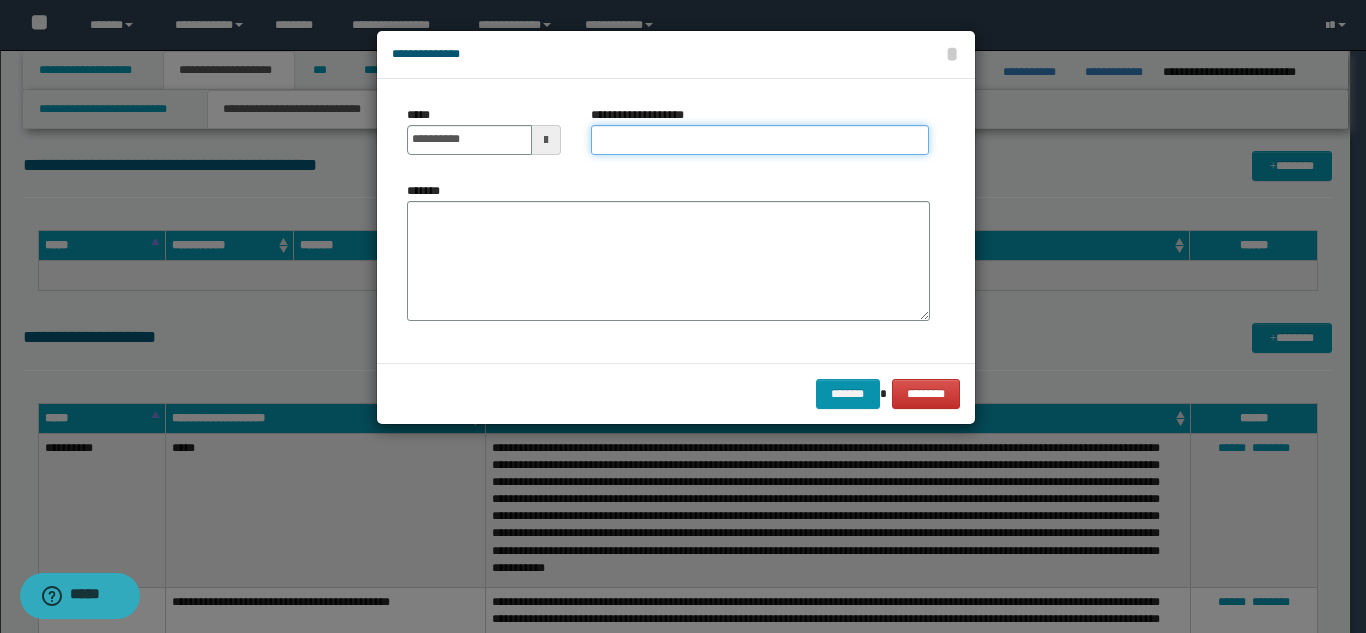 paste on "**********" 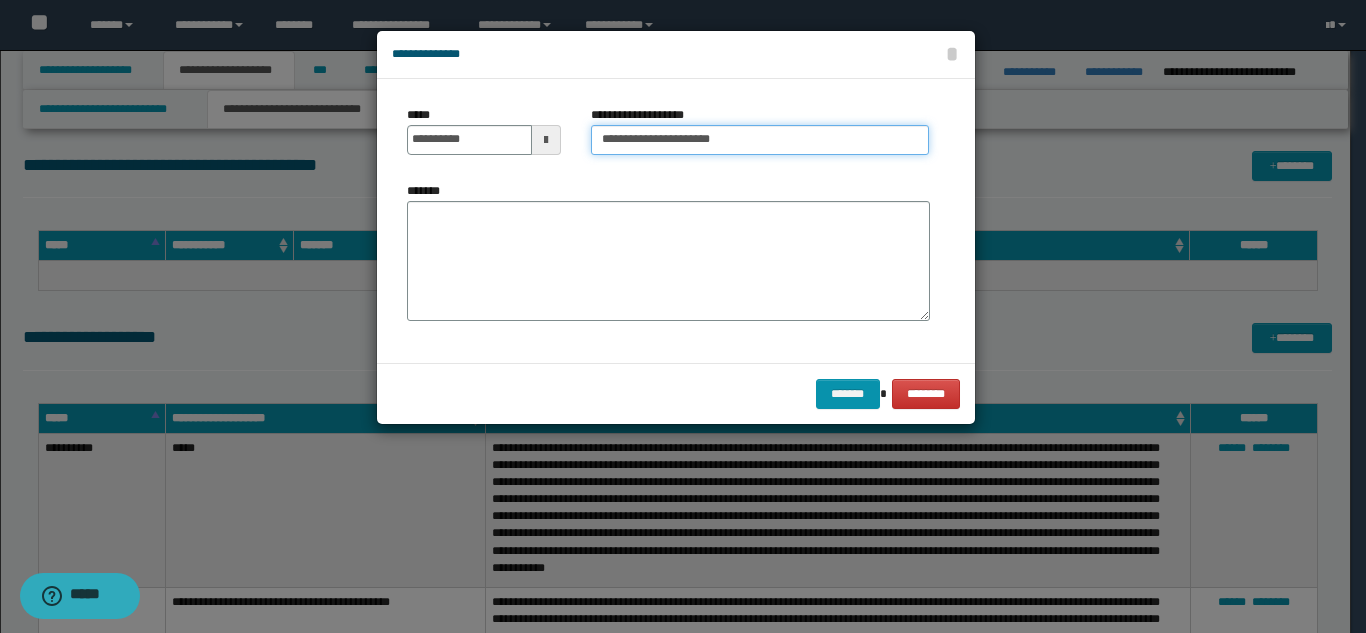 type on "**********" 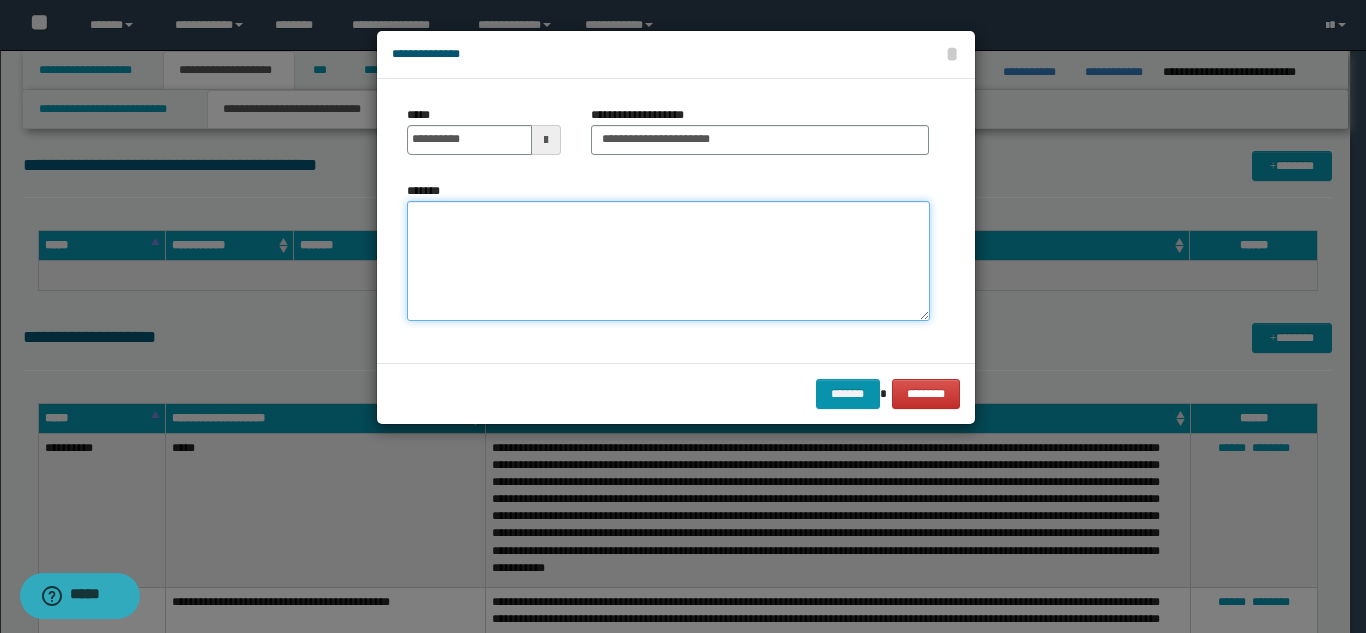 paste on "**********" 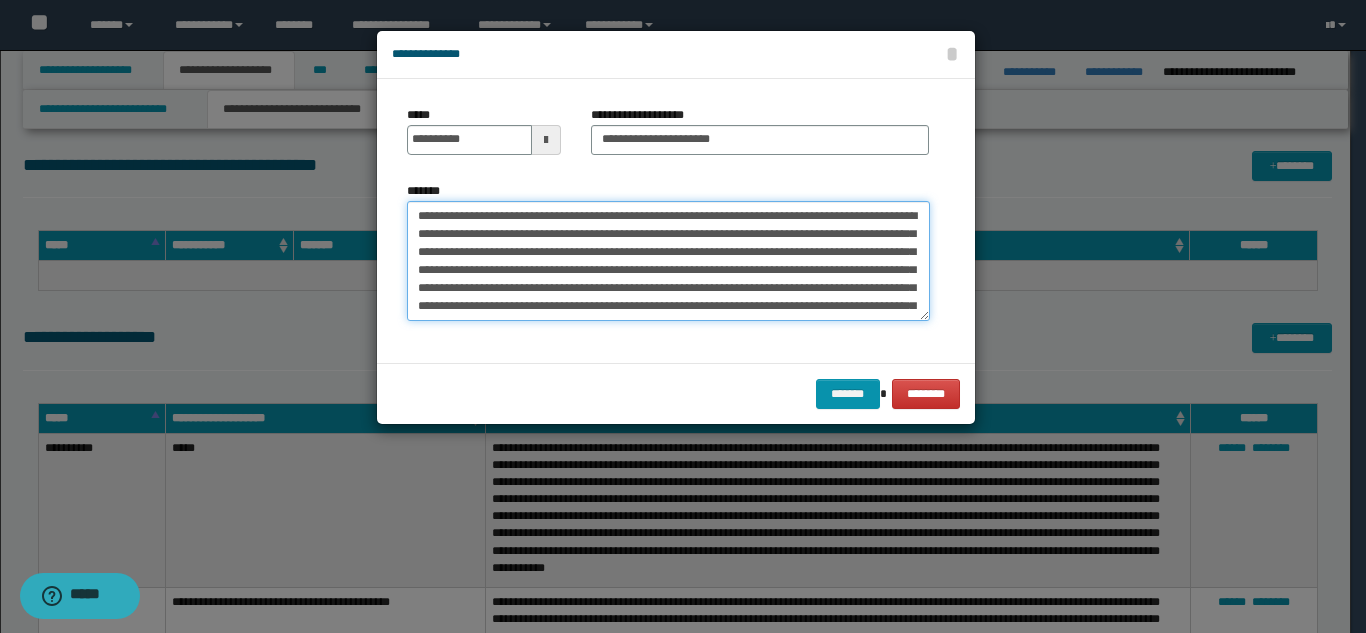 scroll, scrollTop: 84, scrollLeft: 0, axis: vertical 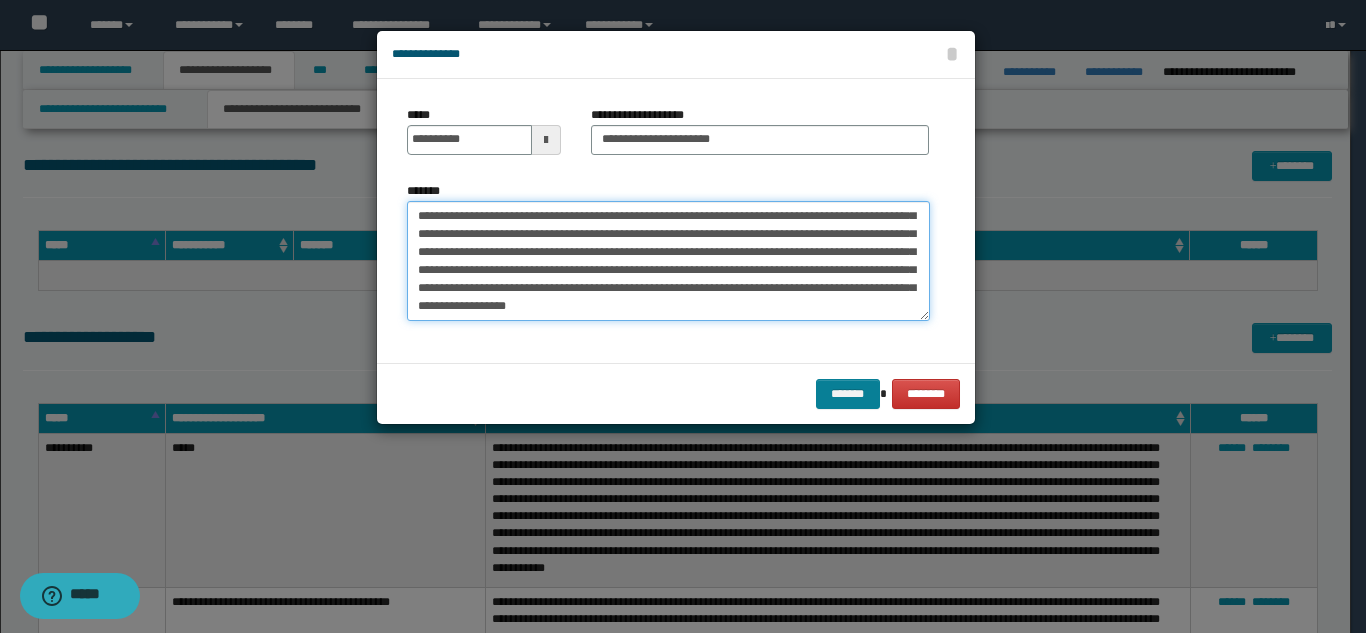 type on "**********" 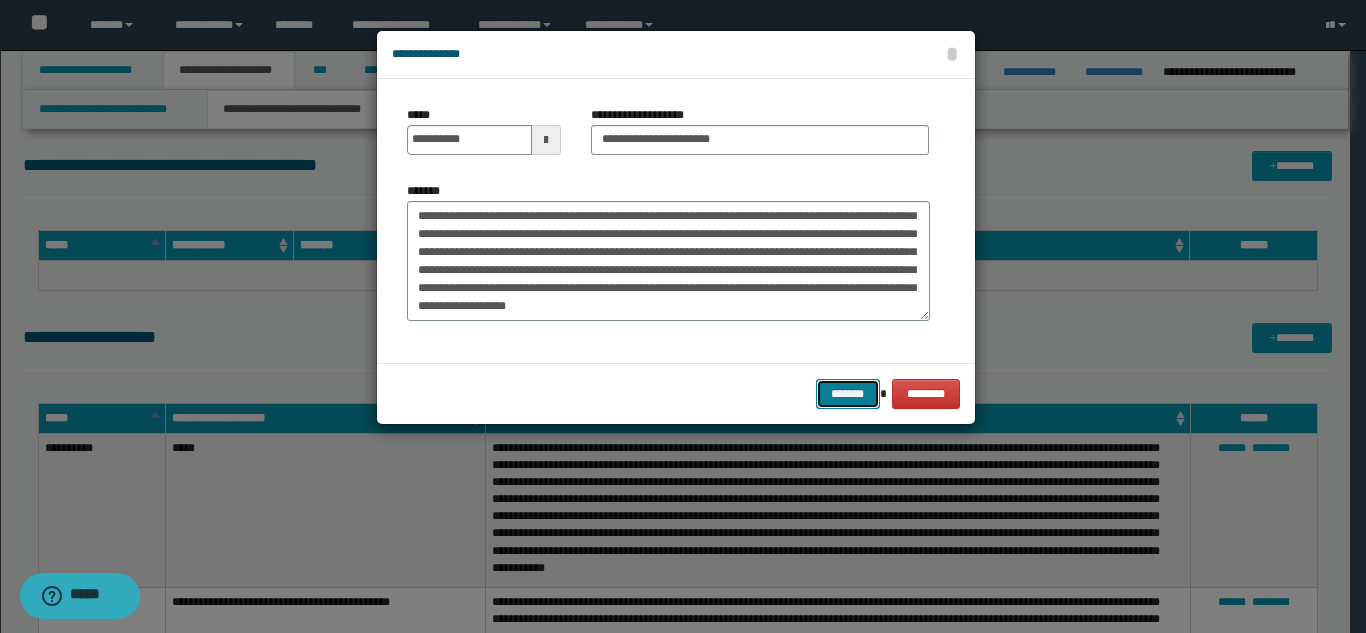 click on "*******" at bounding box center [848, 394] 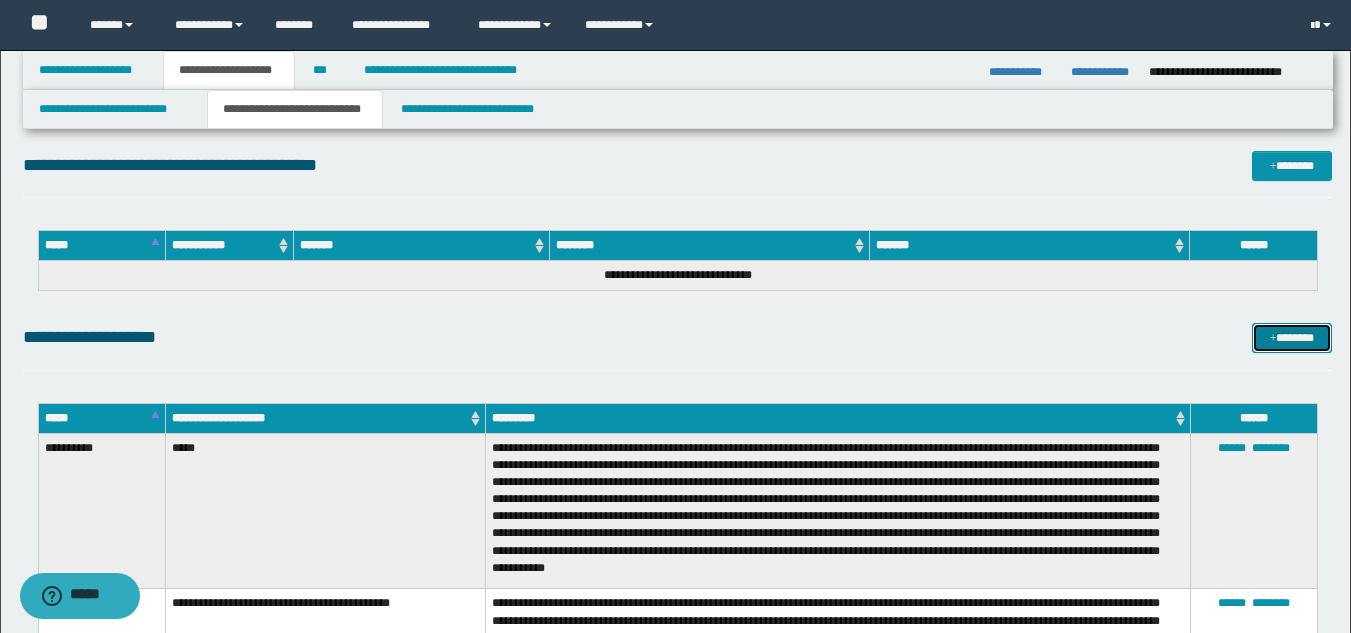 click on "*******" at bounding box center (1292, 338) 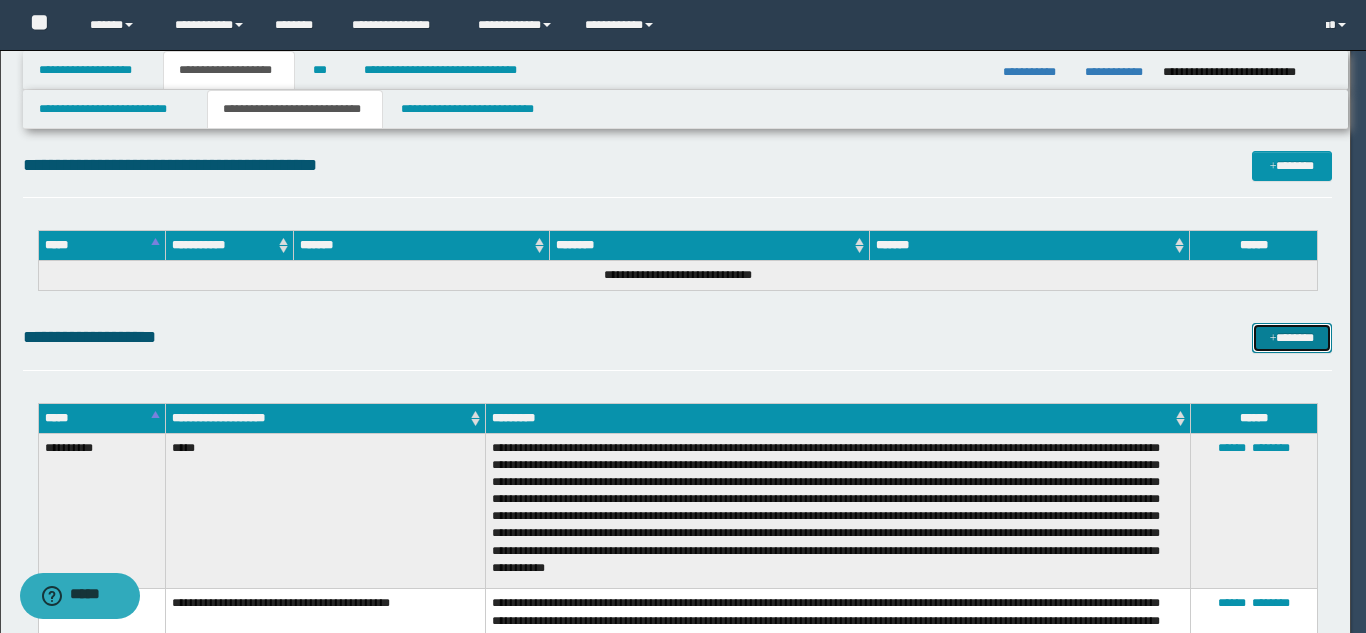 scroll, scrollTop: 0, scrollLeft: 0, axis: both 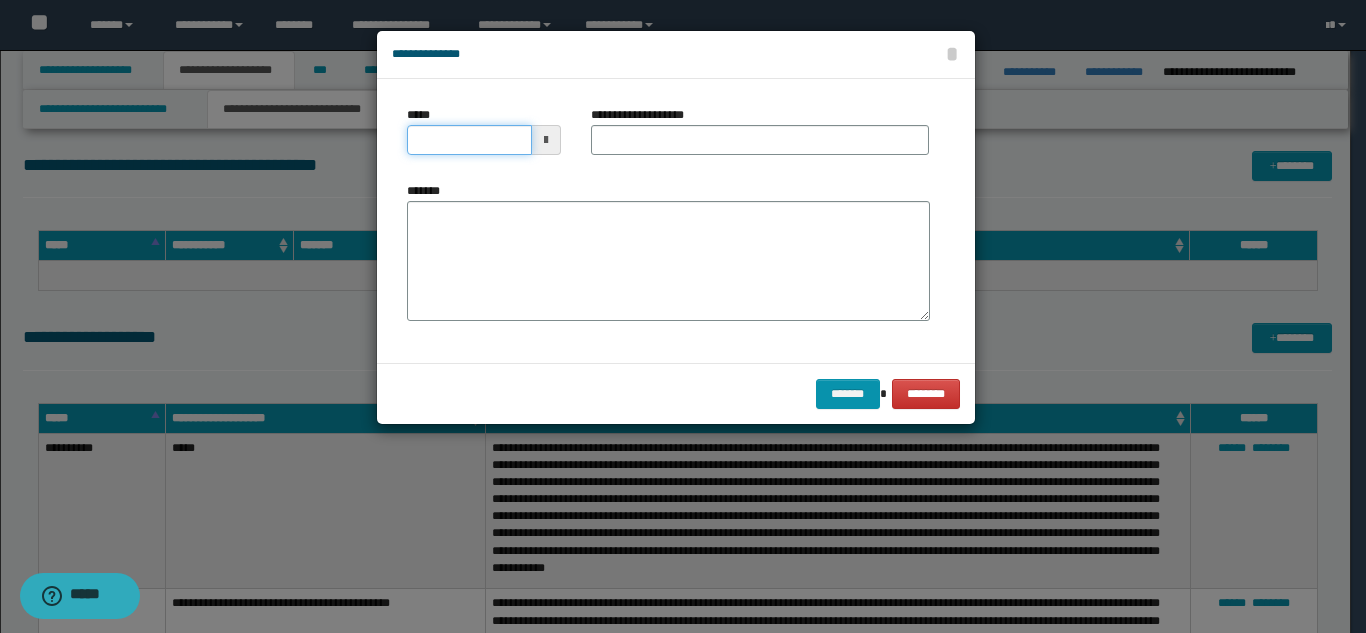 click on "*****" at bounding box center (469, 140) 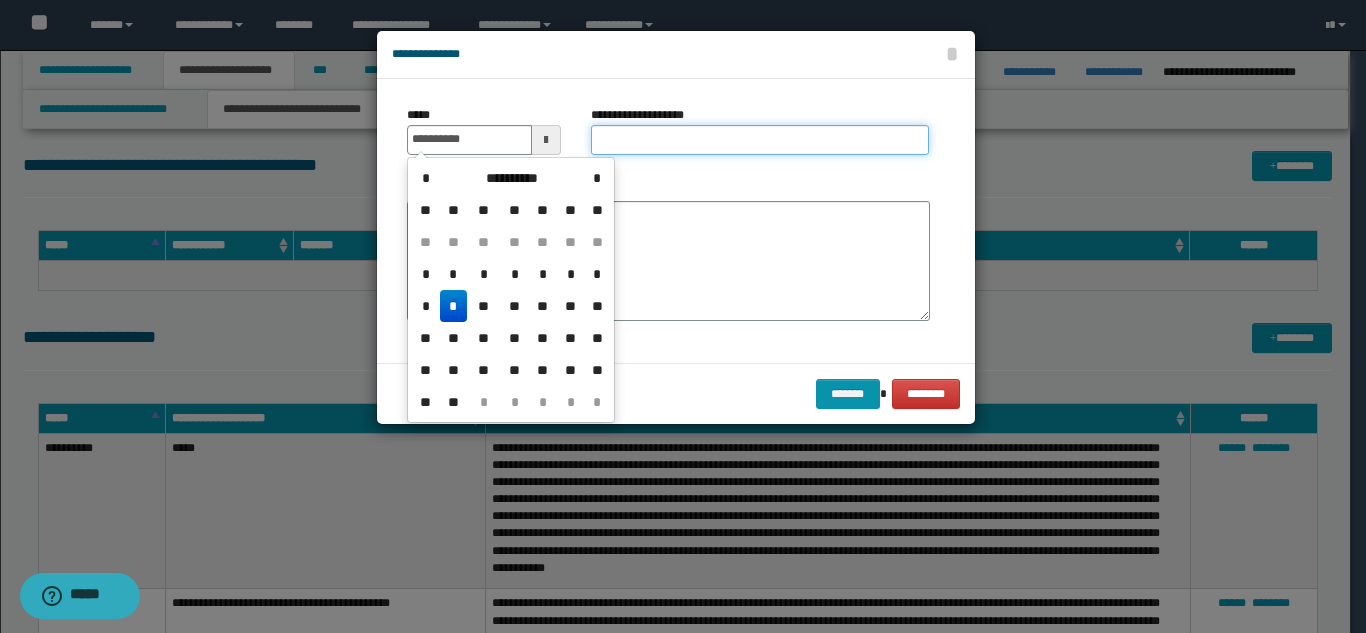 type on "**********" 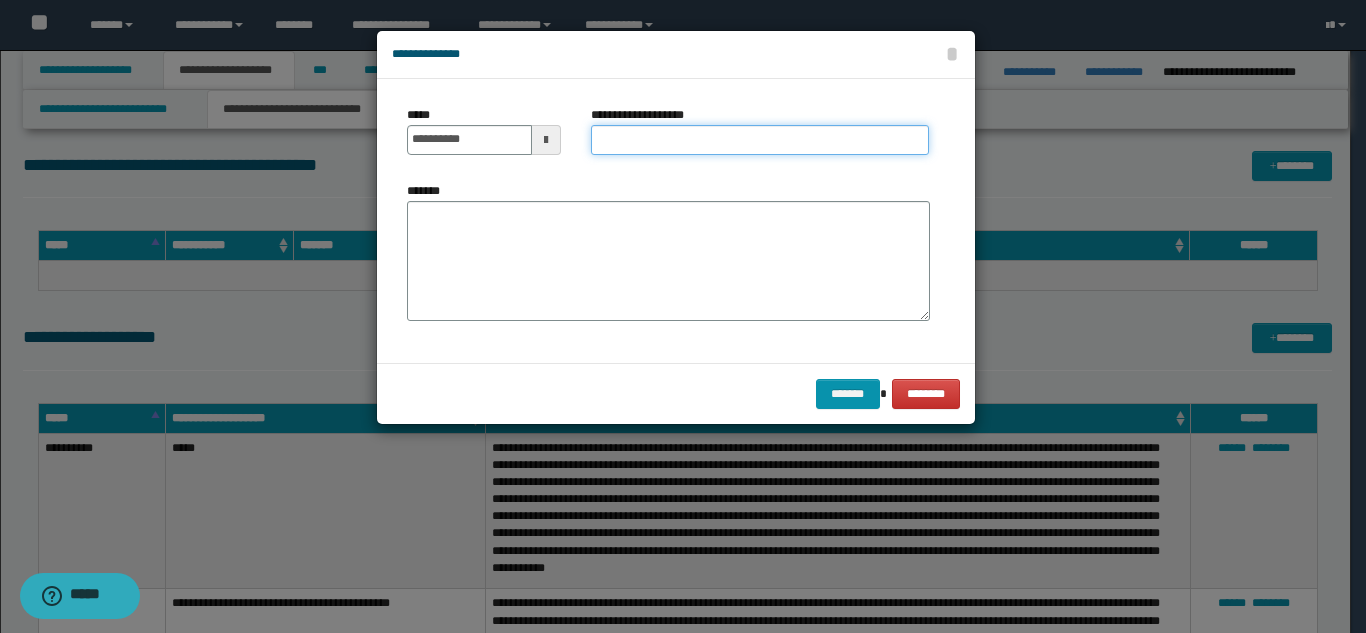paste on "**********" 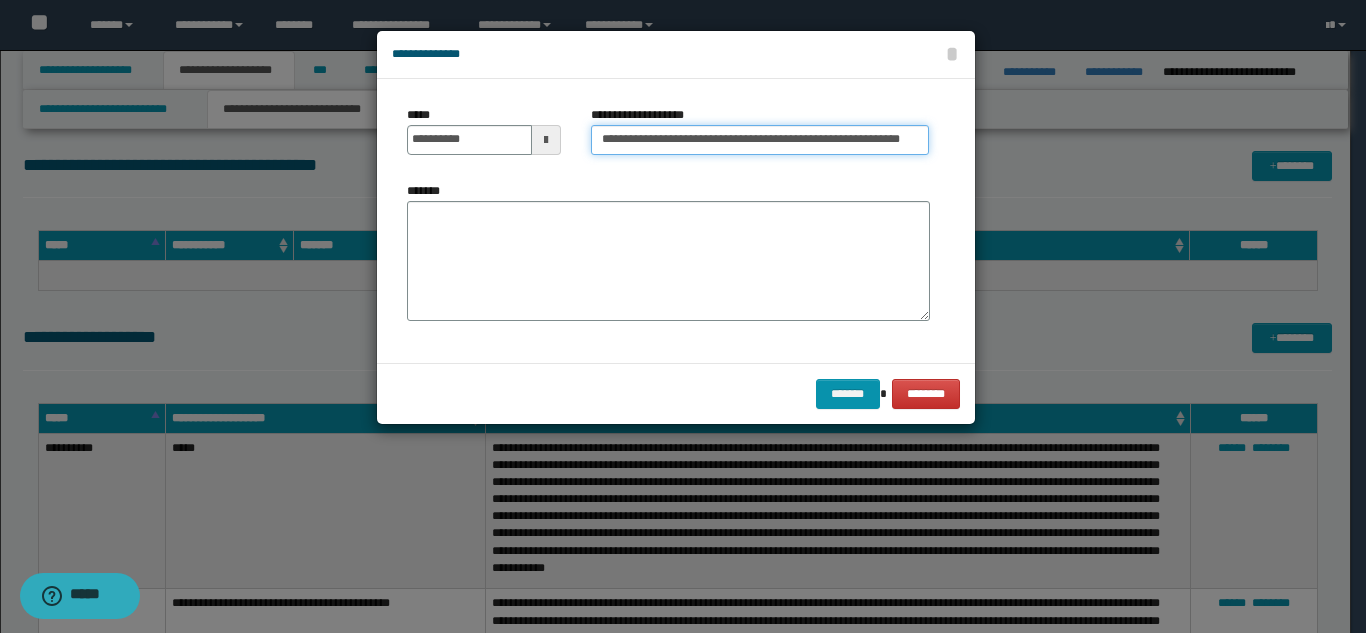 scroll, scrollTop: 0, scrollLeft: 14, axis: horizontal 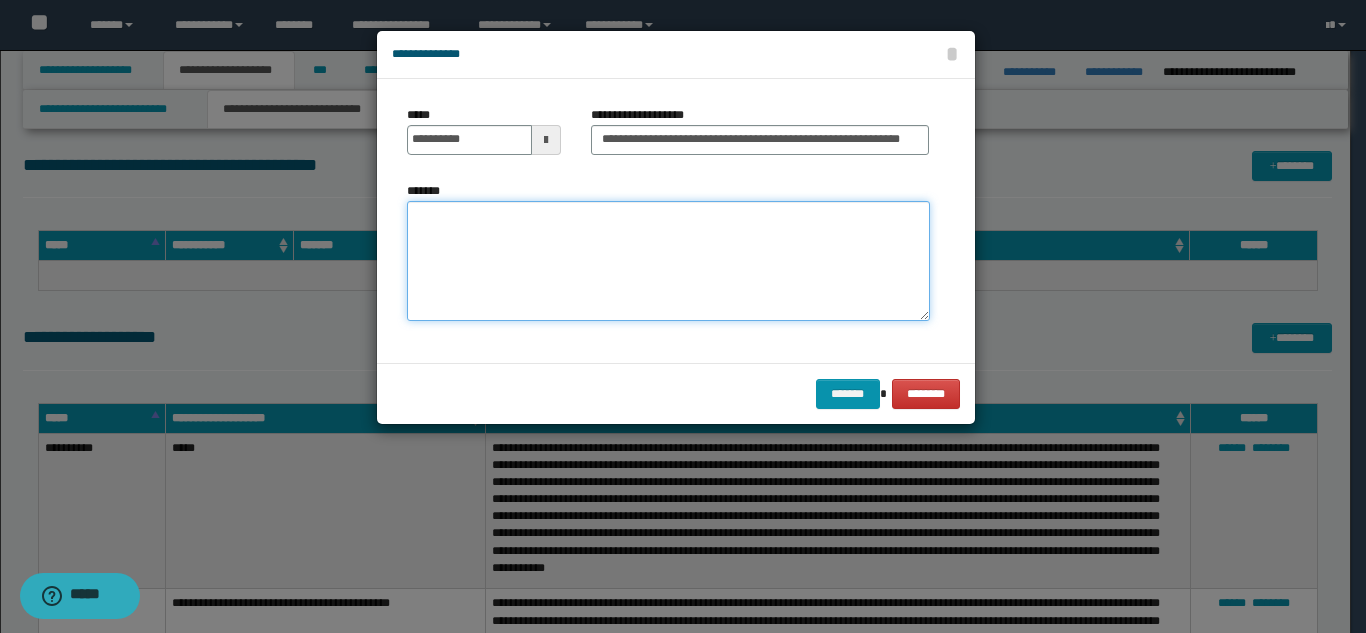 paste on "**********" 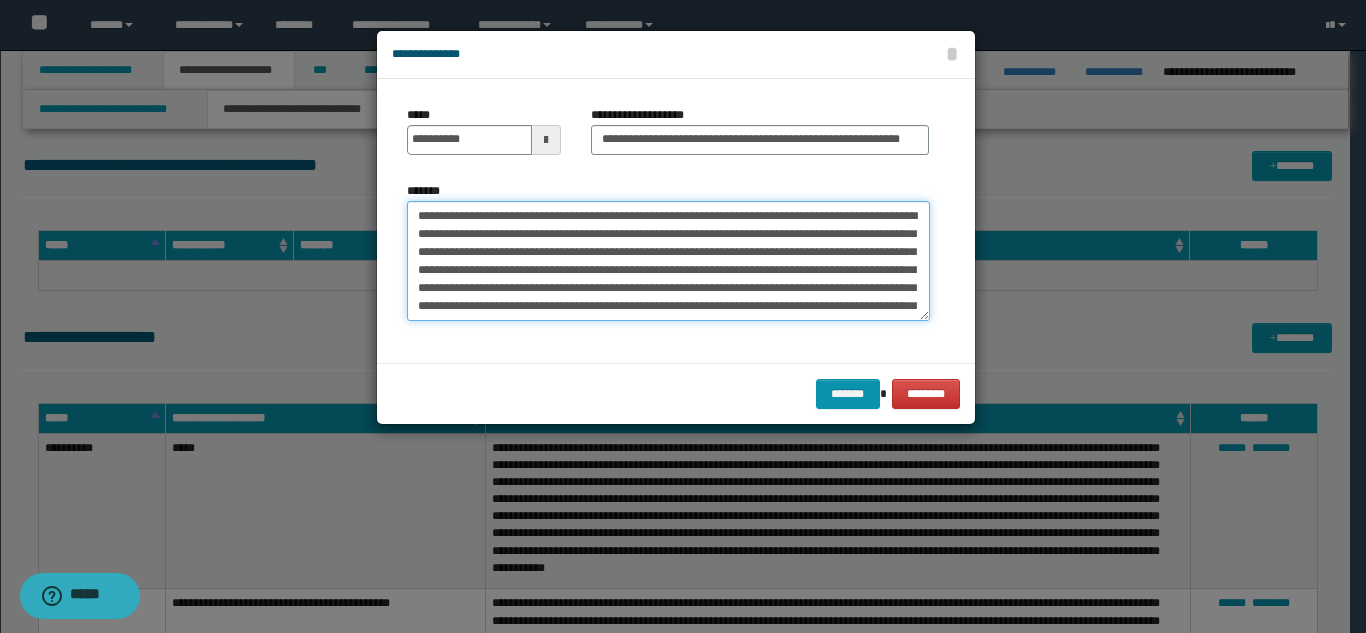 scroll, scrollTop: 66, scrollLeft: 0, axis: vertical 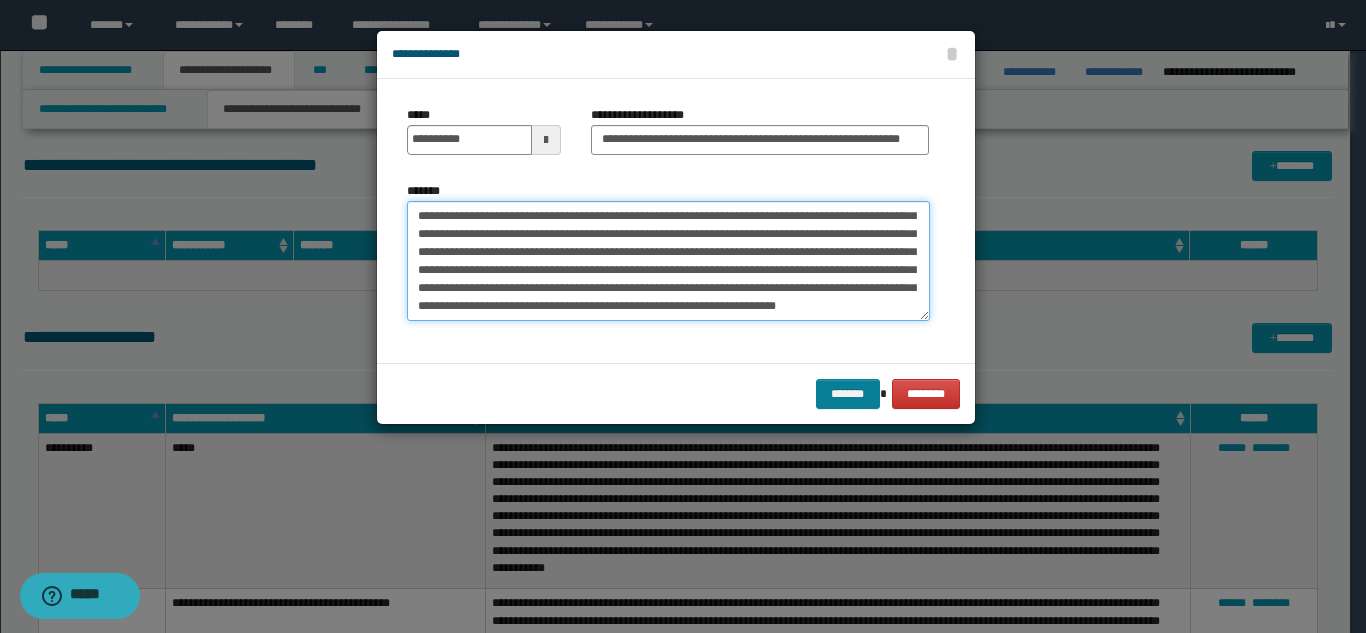 type on "**********" 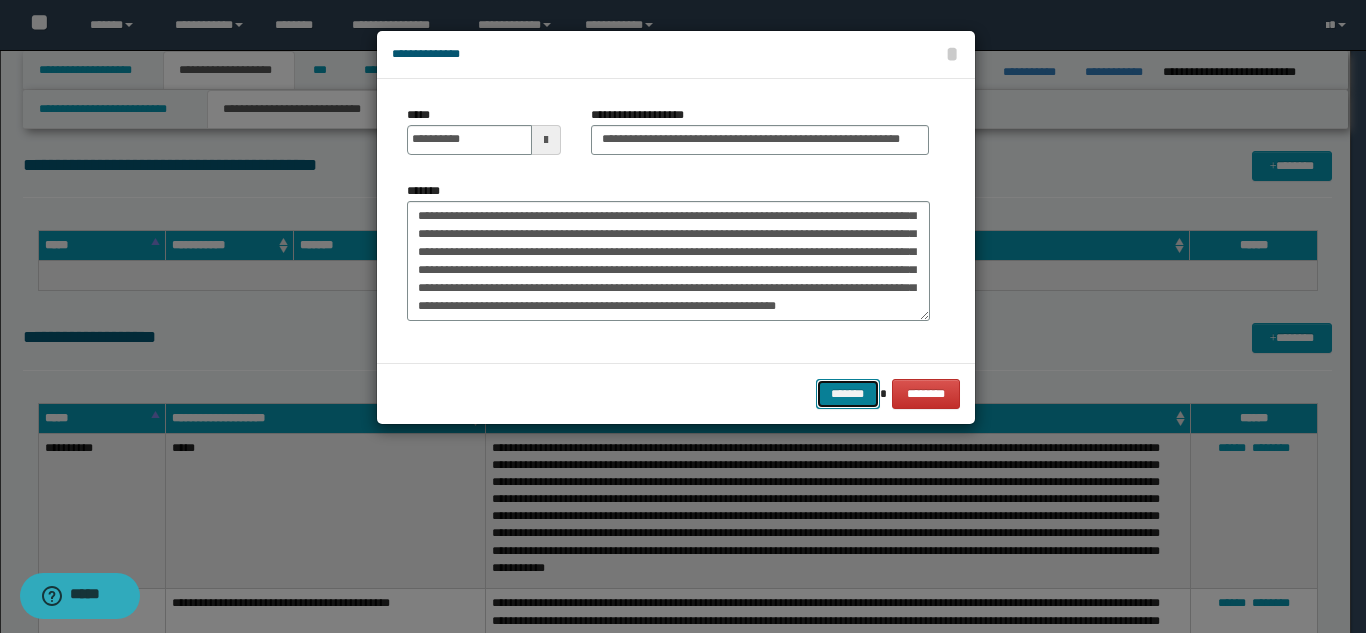 click on "*******" at bounding box center [848, 394] 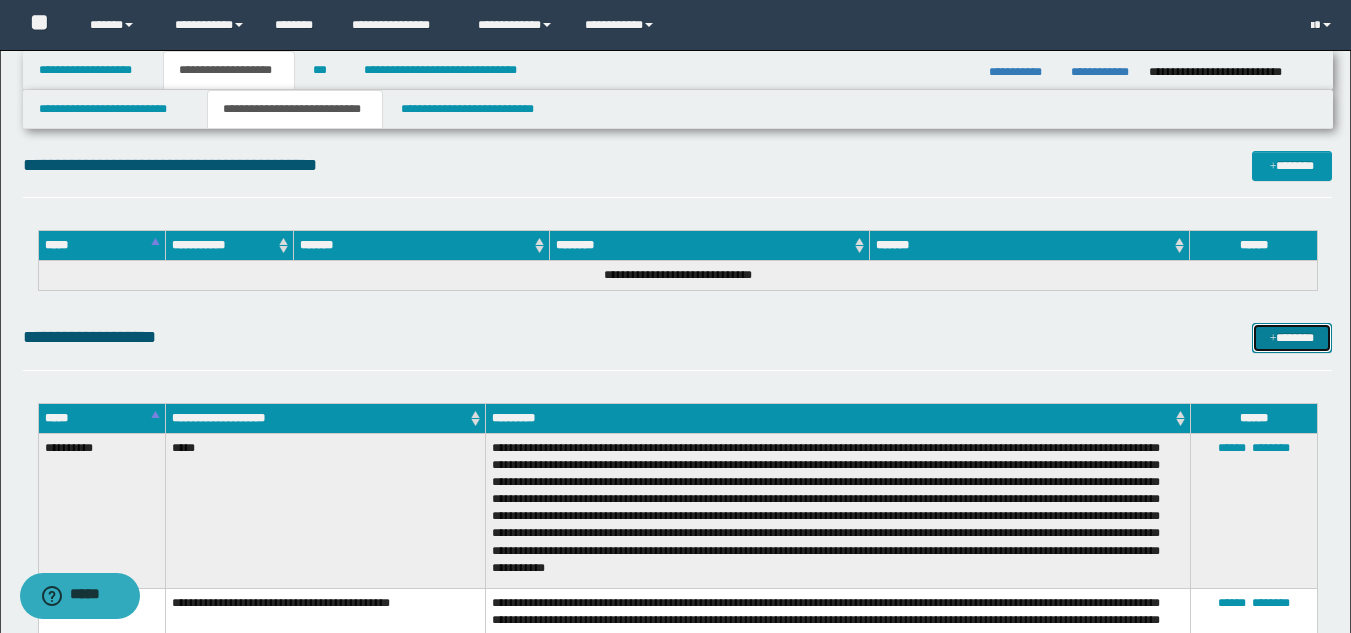click on "*******" at bounding box center [1292, 338] 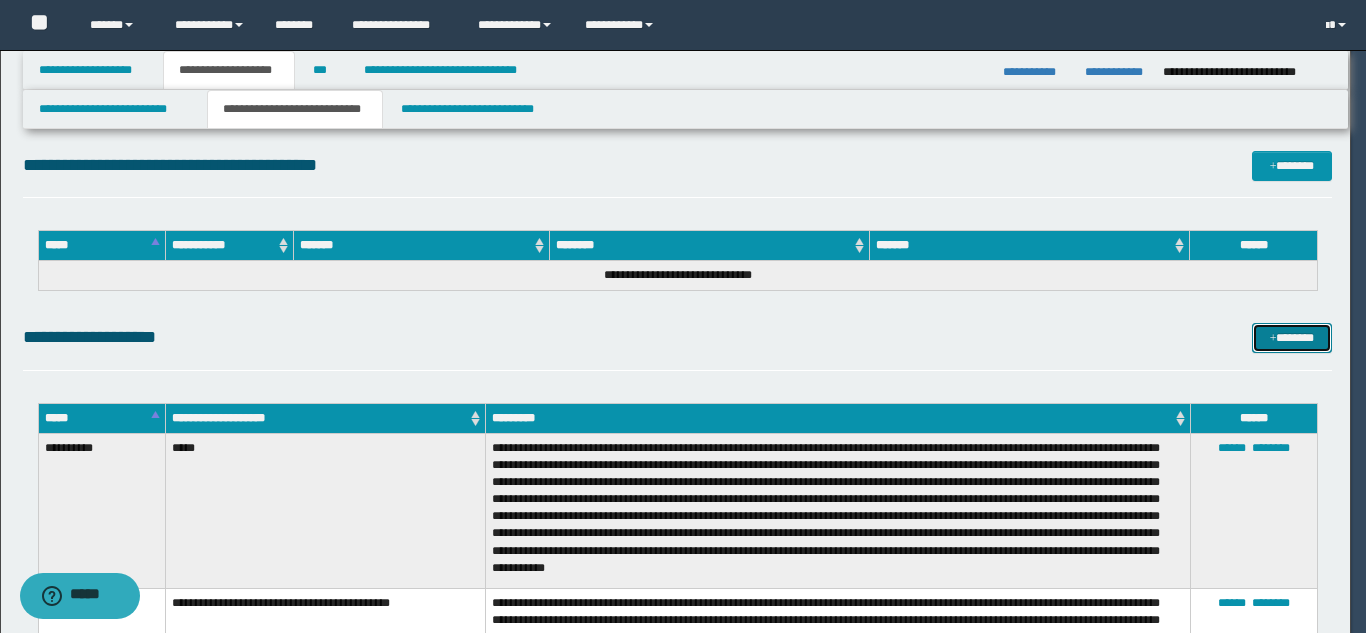 scroll, scrollTop: 0, scrollLeft: 0, axis: both 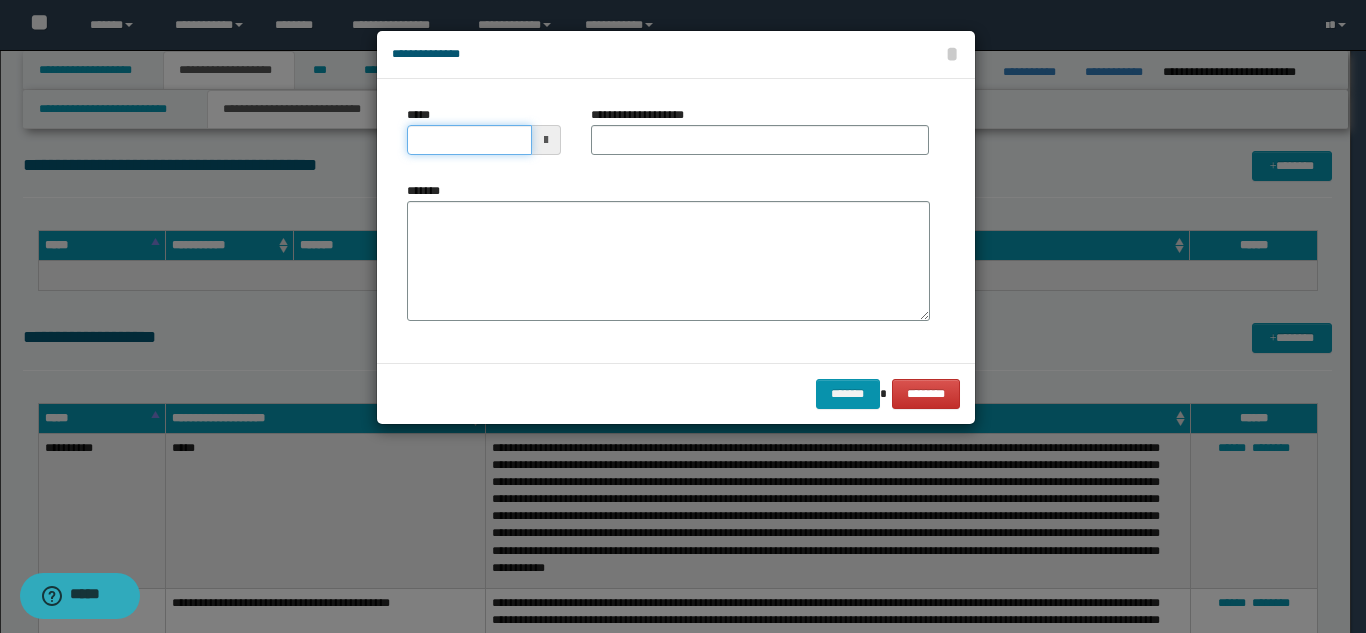 click on "*****" at bounding box center [469, 140] 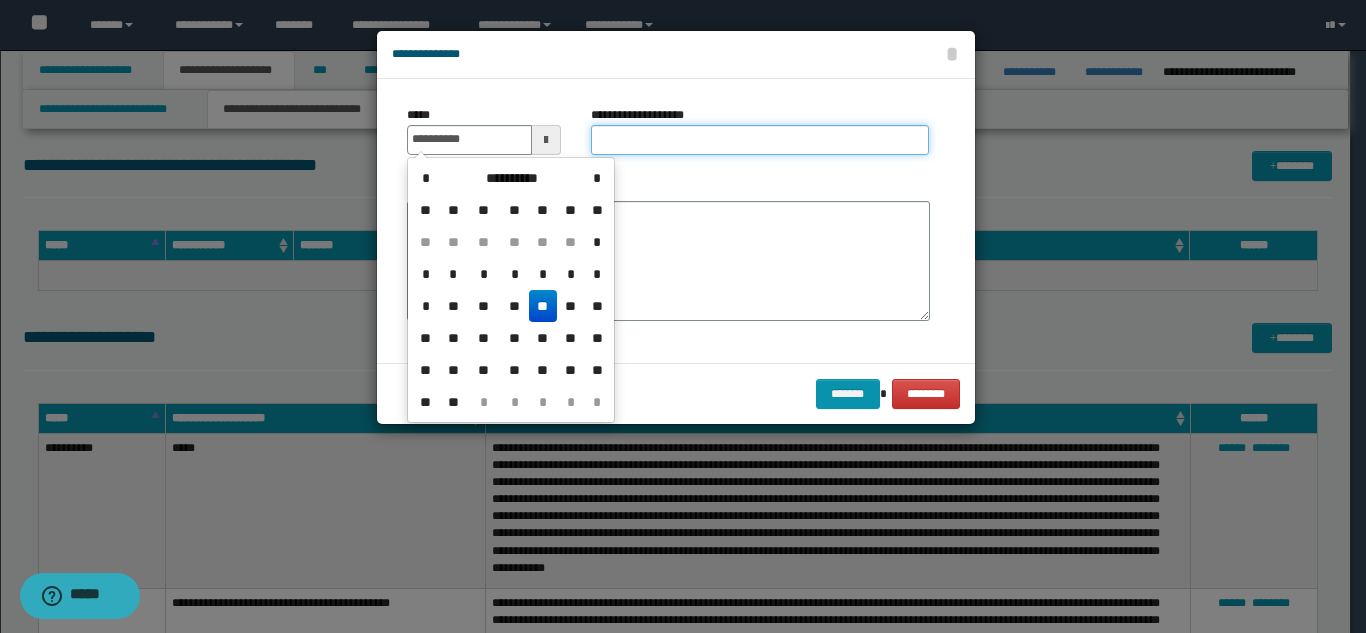 type on "**********" 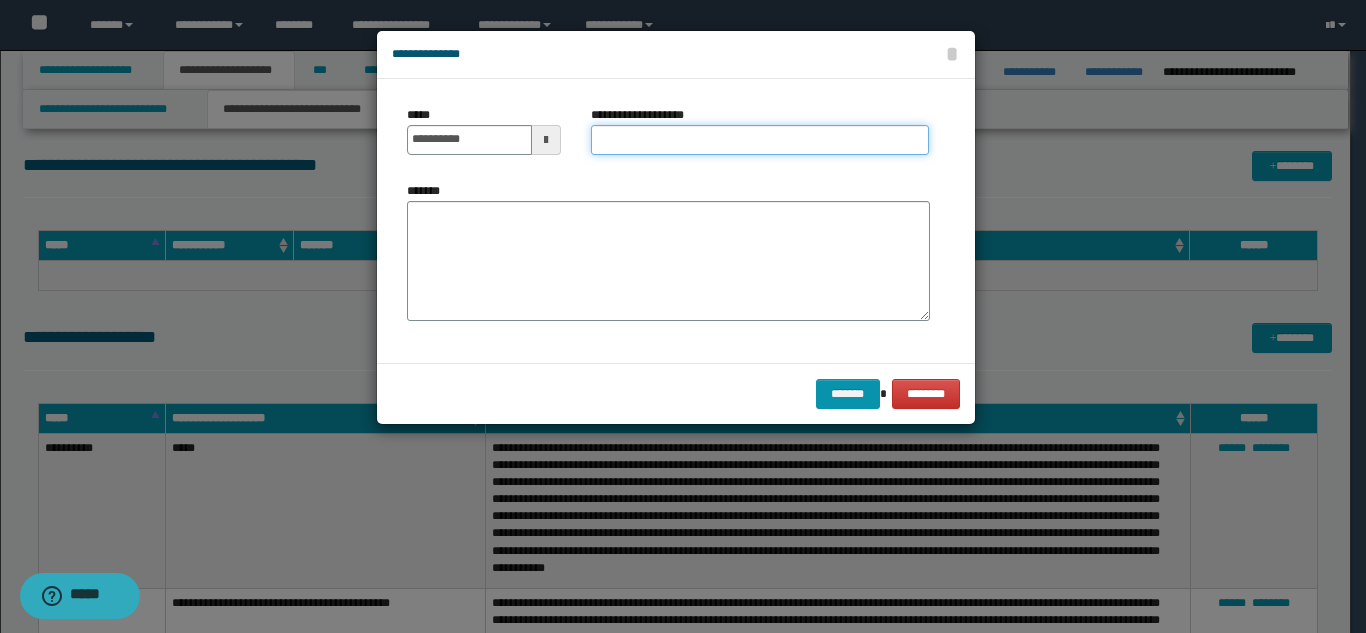 paste on "**********" 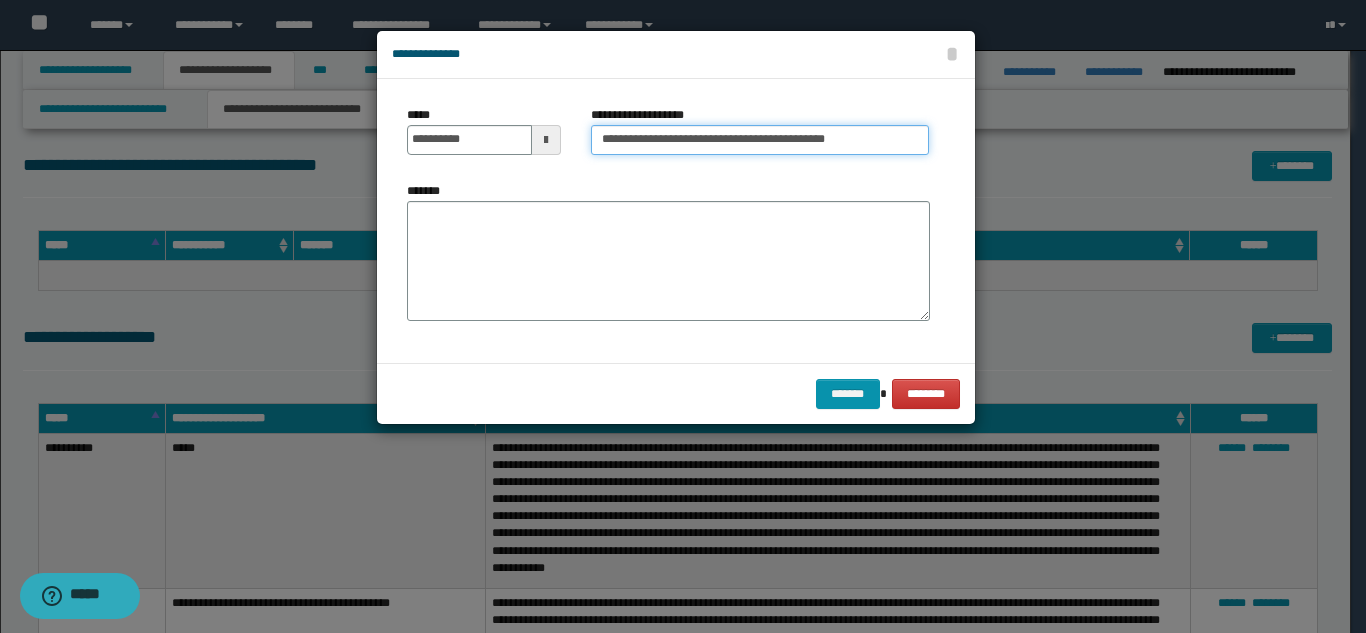 type on "**********" 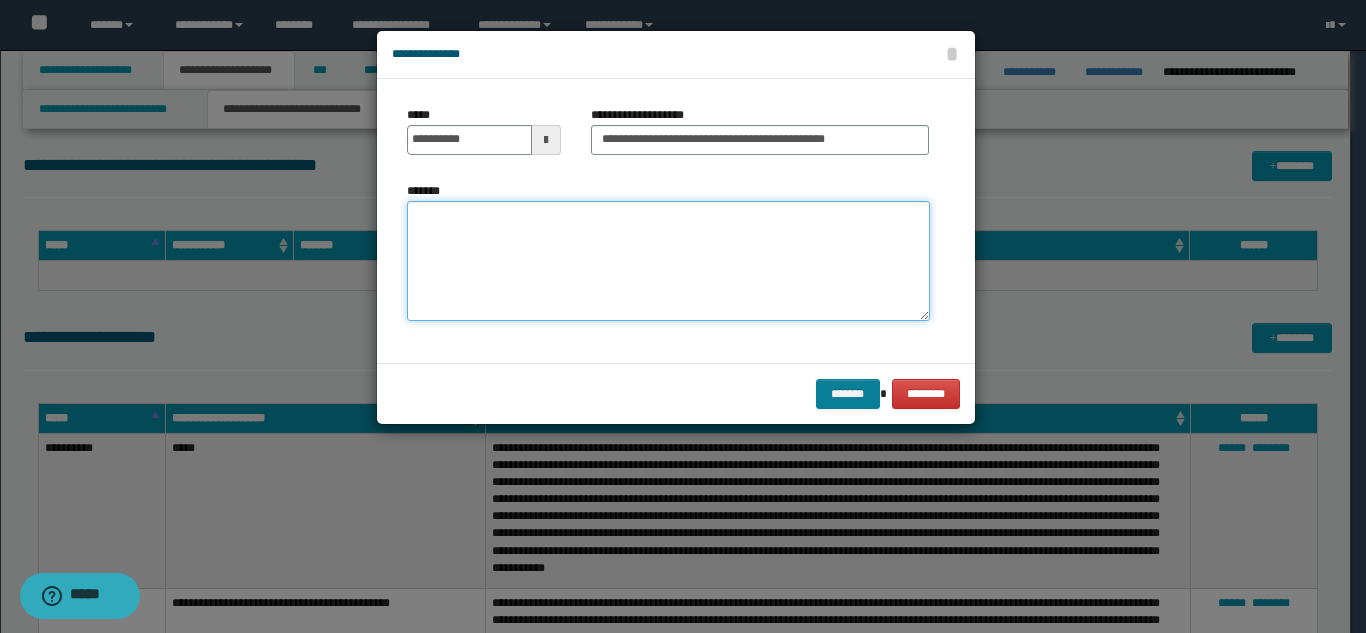 paste on "**********" 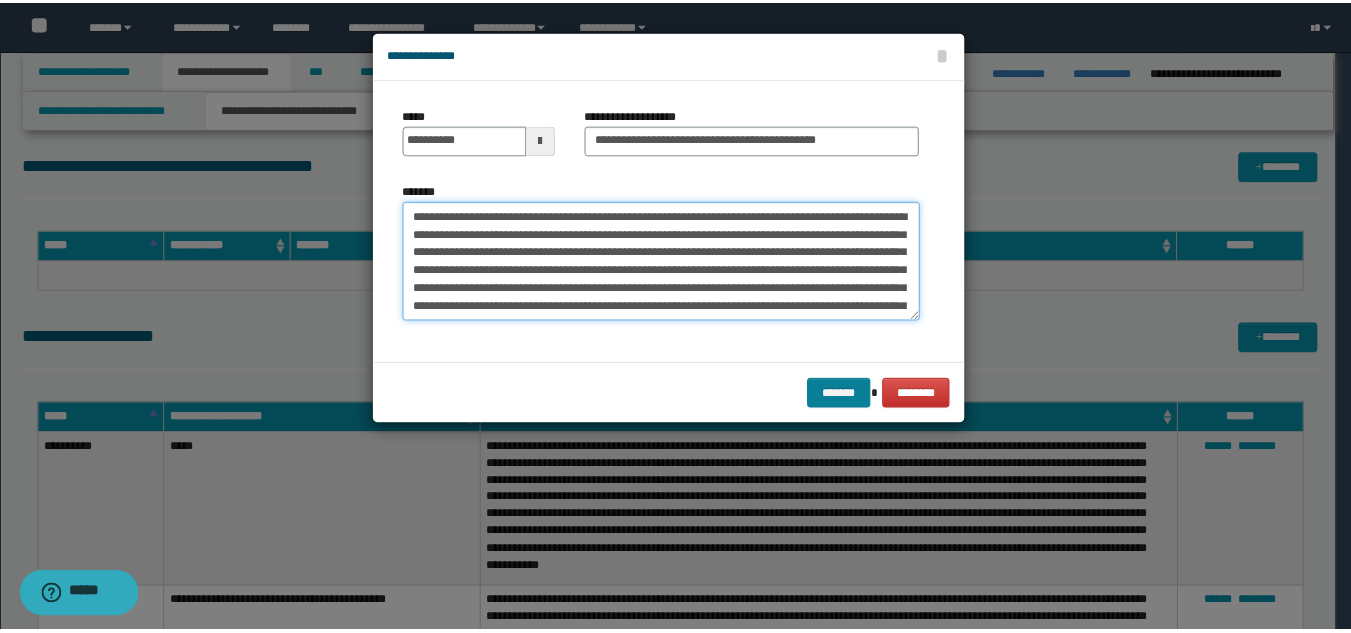 scroll, scrollTop: 138, scrollLeft: 0, axis: vertical 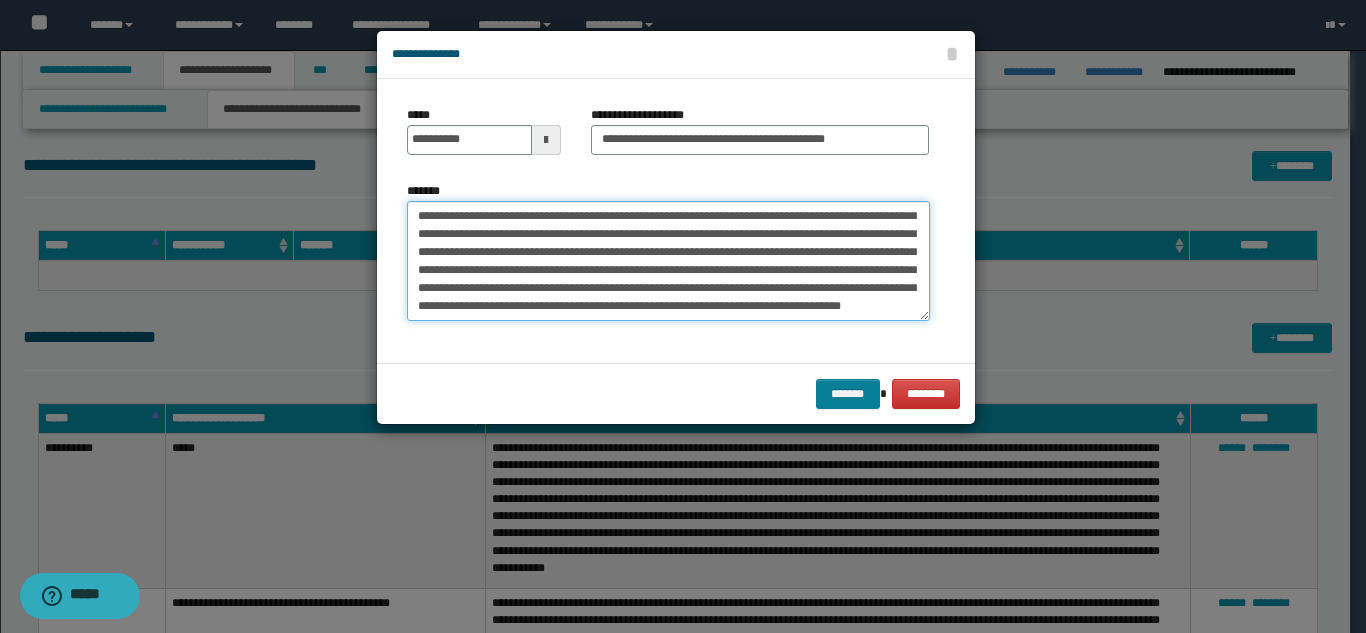 type on "**********" 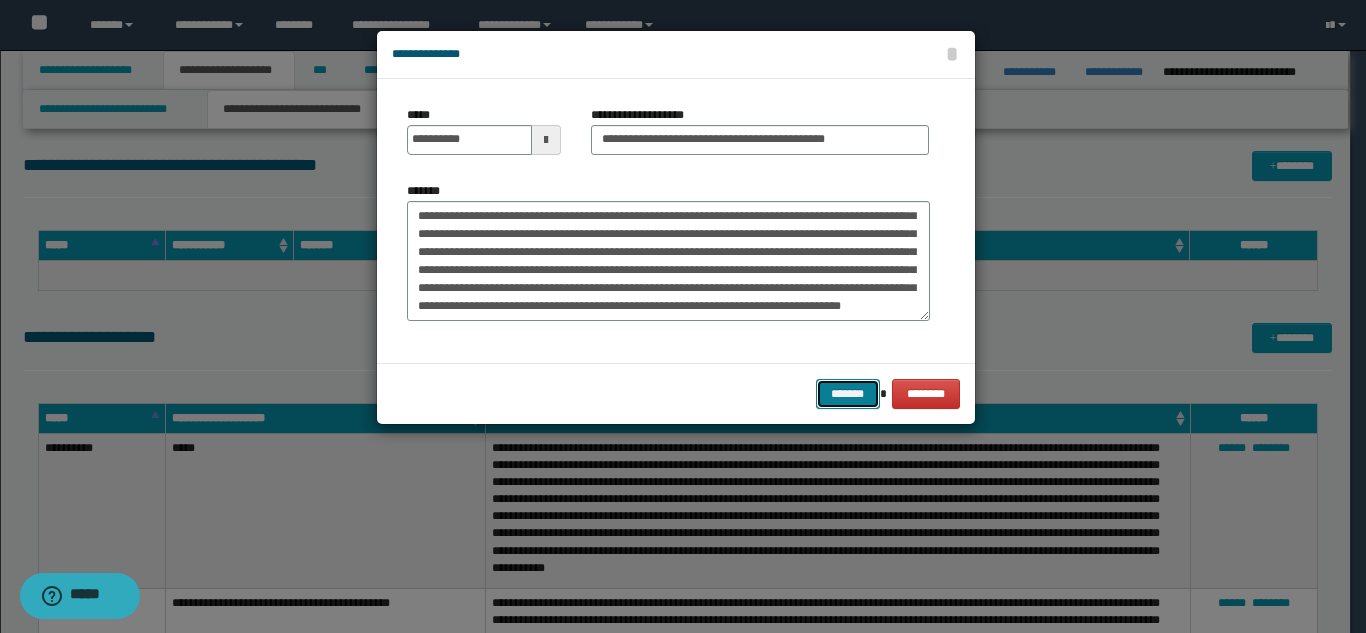 click on "*******" at bounding box center [848, 394] 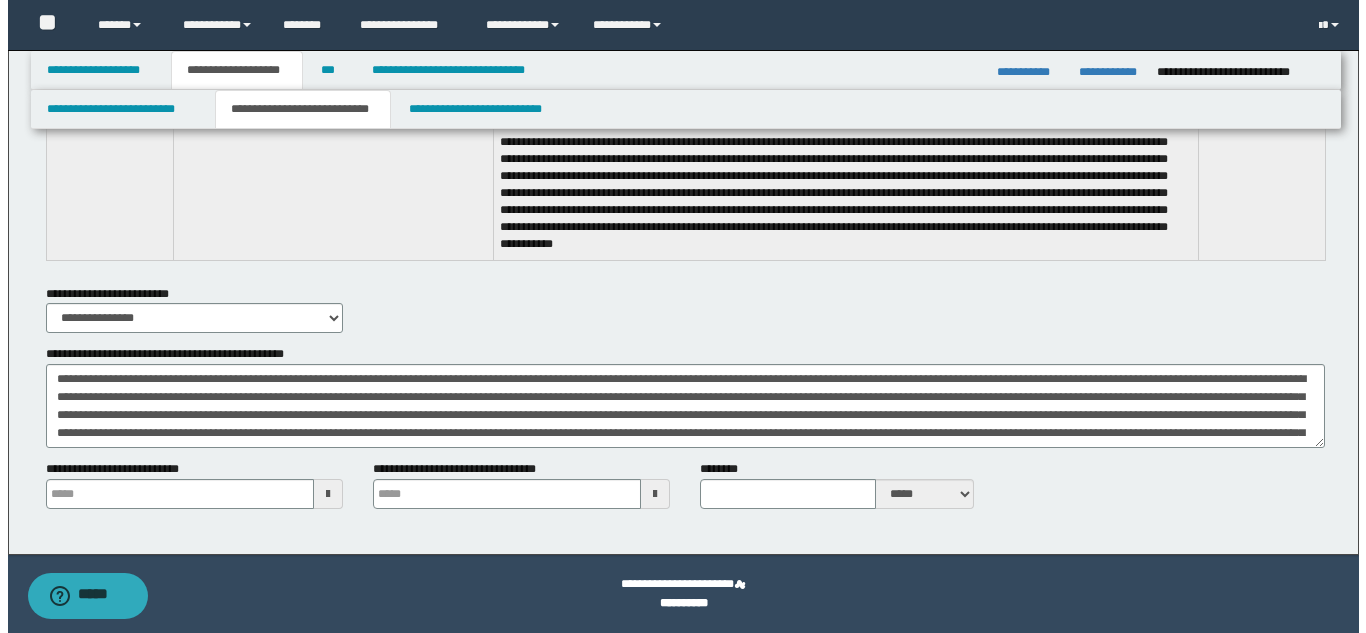 scroll, scrollTop: 12156, scrollLeft: 0, axis: vertical 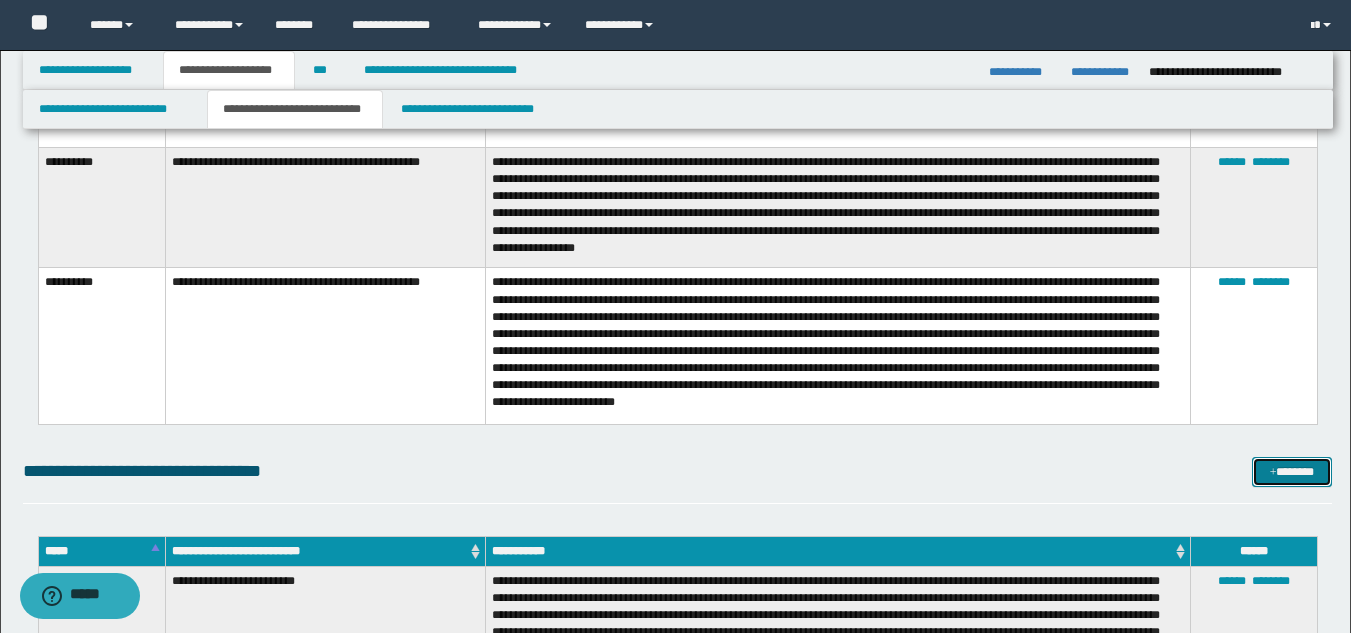 click on "*******" at bounding box center [1292, 472] 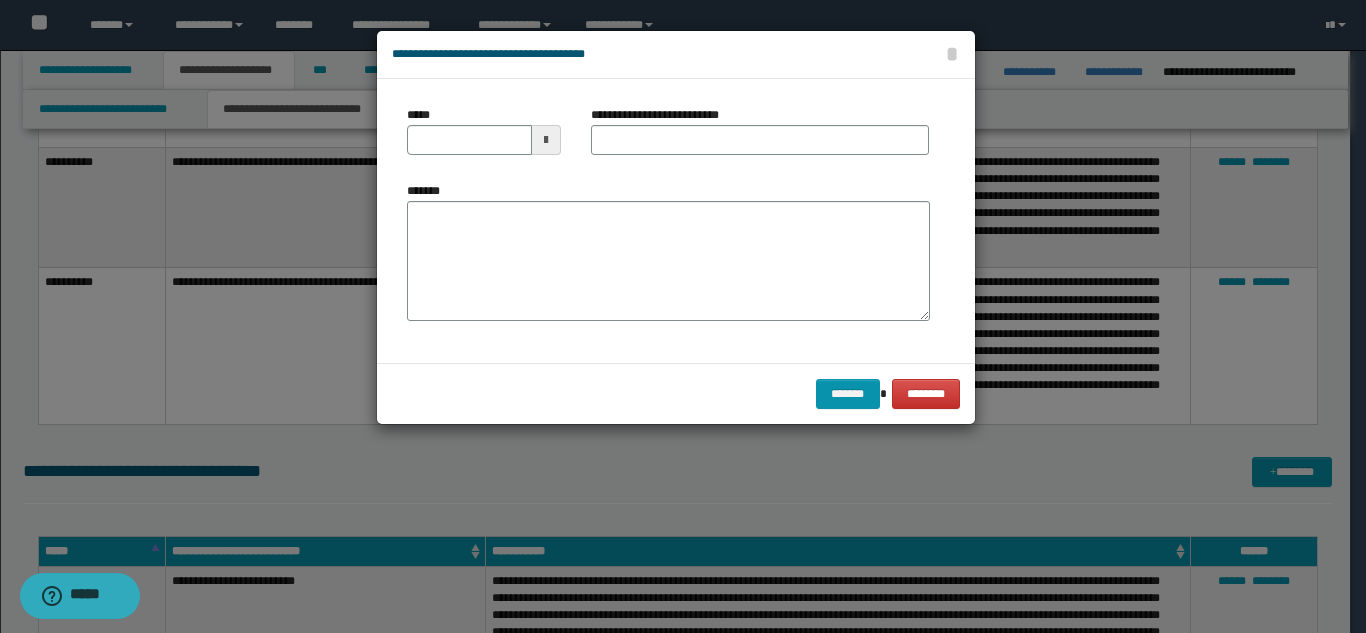 click on "*****" at bounding box center (484, 138) 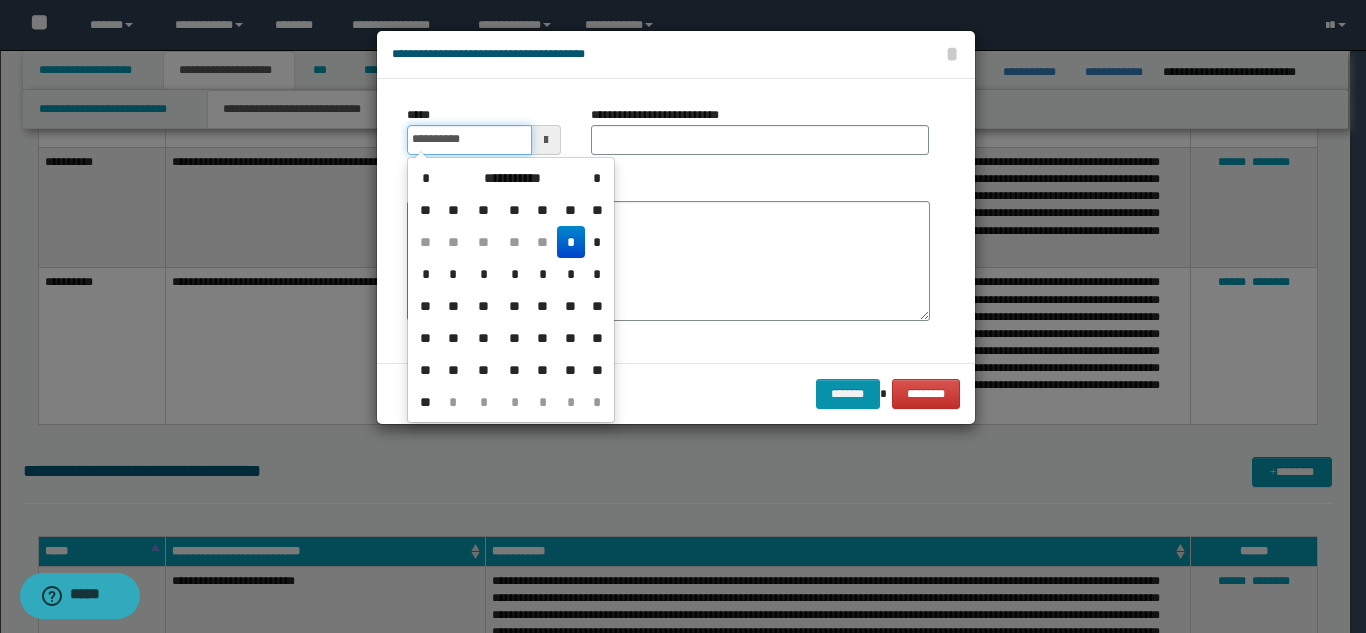 click on "**********" at bounding box center (469, 140) 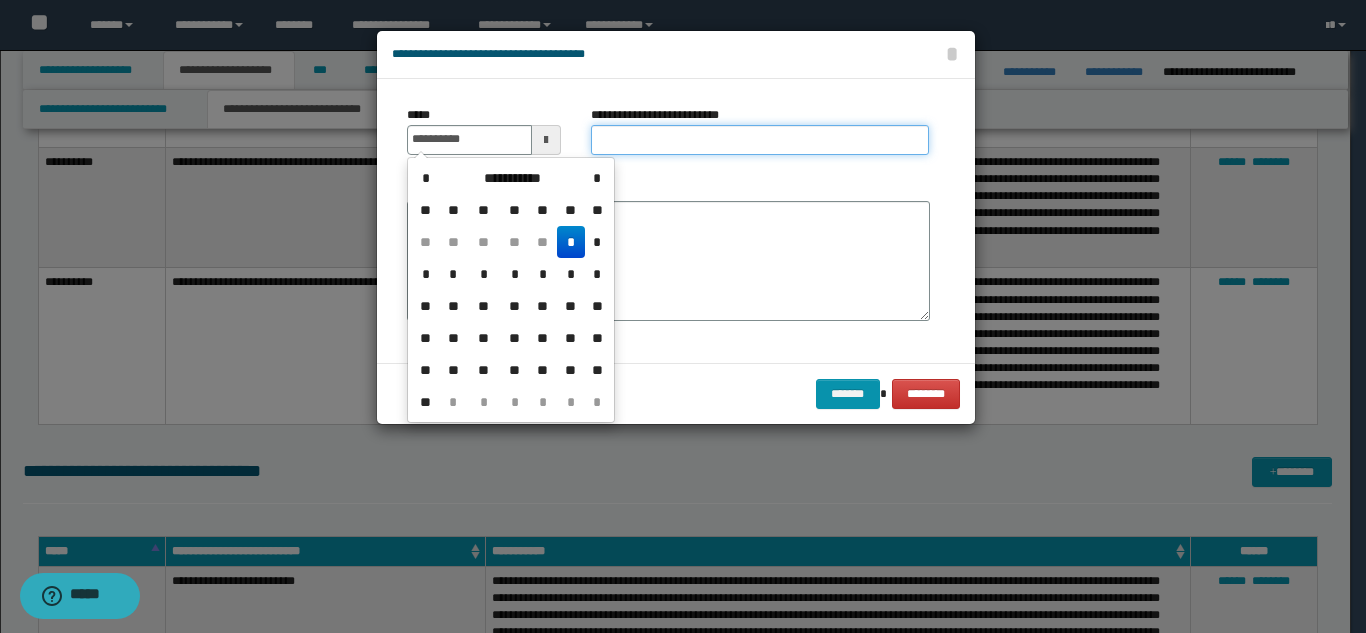 type on "**********" 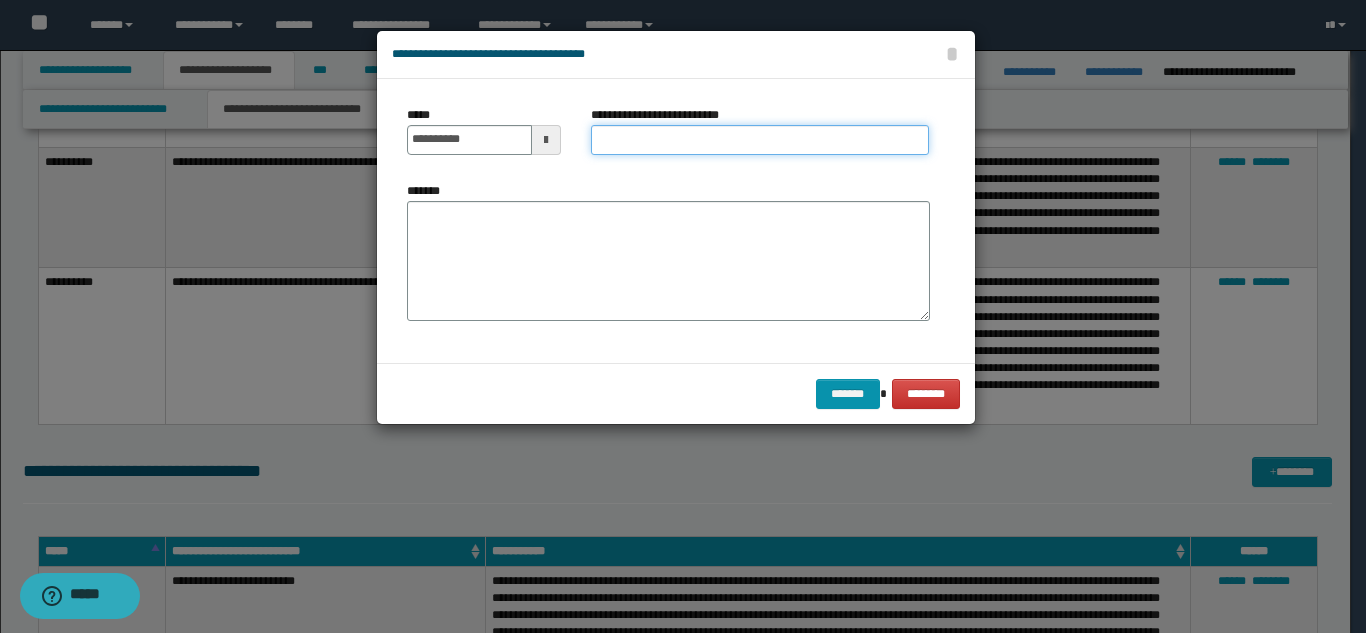 paste on "**********" 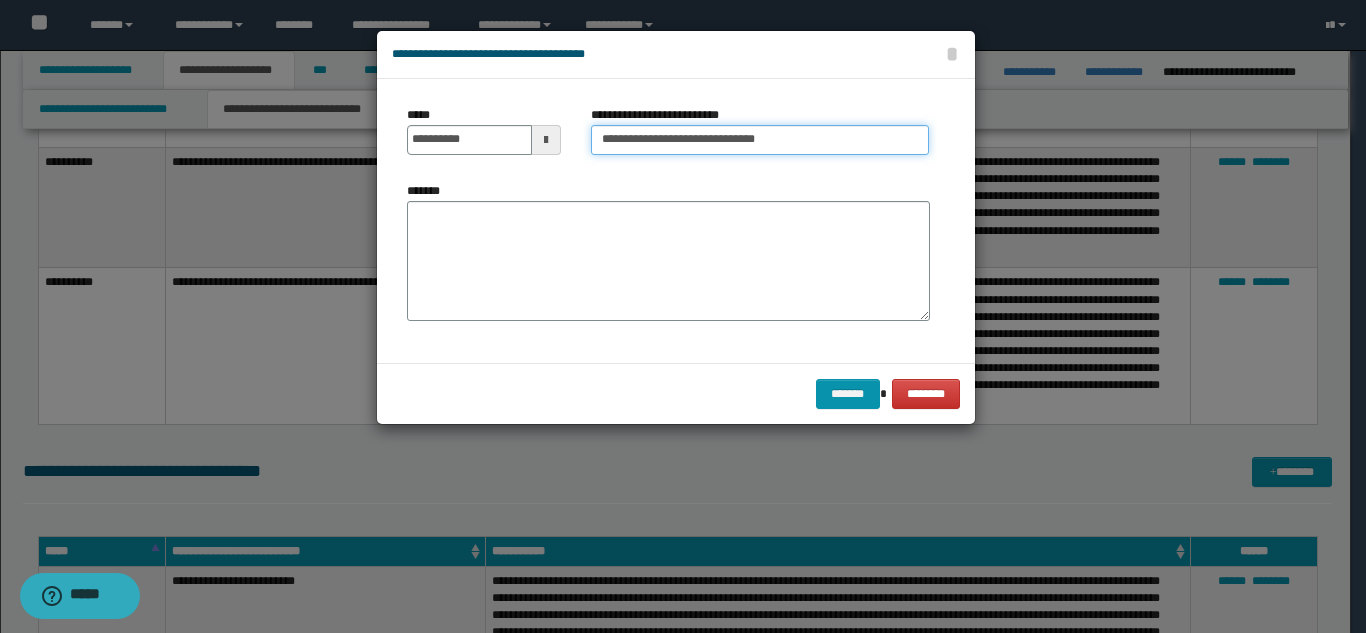 type on "**********" 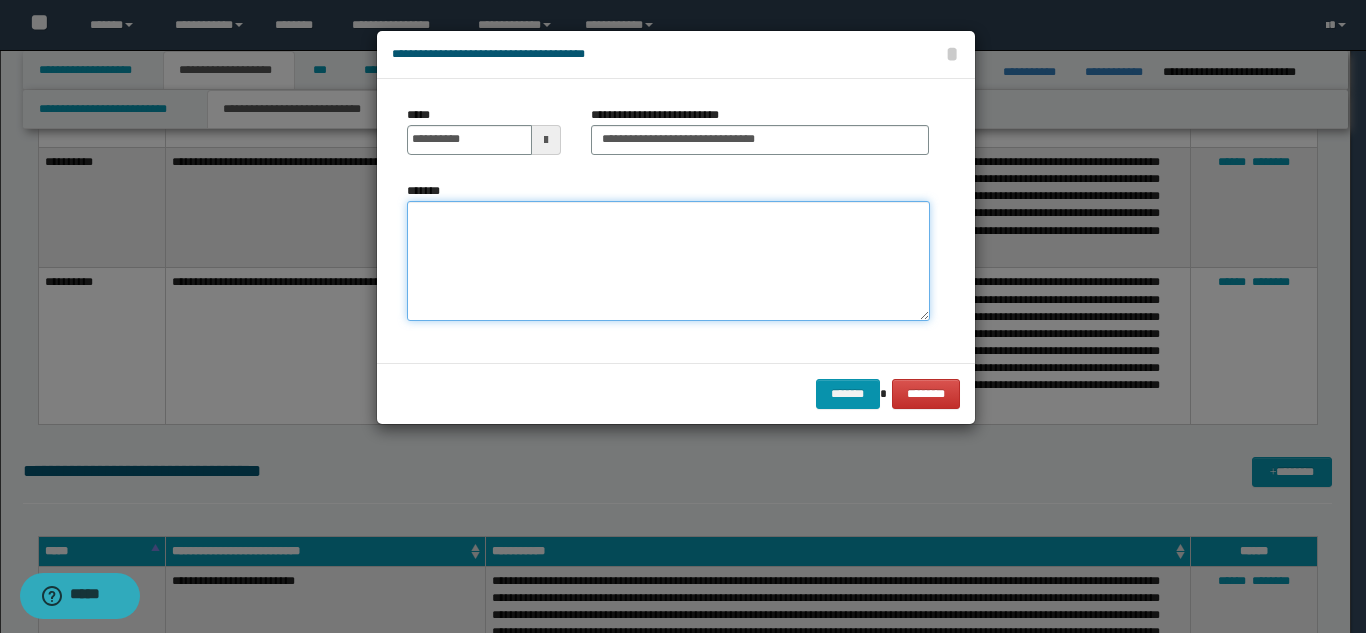 paste on "**********" 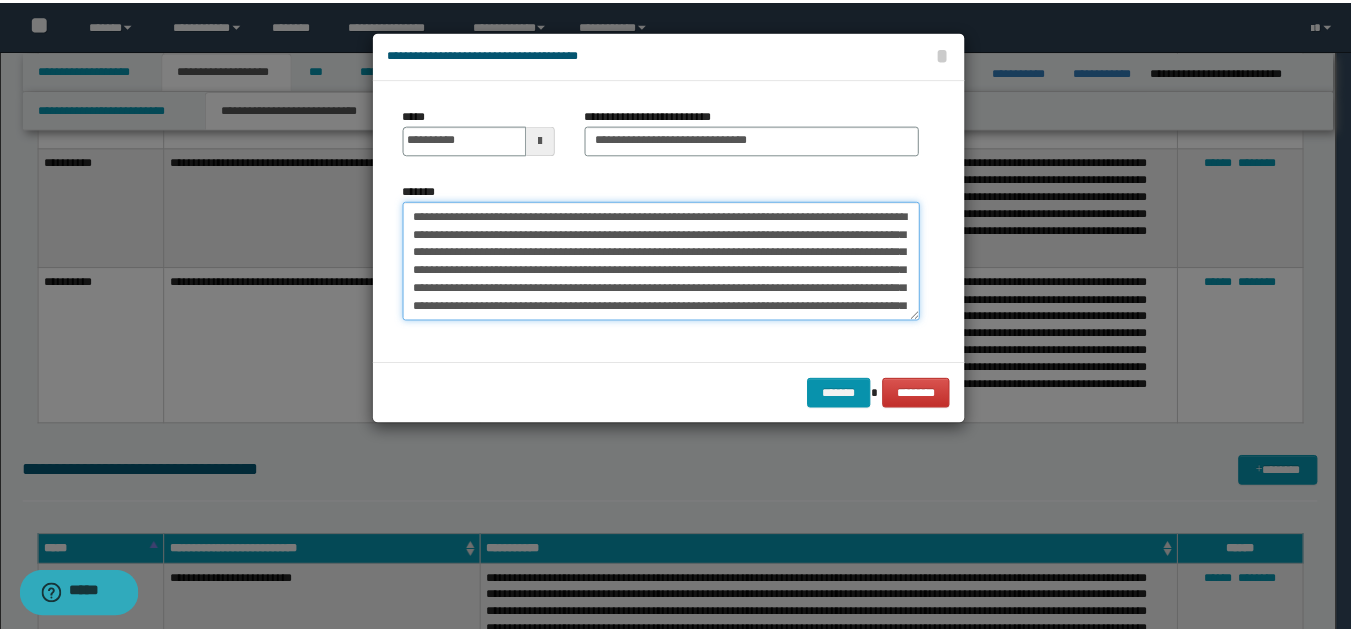 scroll, scrollTop: 138, scrollLeft: 0, axis: vertical 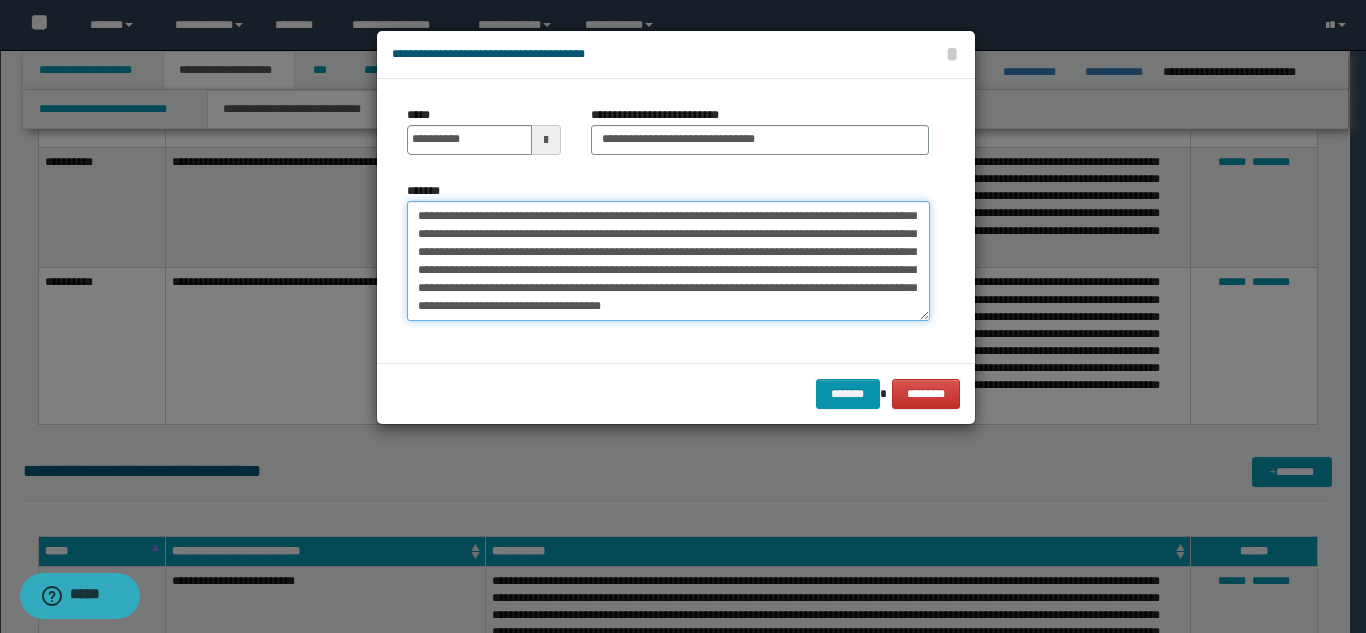 type on "**********" 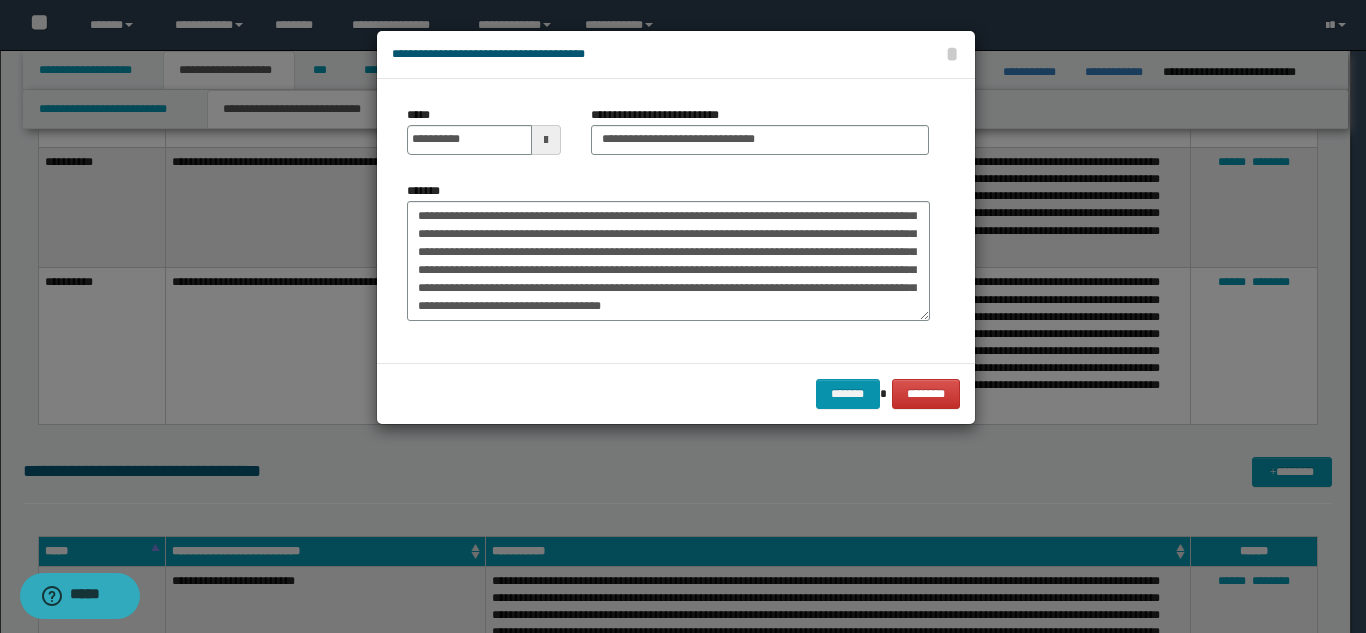 click on "*******
********" at bounding box center (676, 393) 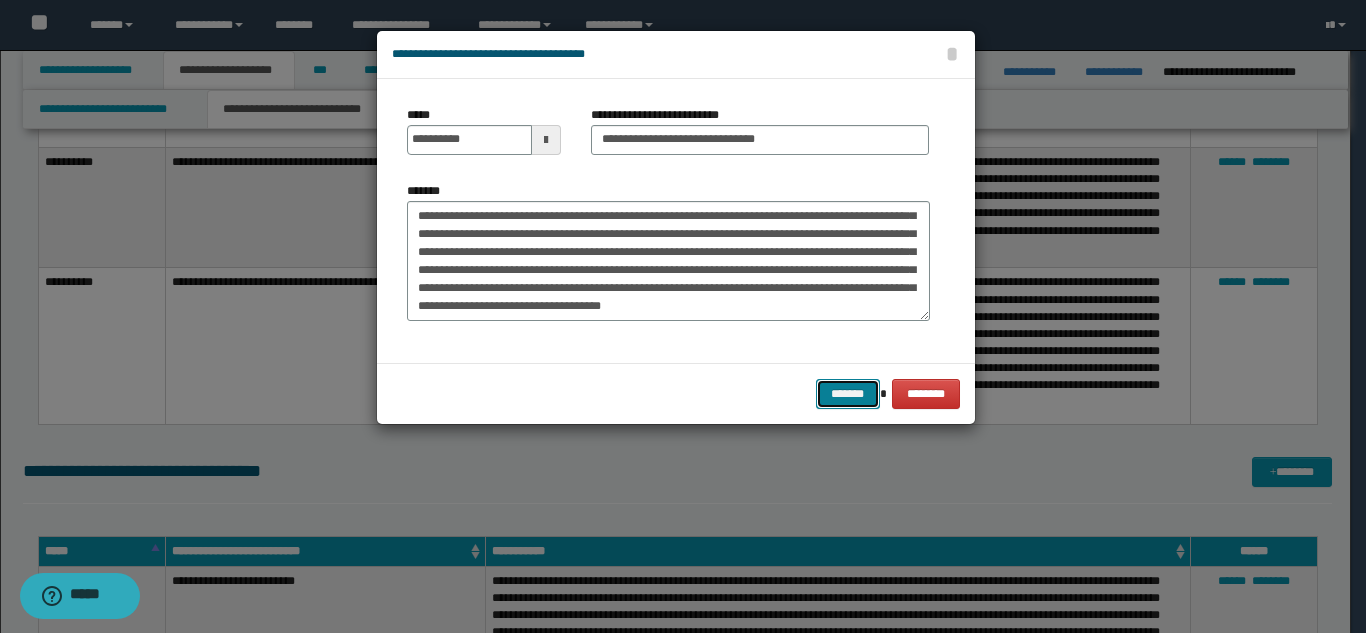 click on "*******" at bounding box center (848, 394) 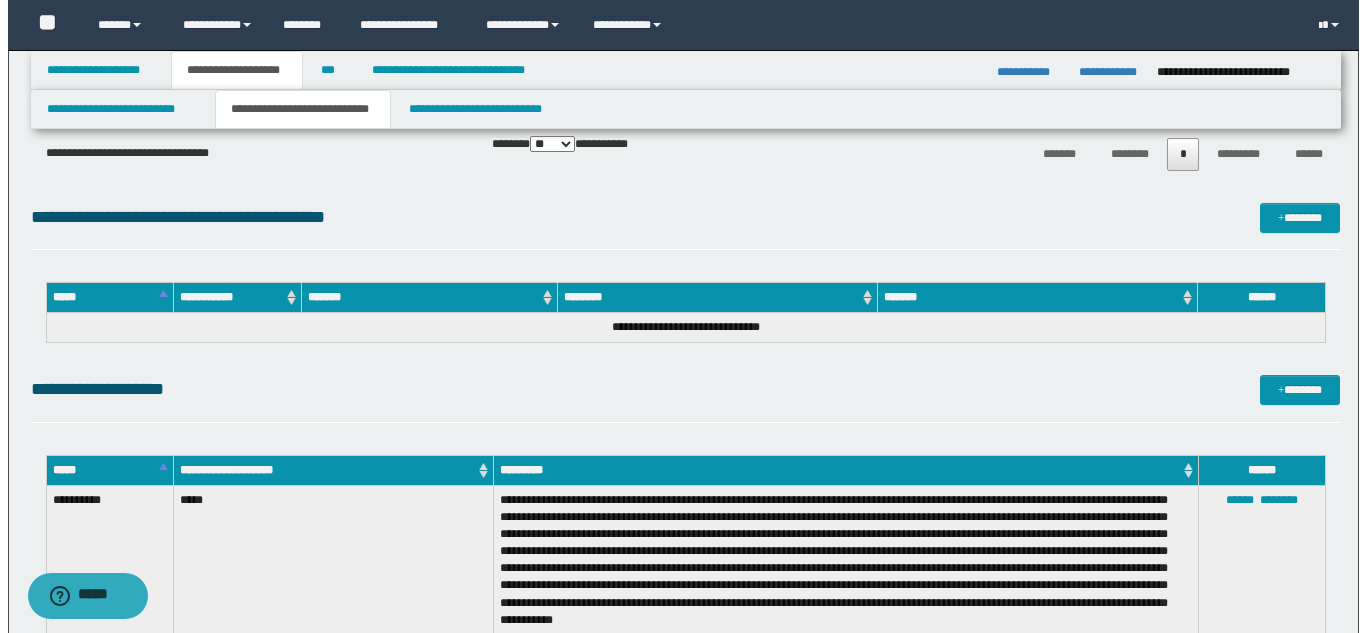 scroll, scrollTop: 9765, scrollLeft: 0, axis: vertical 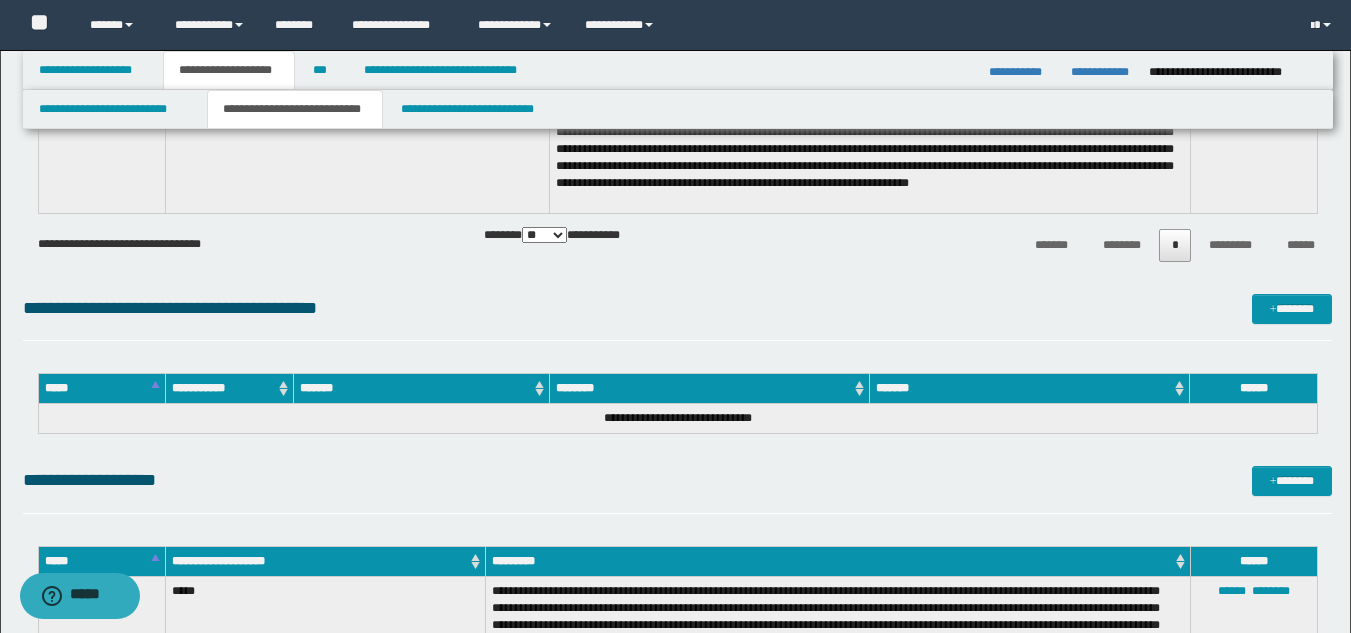 click on "**********" at bounding box center (677, 489) 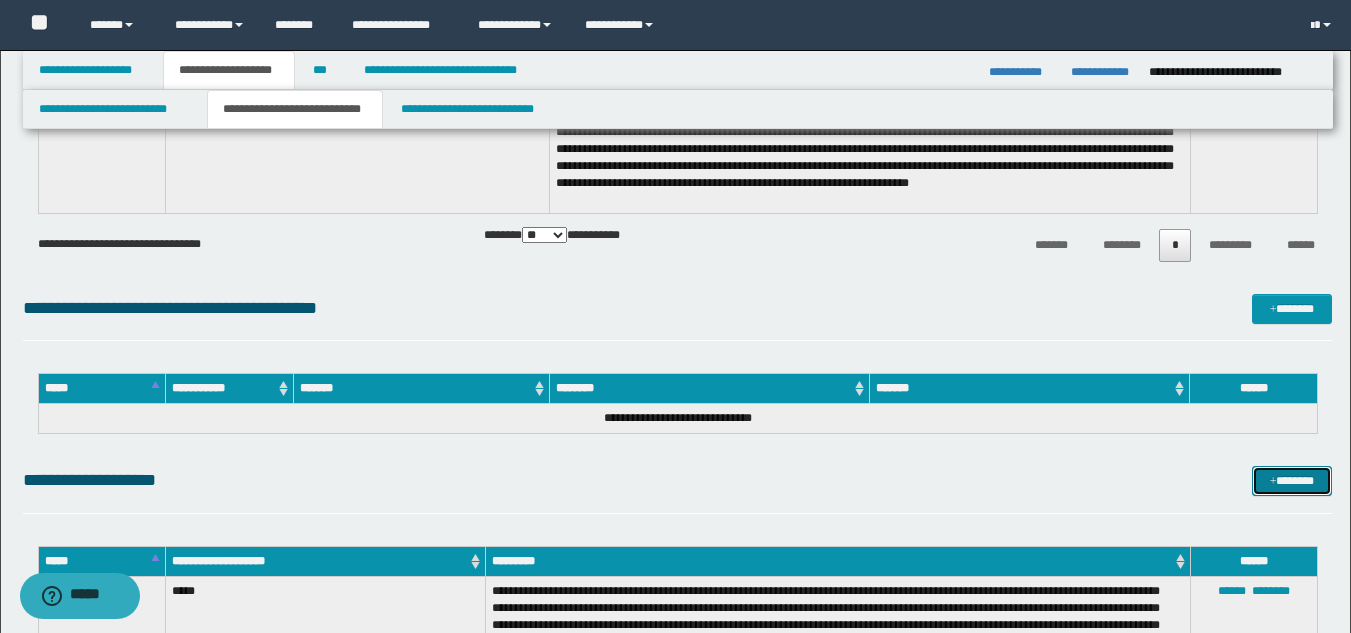 click on "*******" at bounding box center (1292, 481) 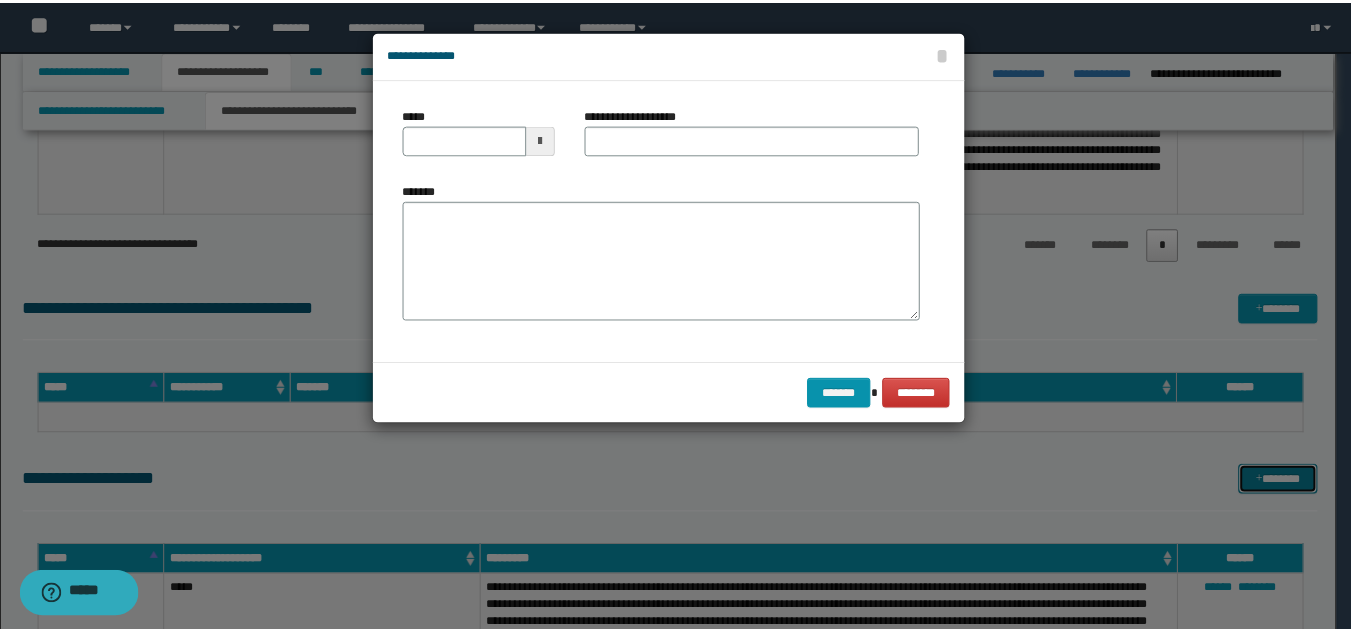 scroll, scrollTop: 0, scrollLeft: 0, axis: both 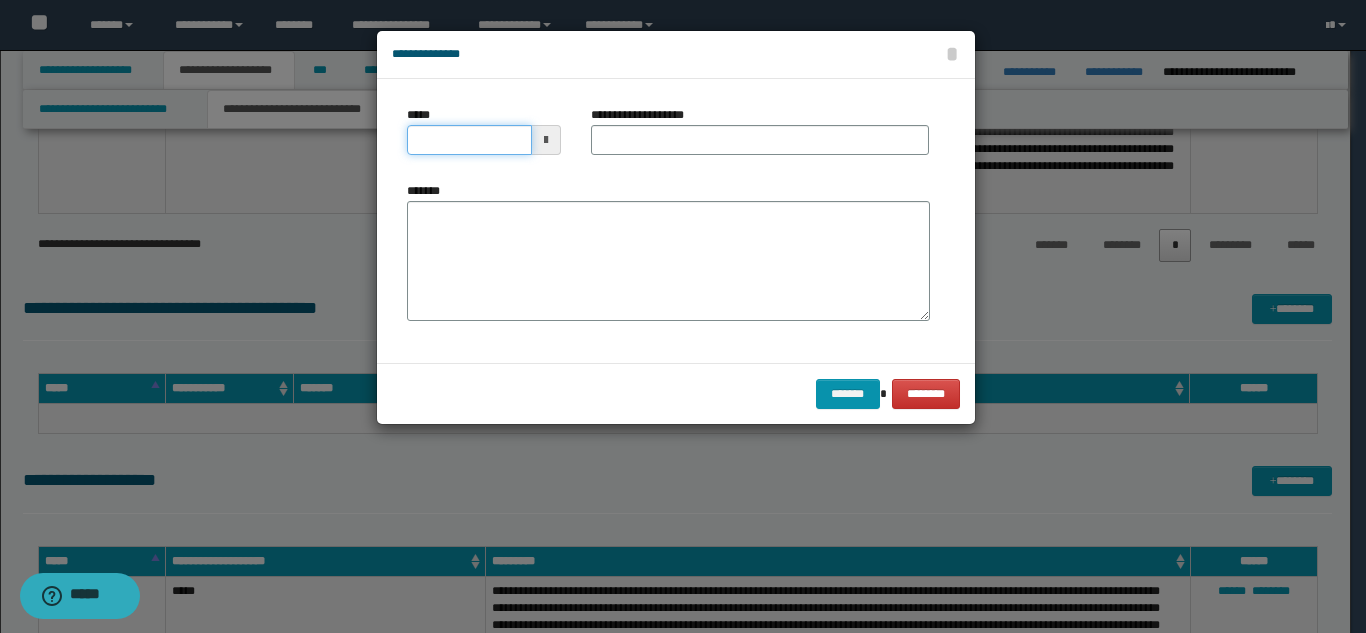 click on "*****" at bounding box center (469, 140) 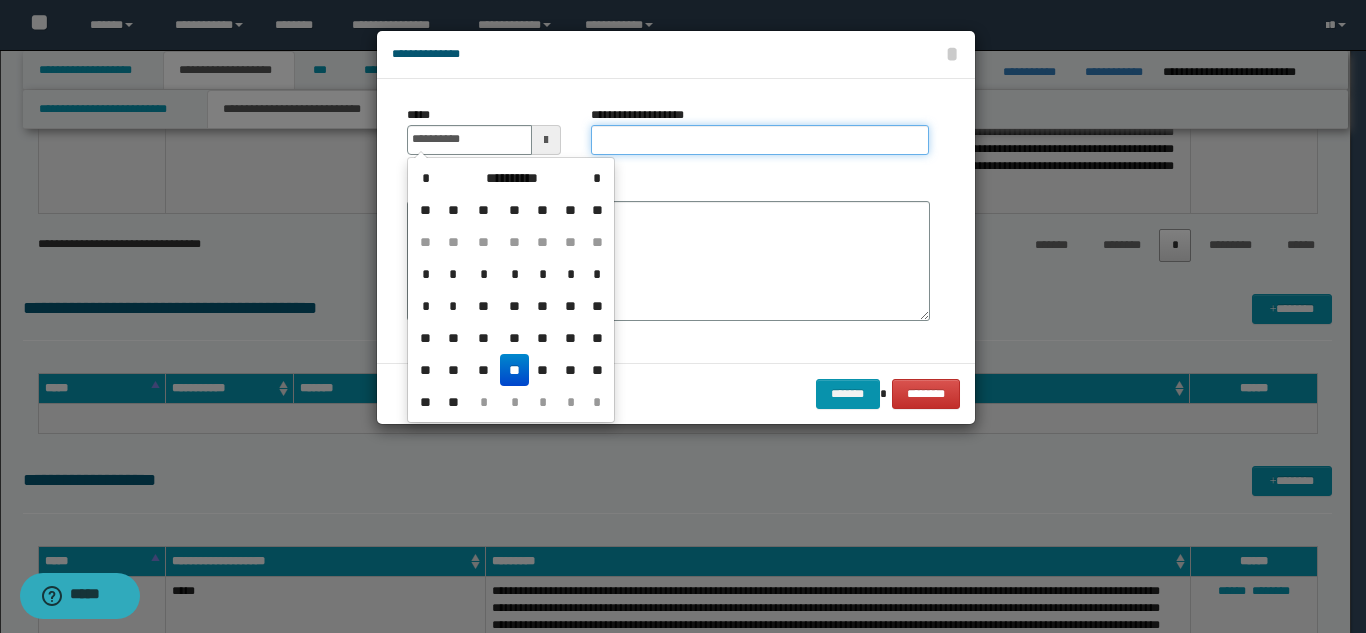 type on "**********" 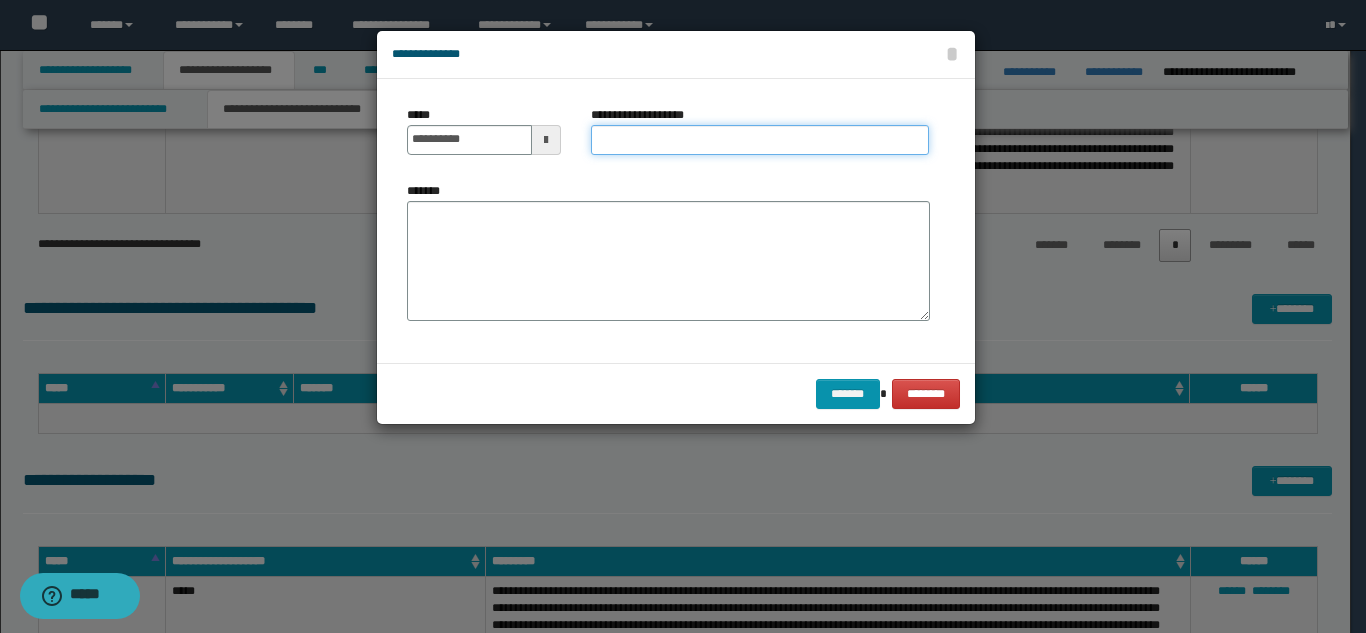 paste on "**********" 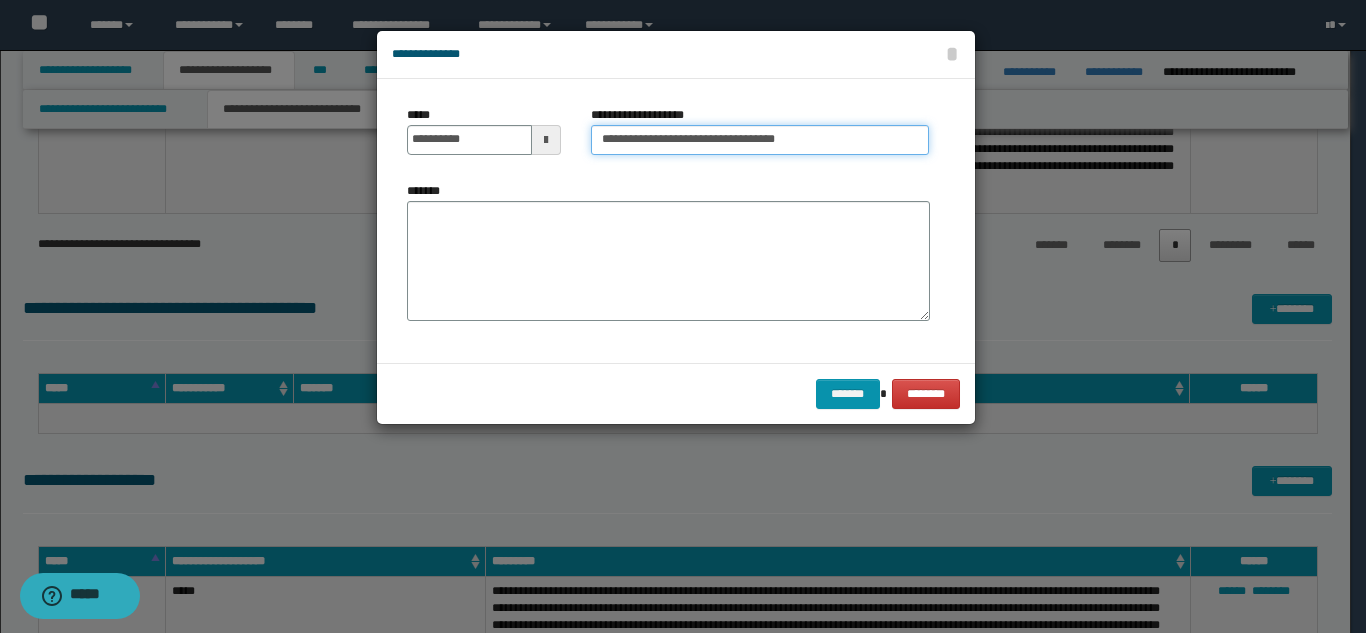 type on "**********" 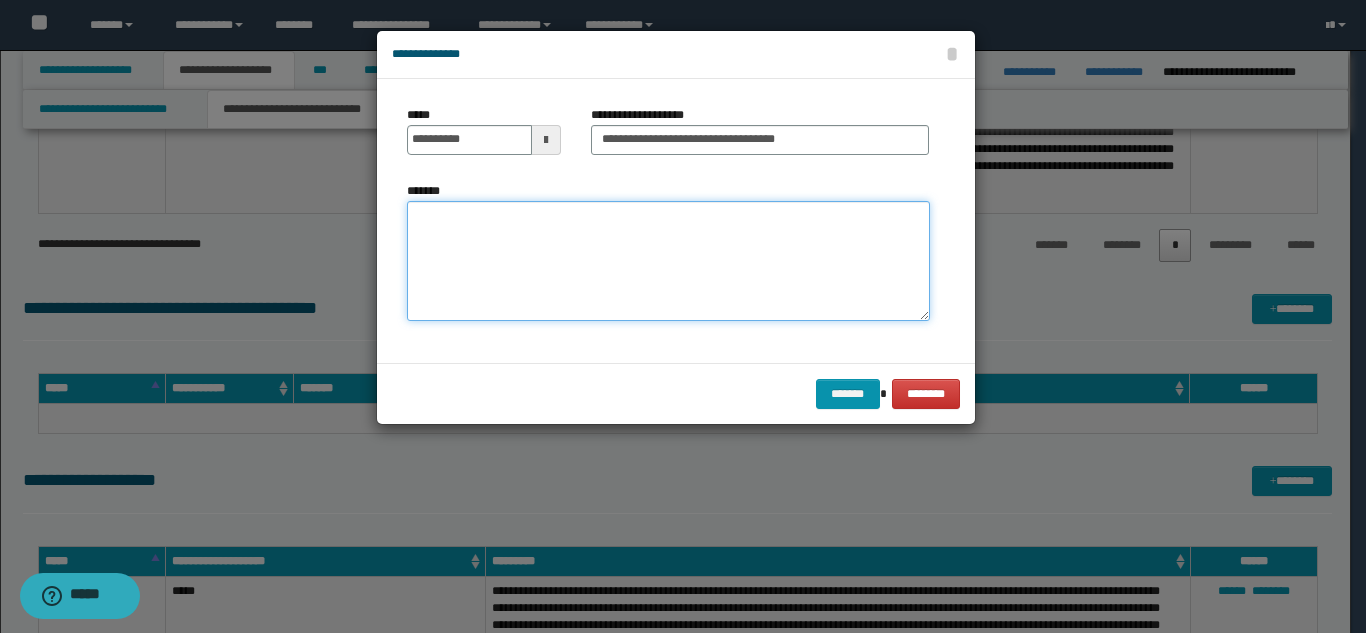 paste on "**********" 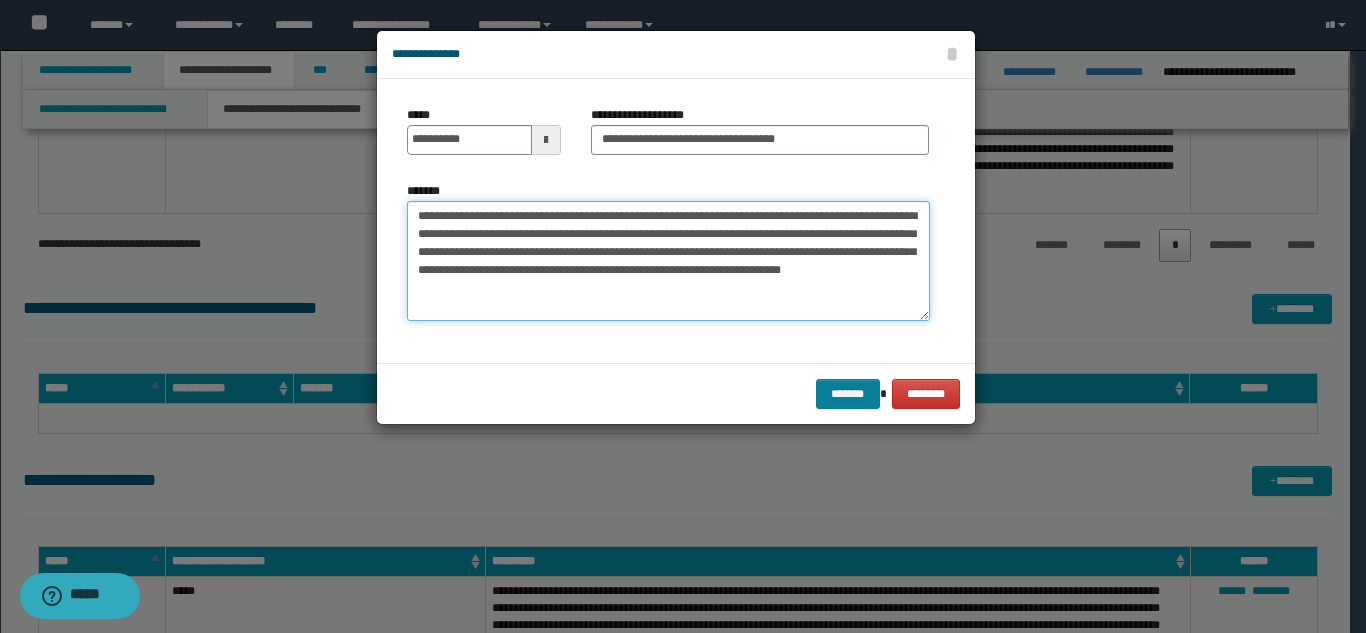 type on "**********" 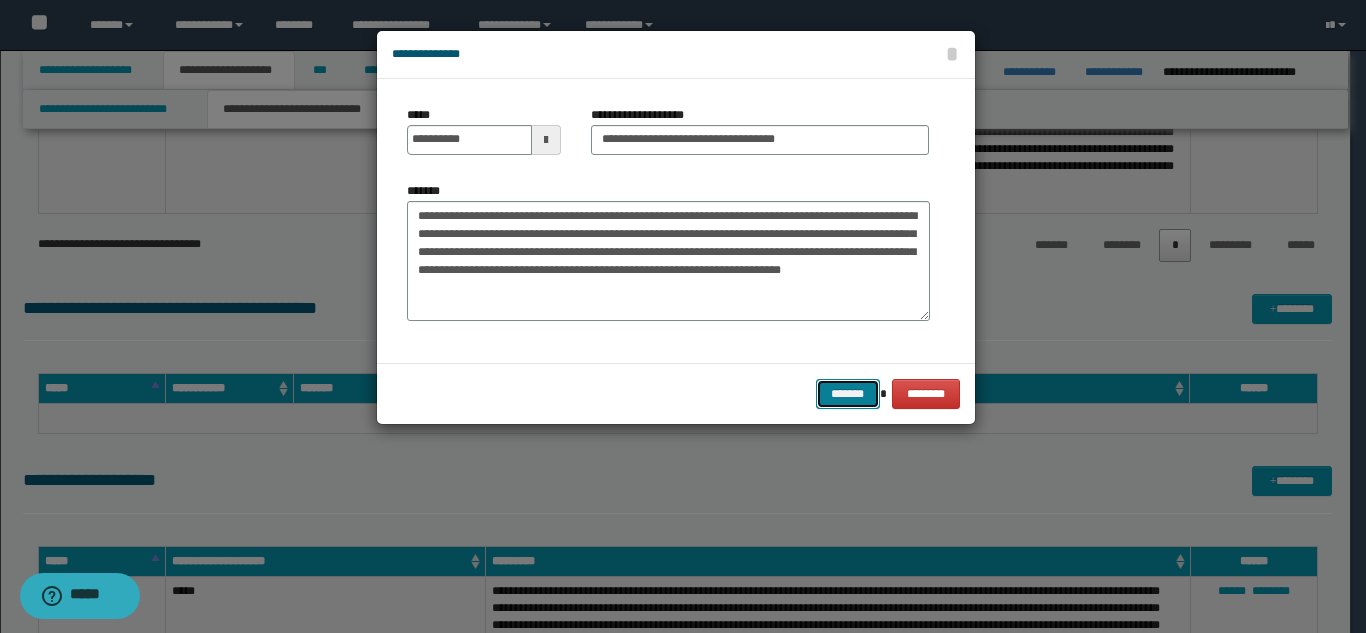 click on "*******" at bounding box center [848, 394] 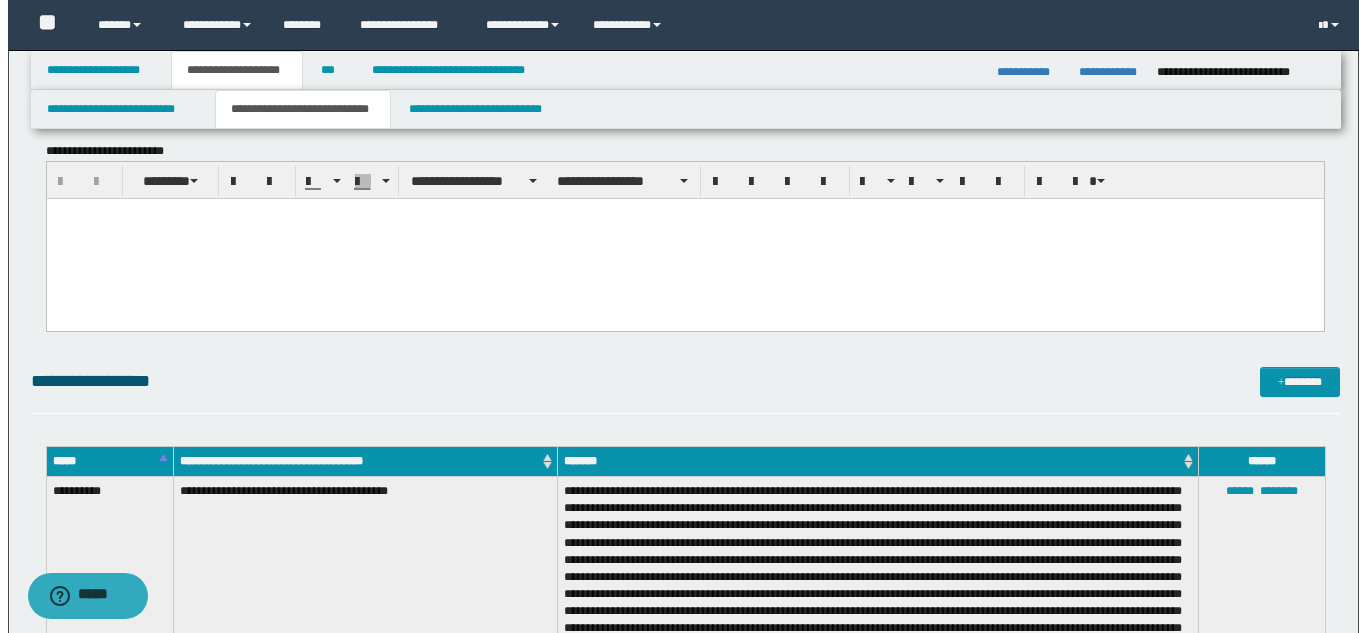 scroll, scrollTop: 3103, scrollLeft: 0, axis: vertical 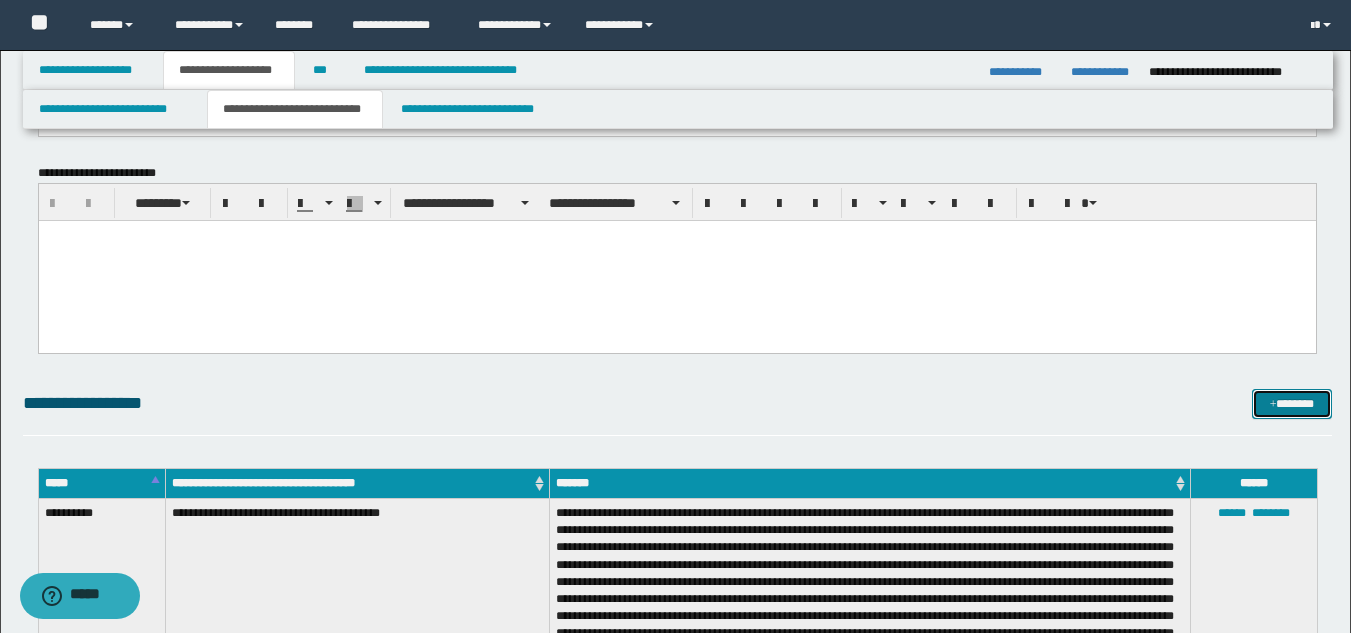 click on "*******" at bounding box center [1292, 404] 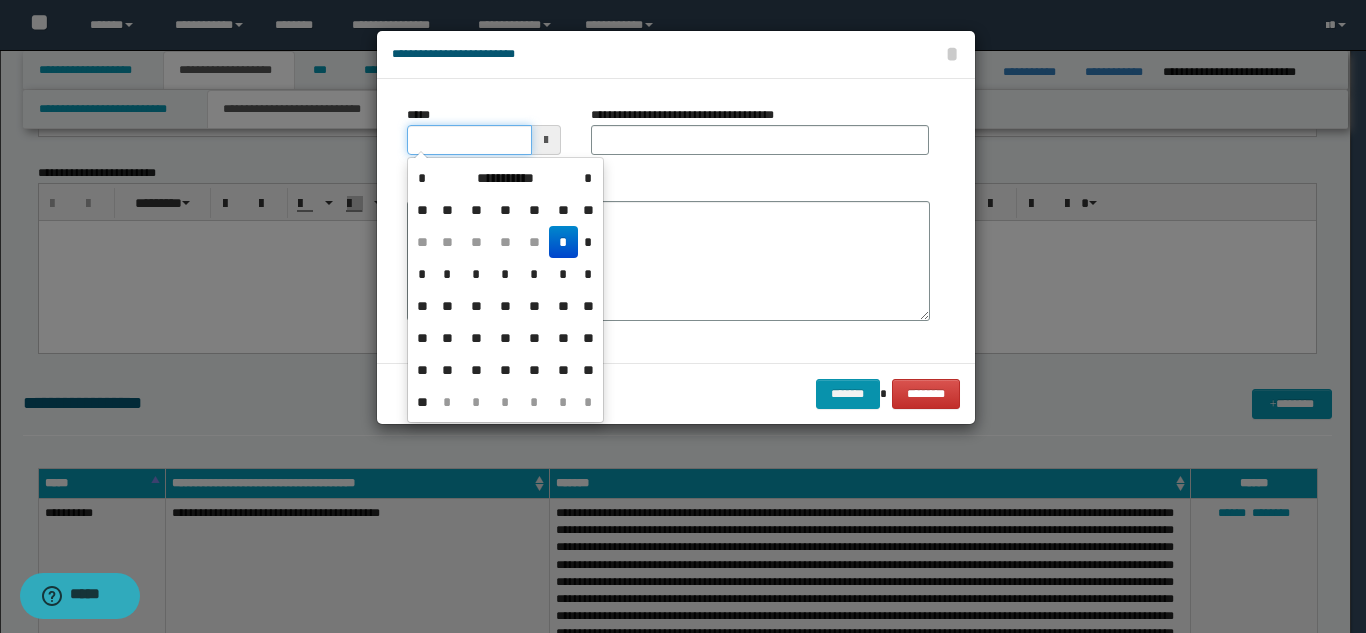 click on "*****" at bounding box center [469, 140] 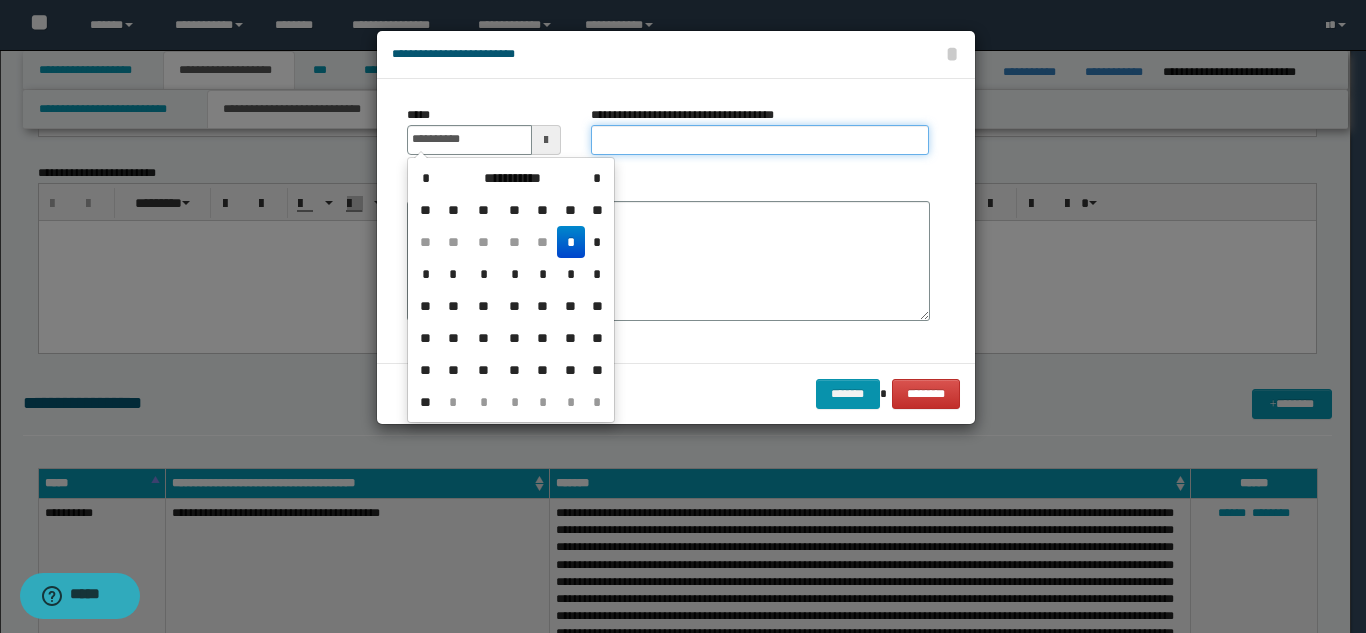 type on "**********" 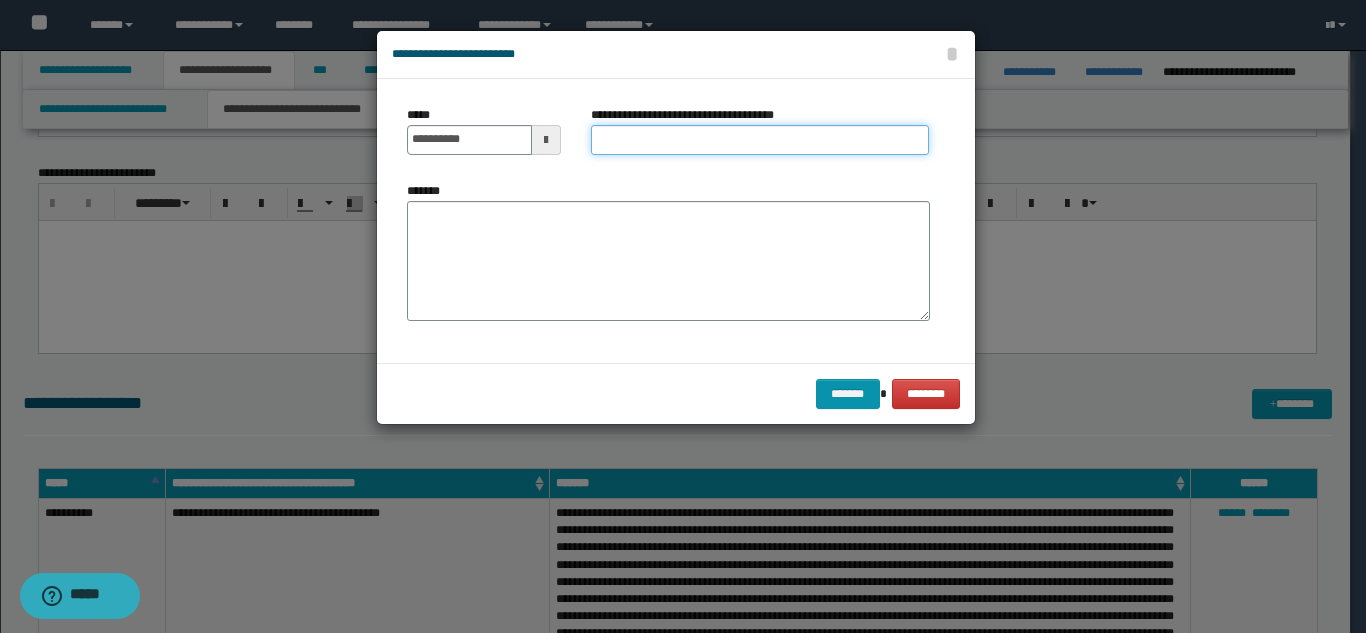 paste on "**********" 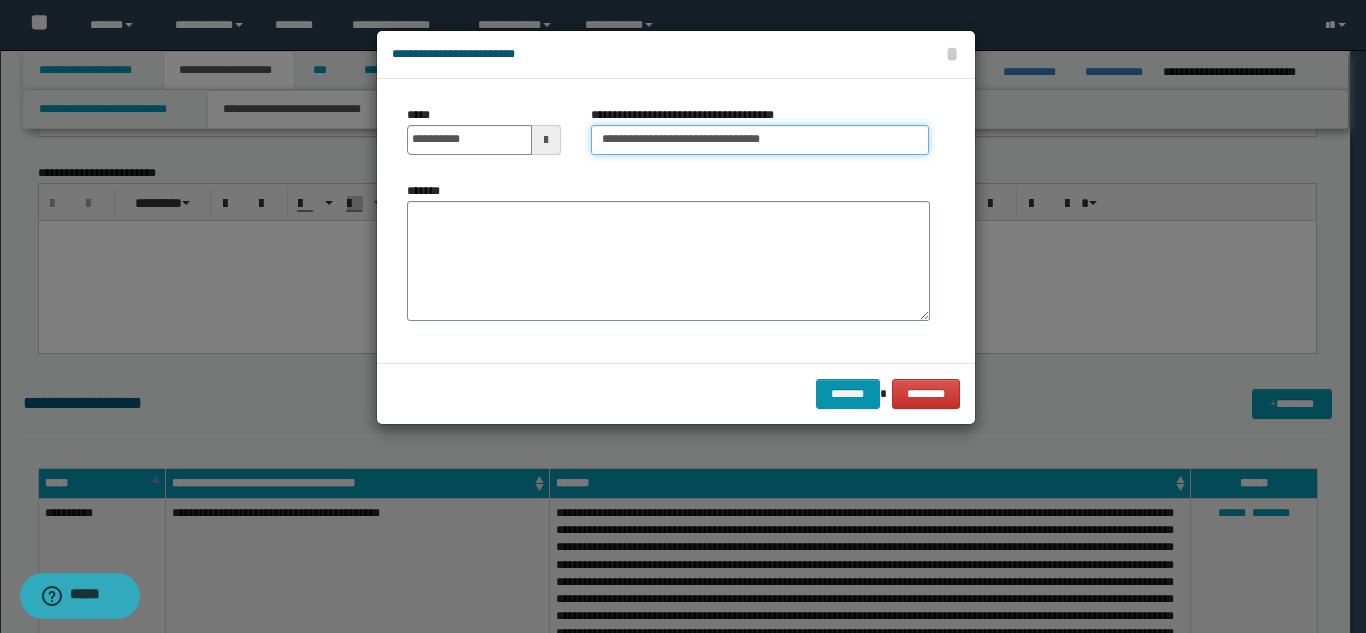 type on "**********" 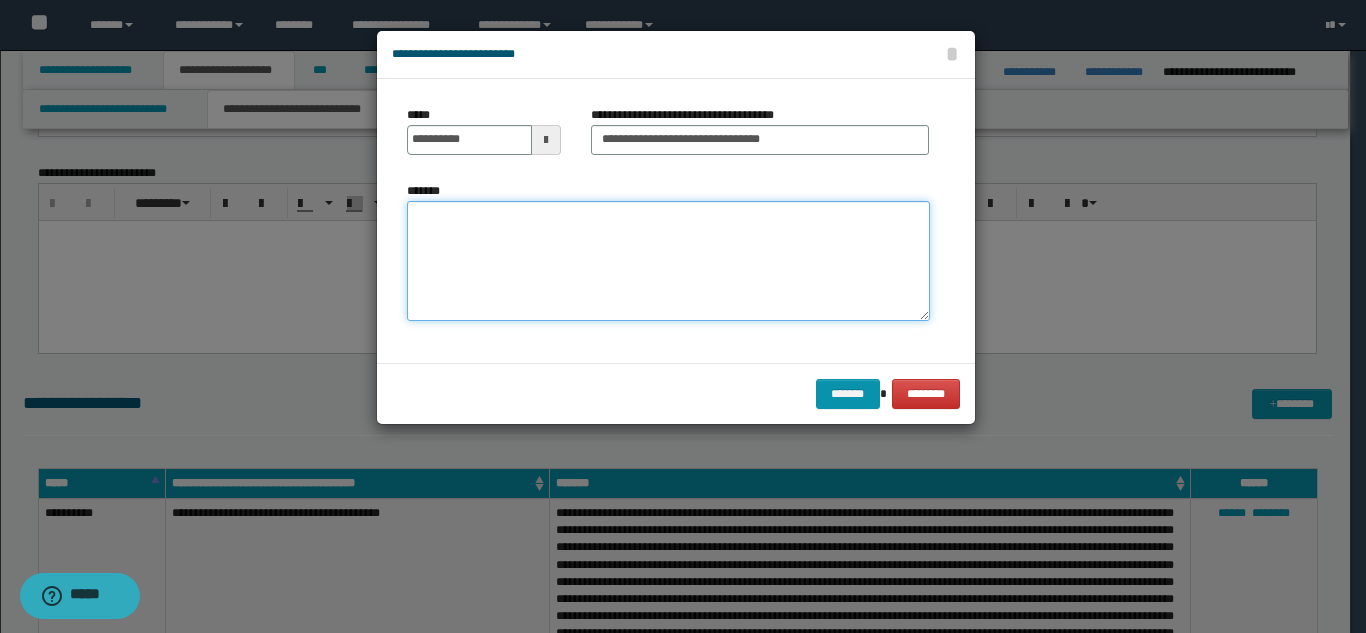 paste on "**********" 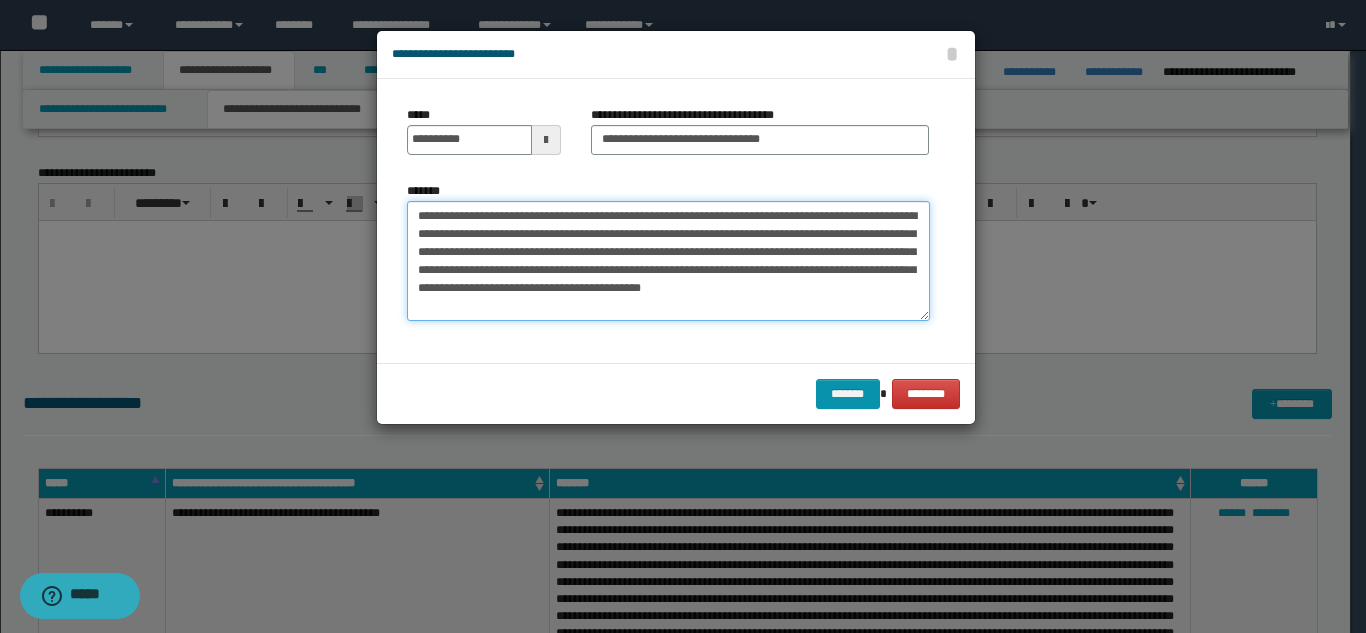 type on "**********" 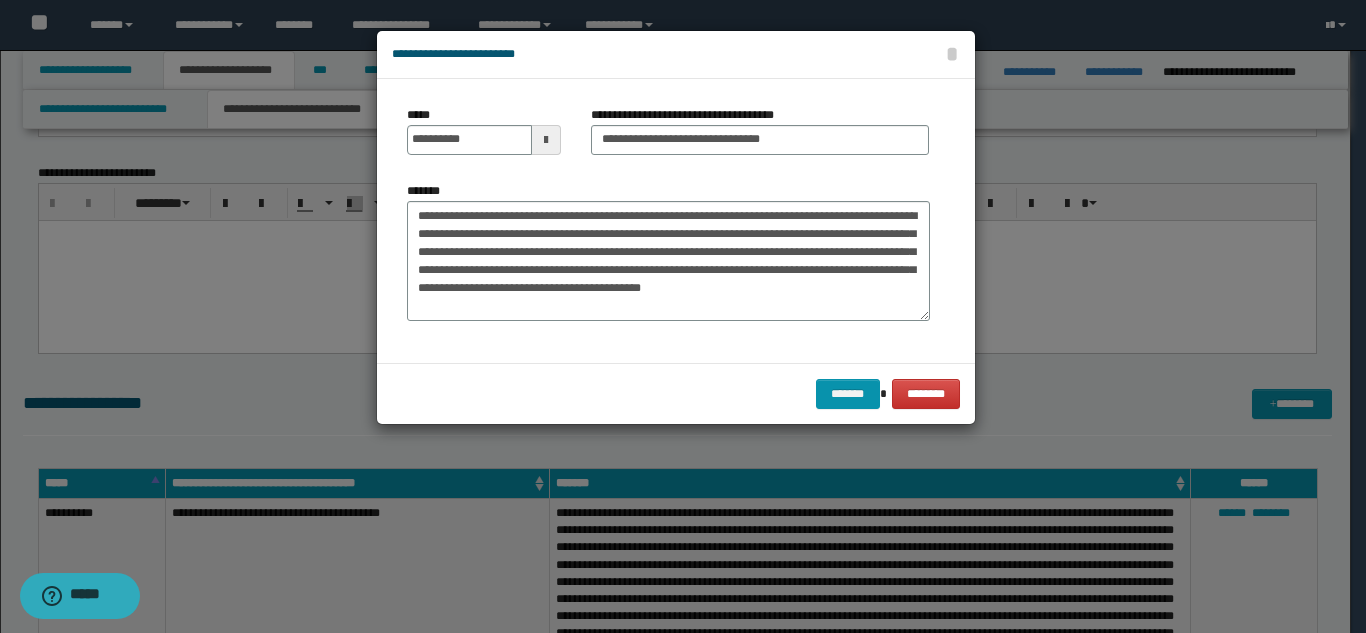 click on "*******
********" at bounding box center (676, 393) 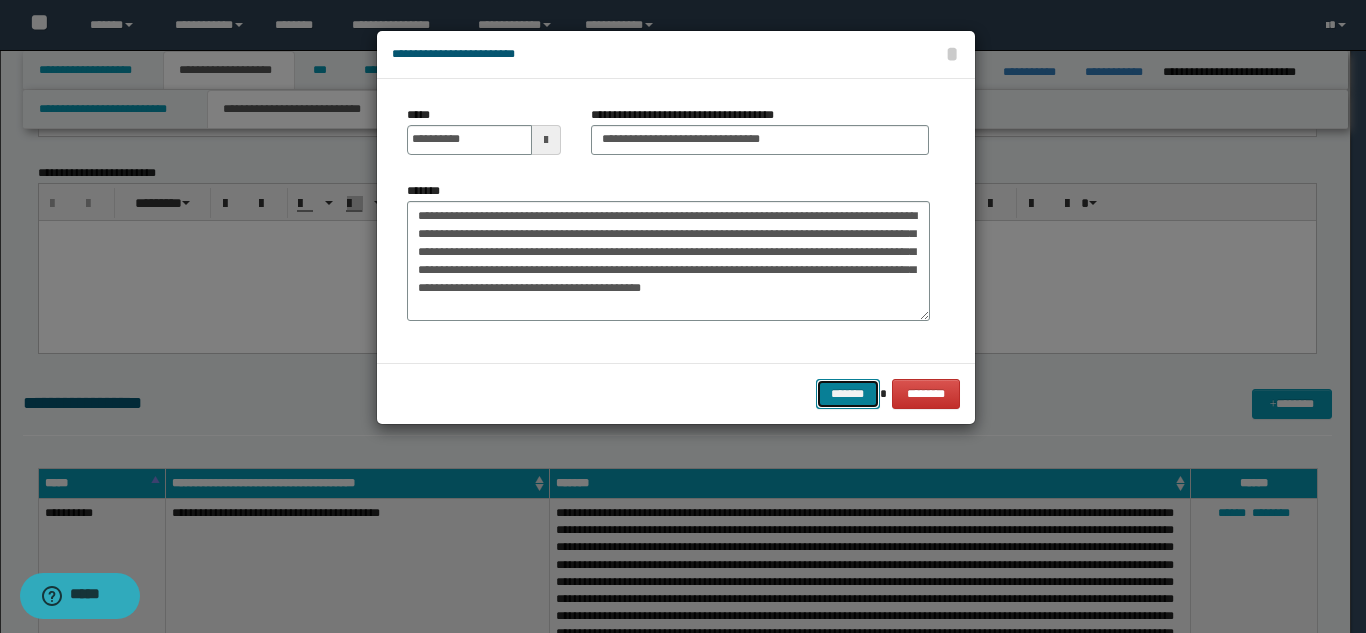 type 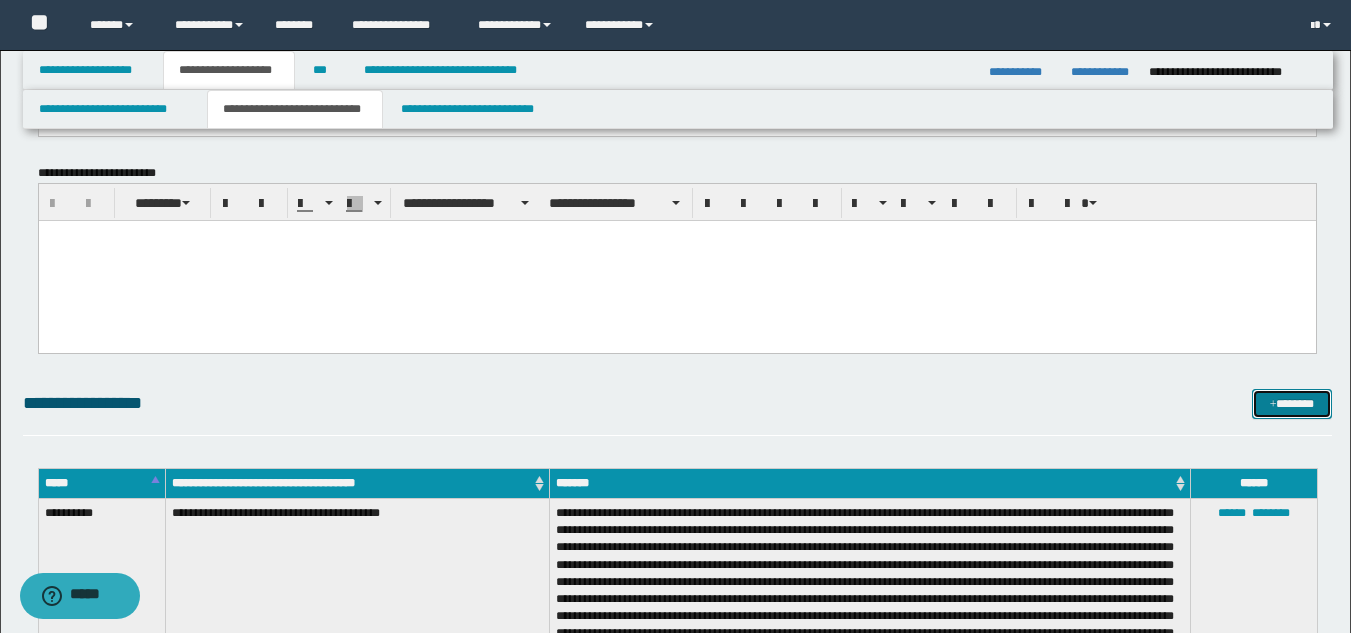 click at bounding box center (1273, 405) 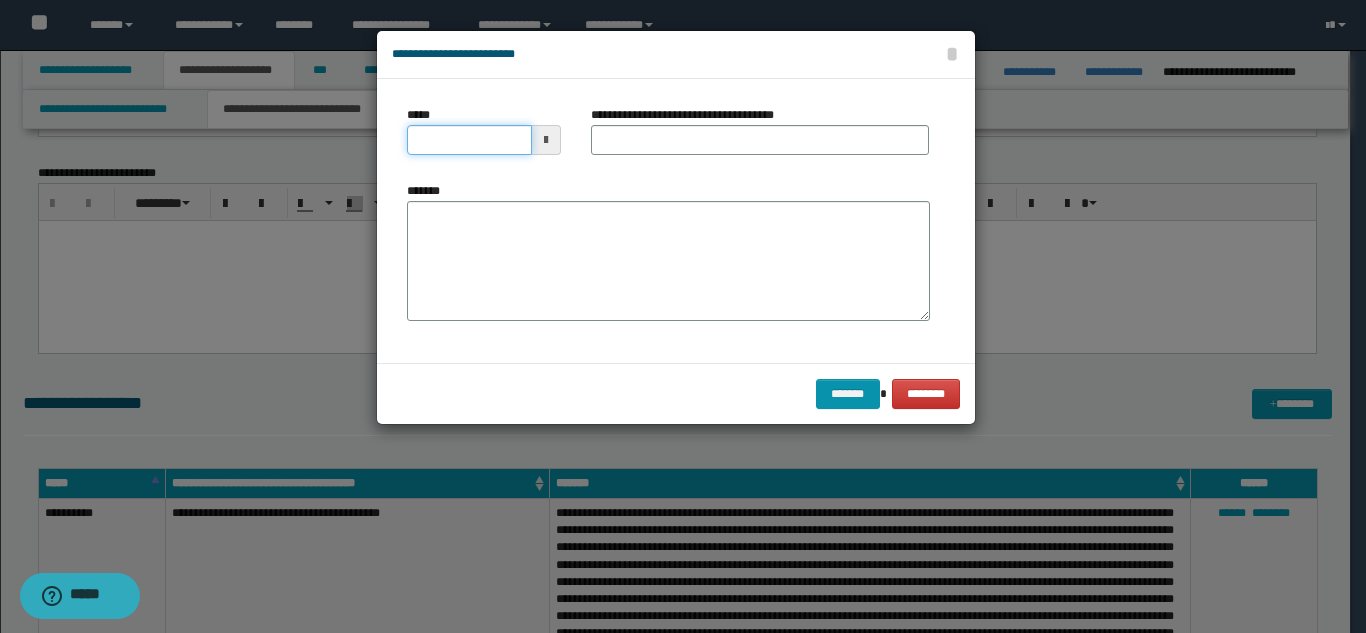 click on "*****" at bounding box center (469, 140) 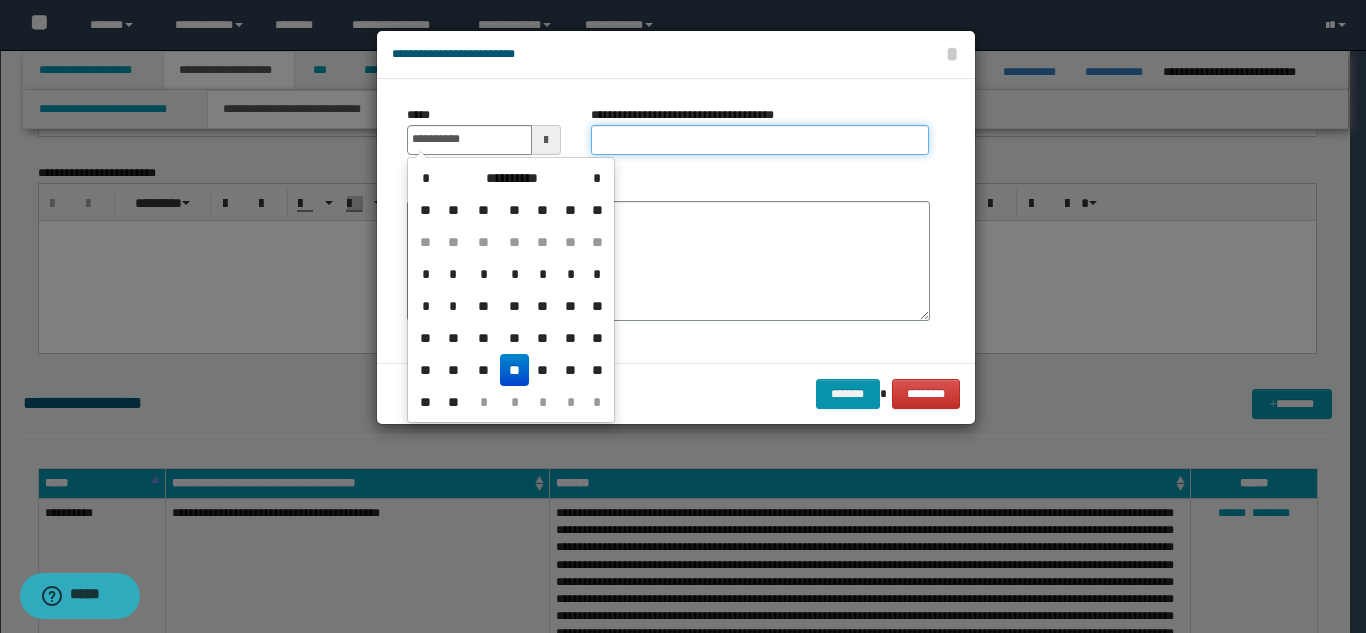 type on "**********" 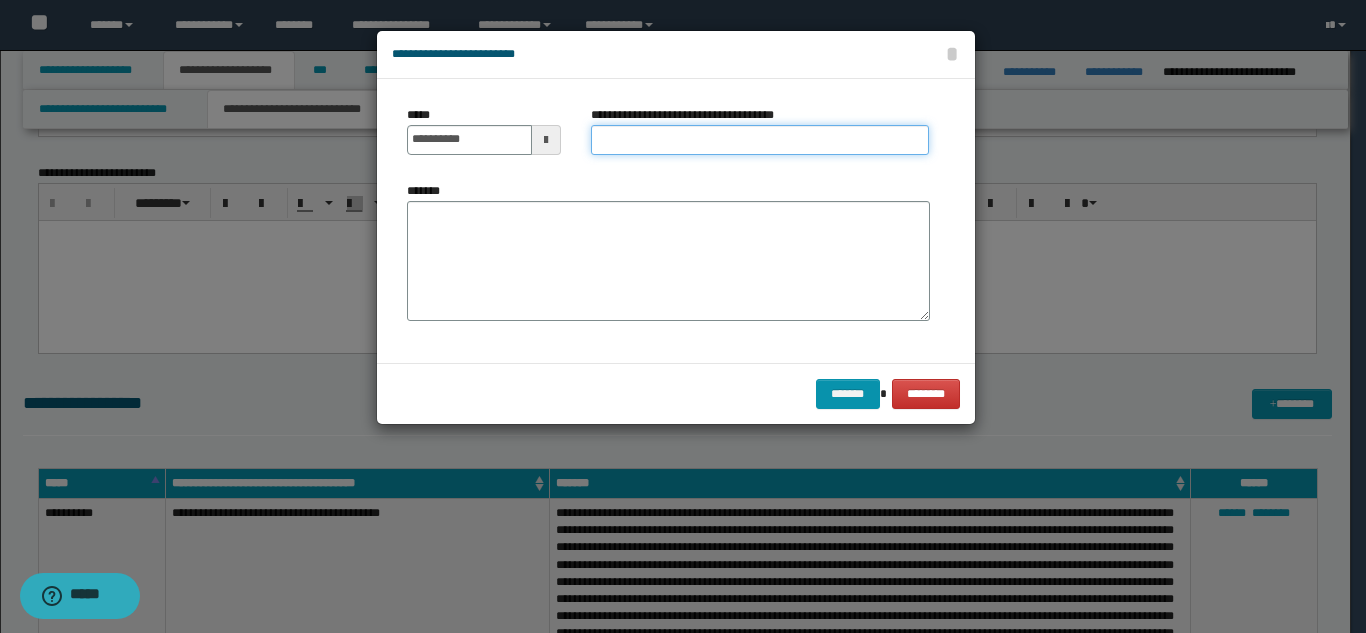 paste on "**********" 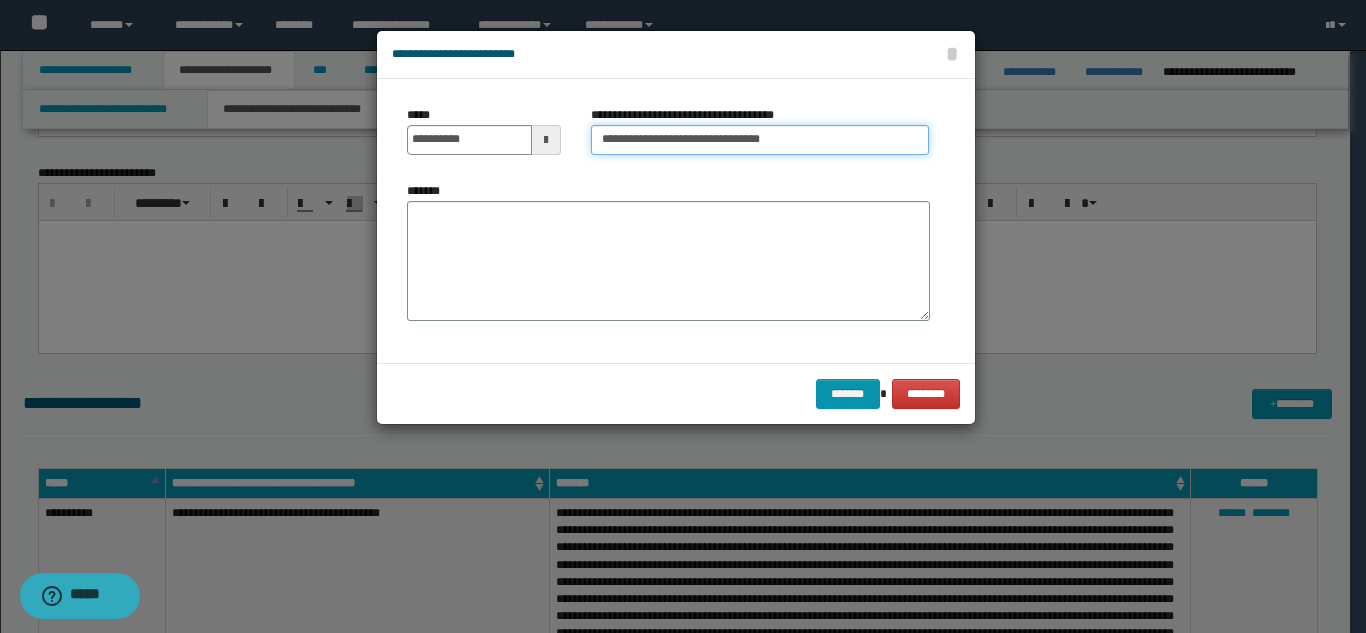 type on "**********" 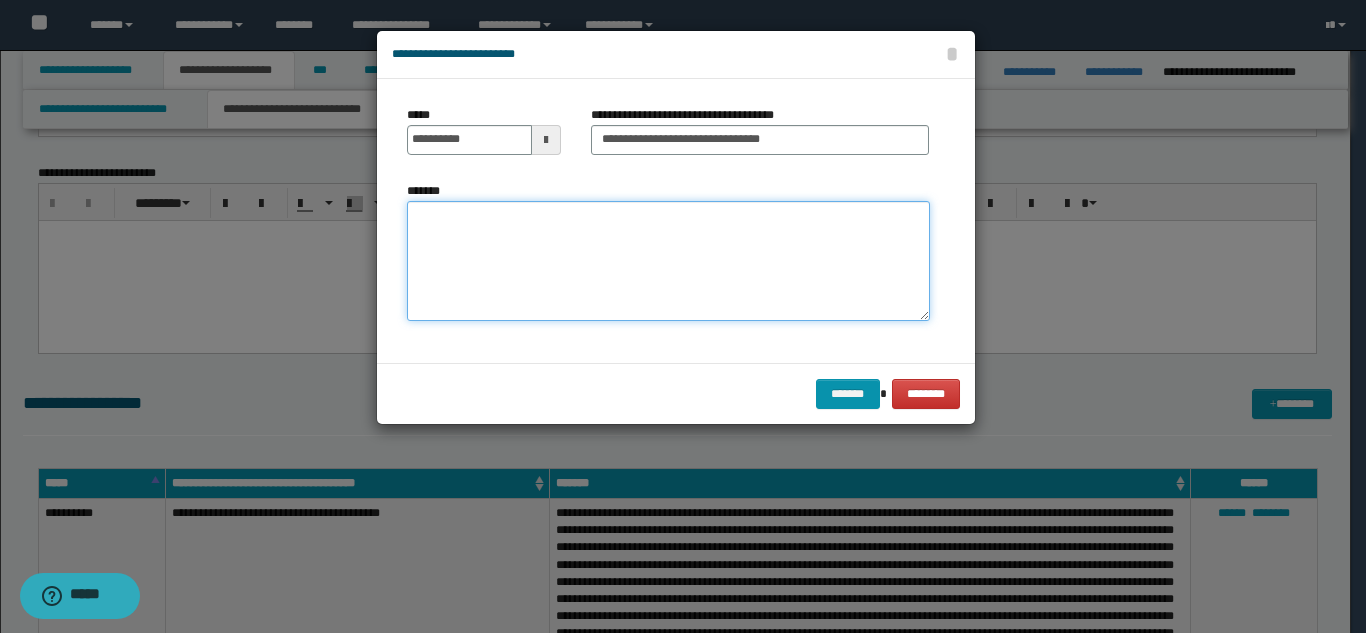 paste on "**********" 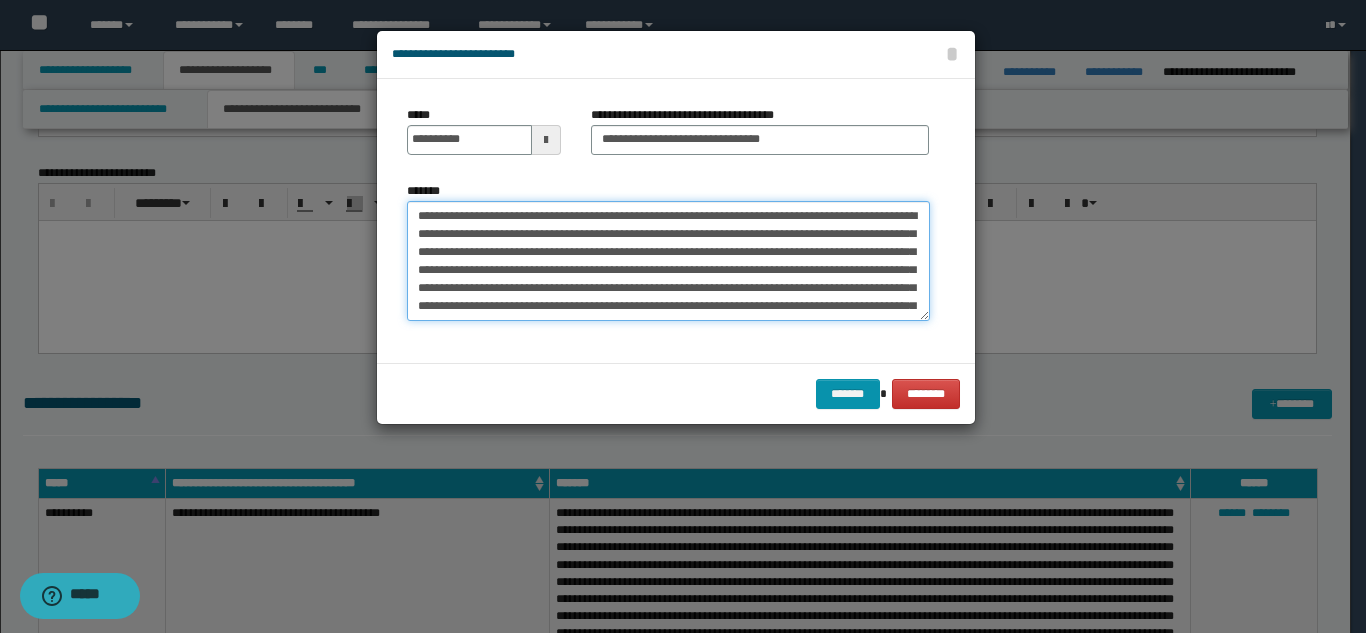 scroll, scrollTop: 48, scrollLeft: 0, axis: vertical 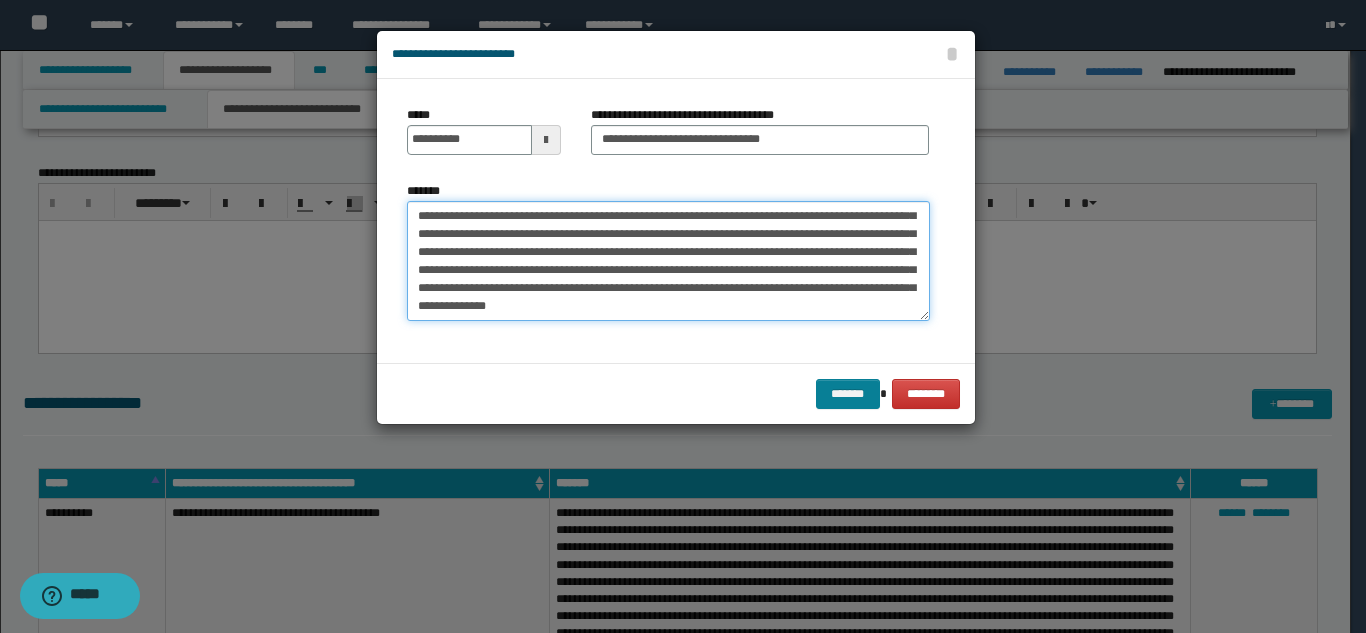 type on "**********" 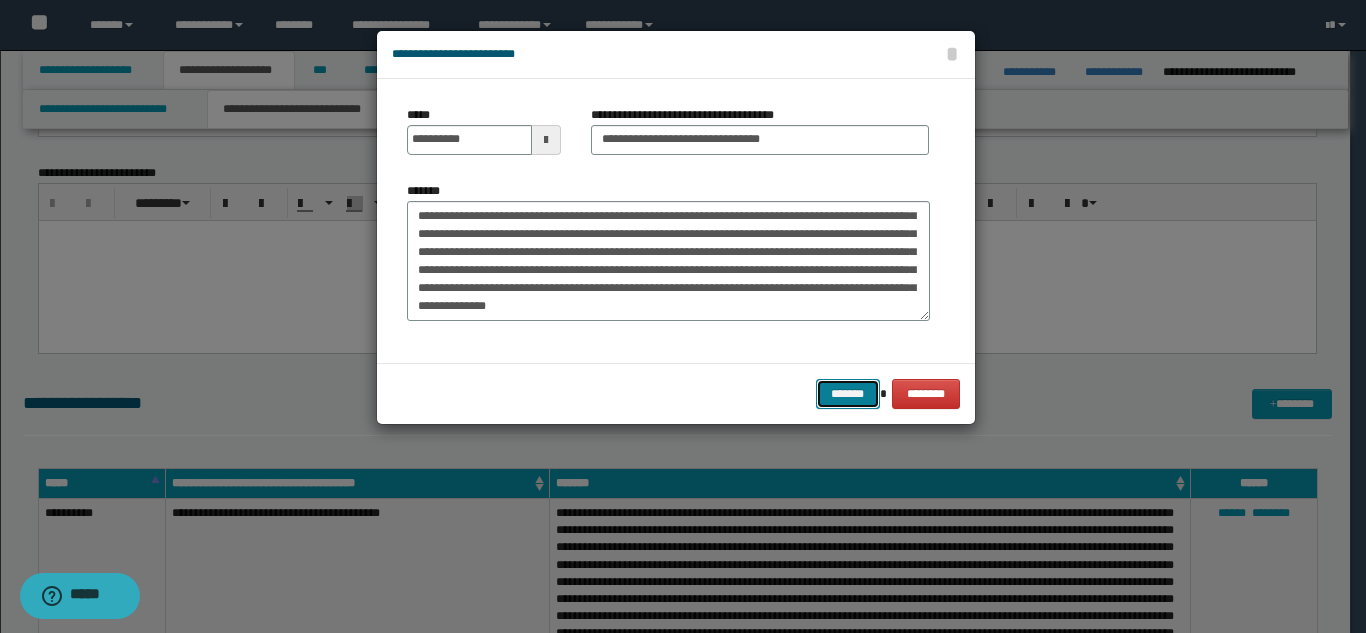 click on "*******" at bounding box center (848, 394) 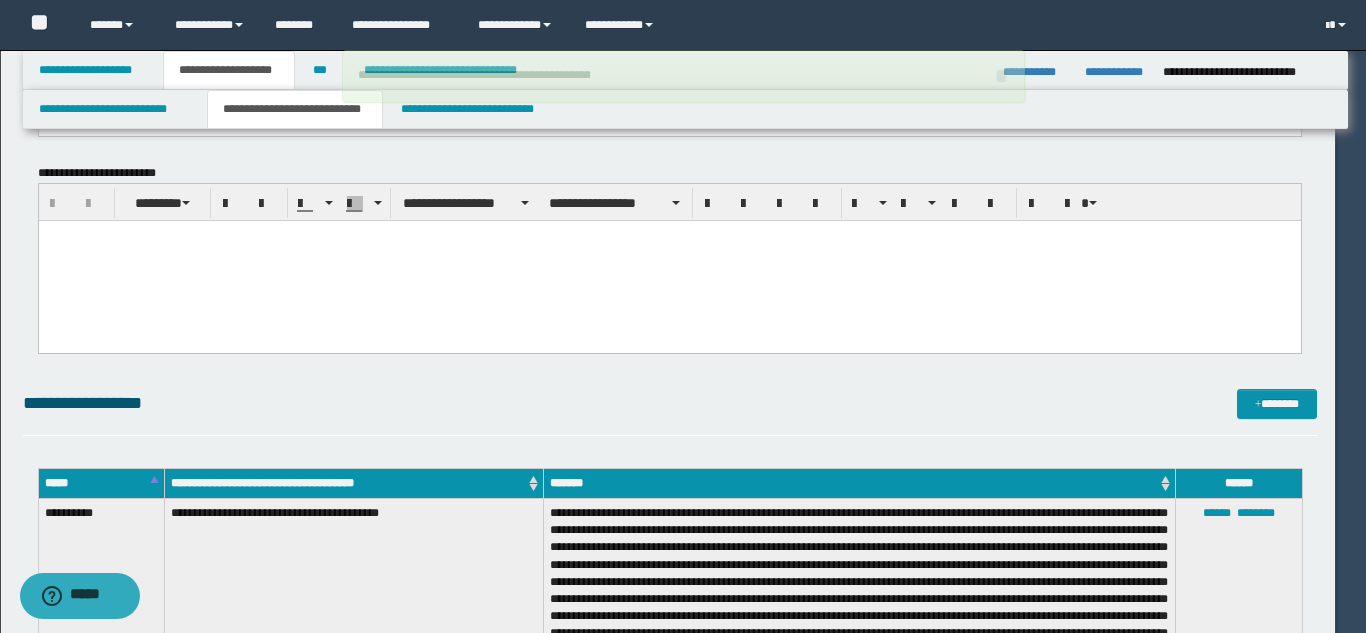 type 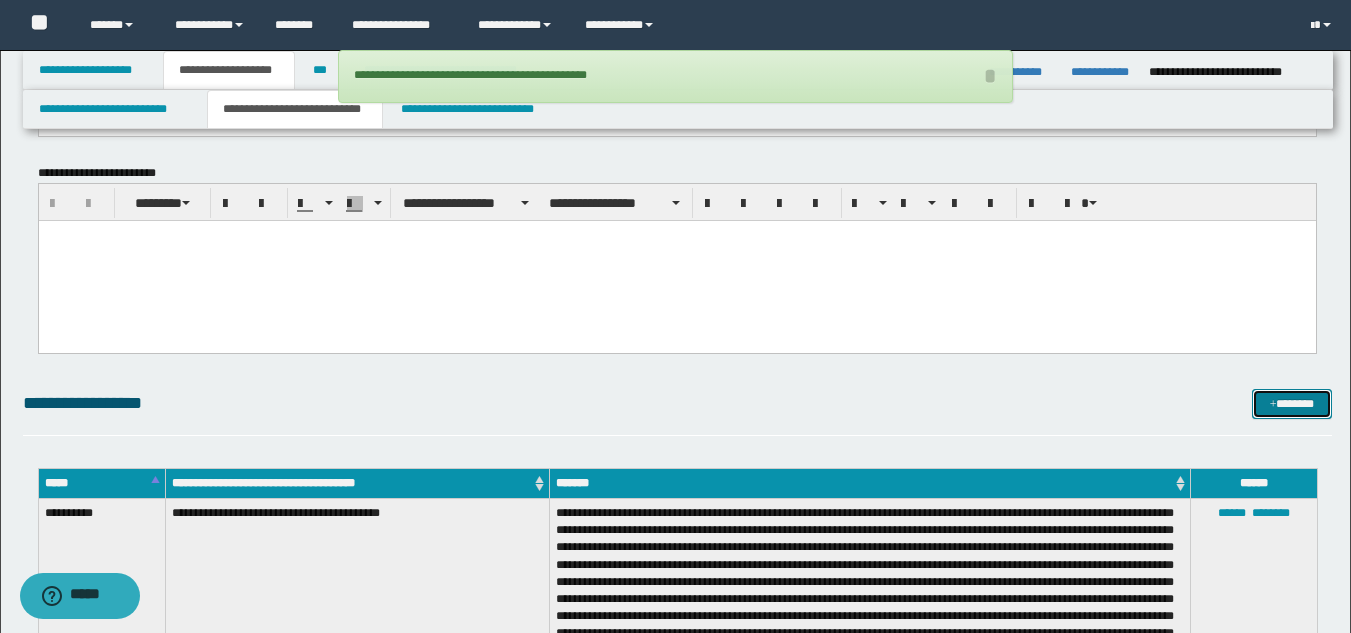 click on "*******" at bounding box center [1292, 404] 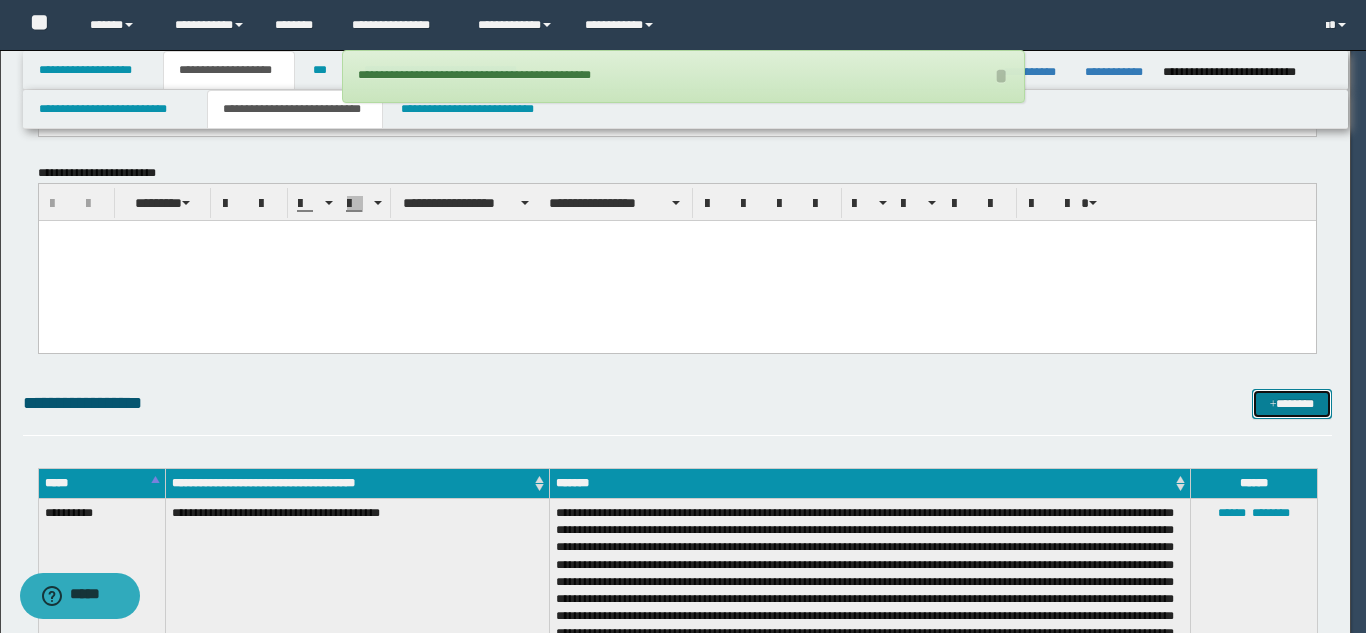 scroll, scrollTop: 0, scrollLeft: 0, axis: both 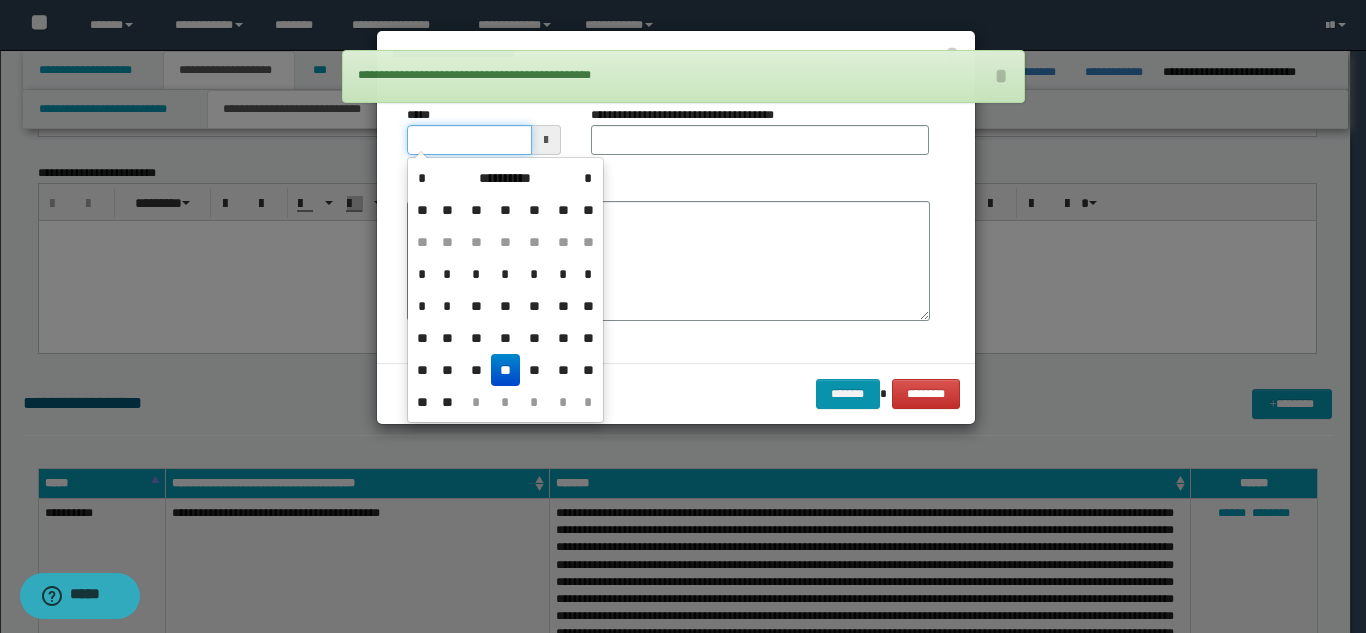 click on "*****" at bounding box center (469, 140) 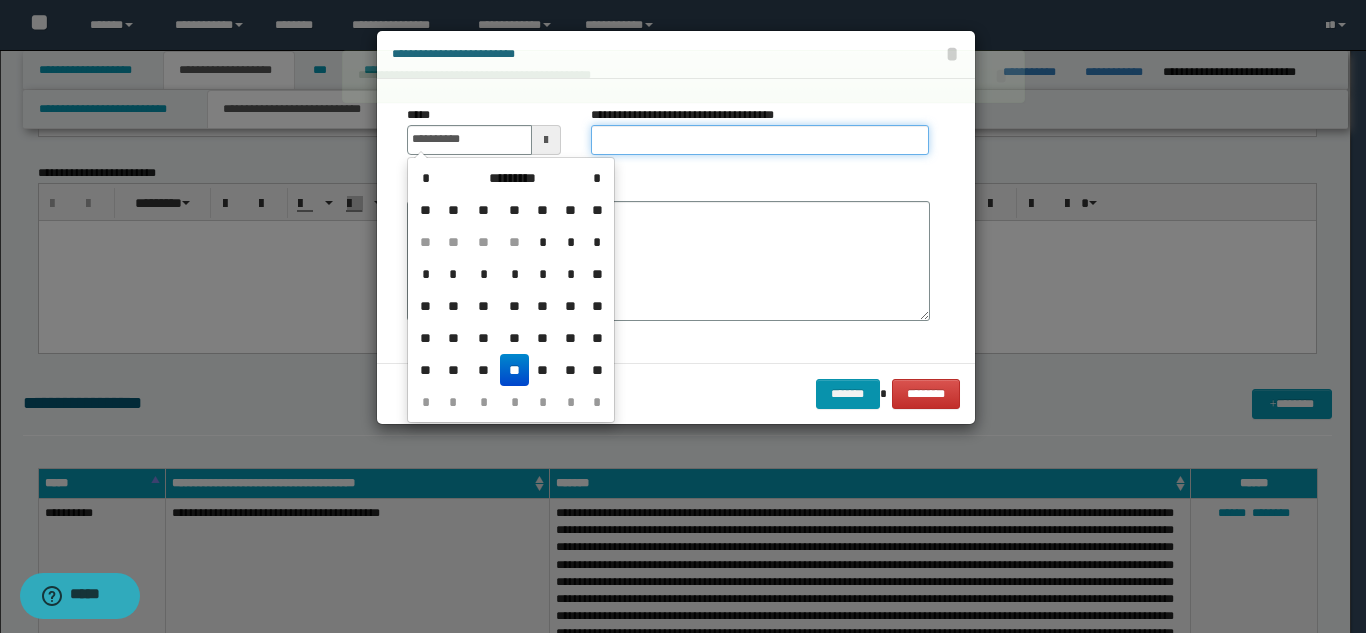 type on "**********" 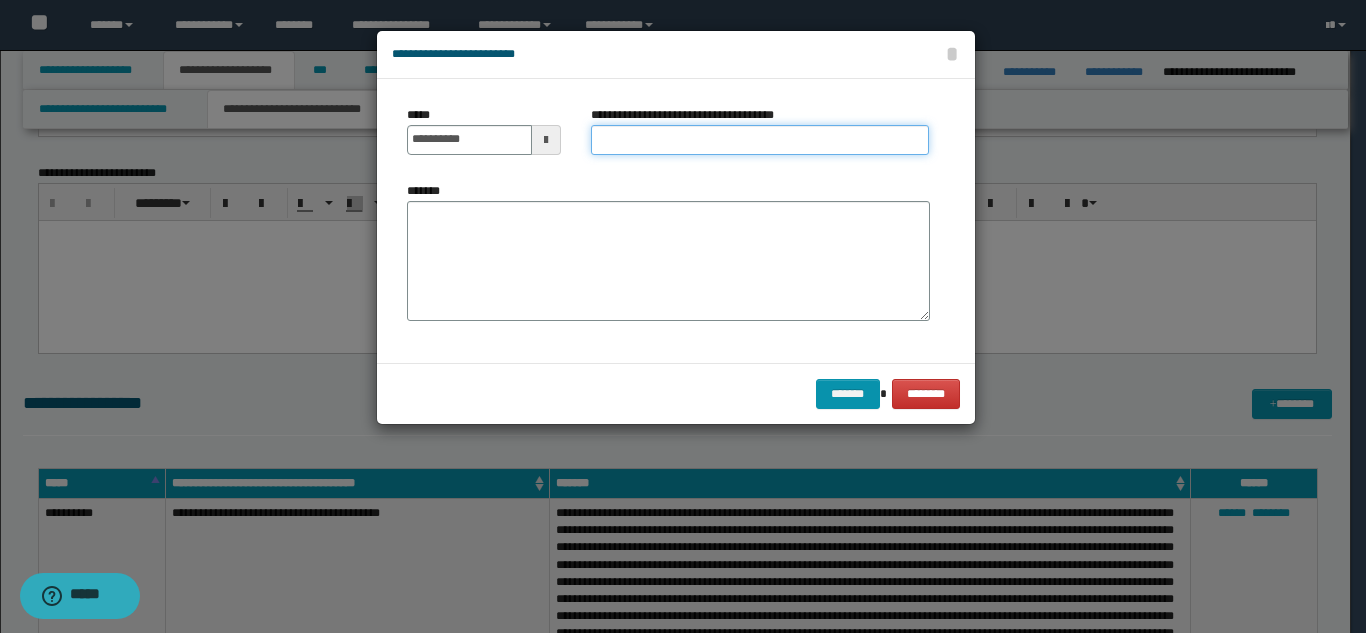 paste on "**********" 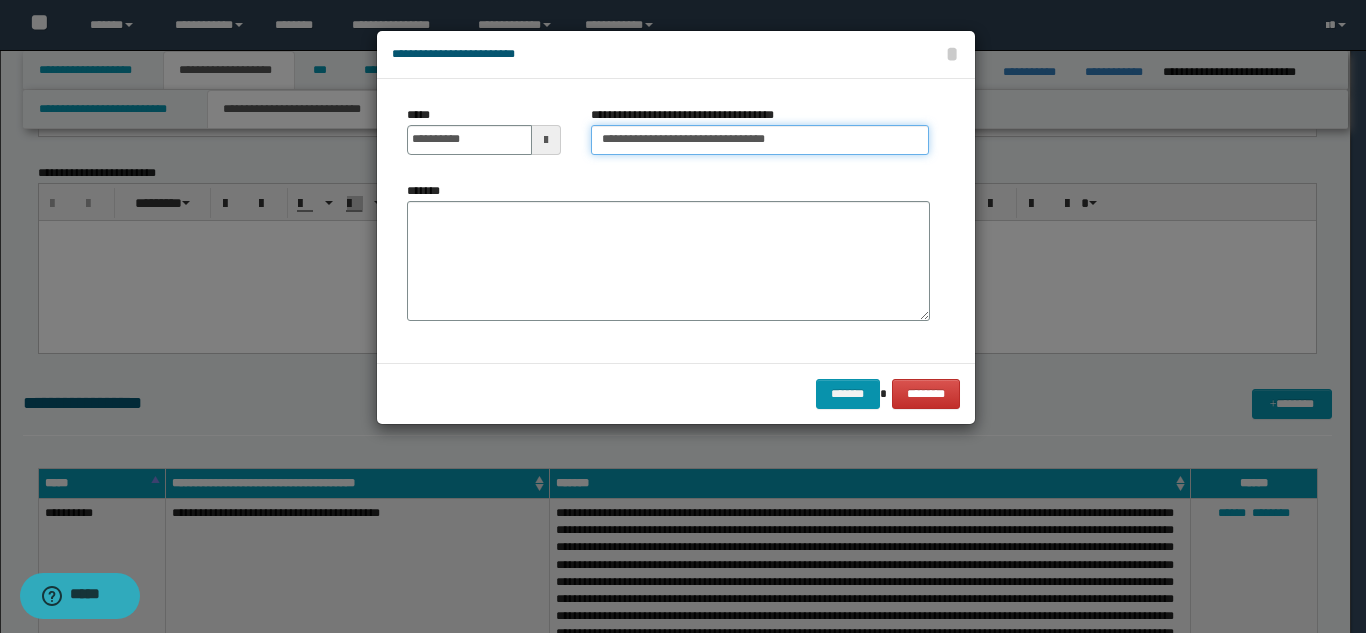 type on "**********" 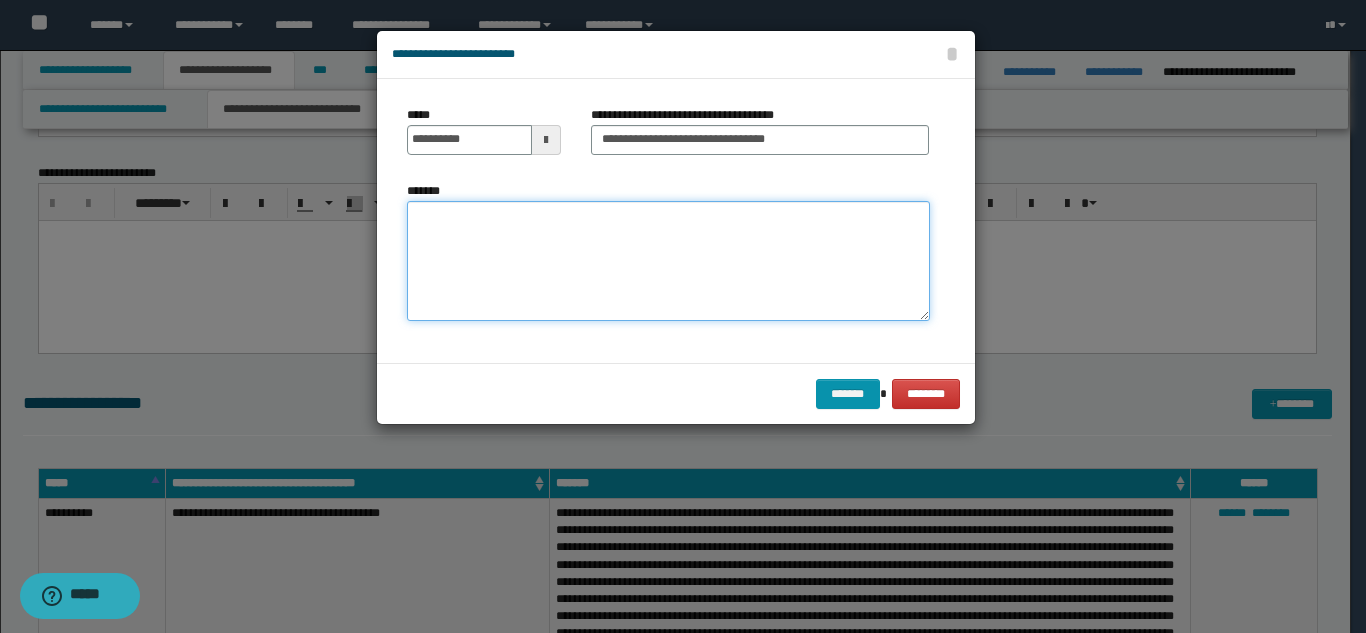 paste on "**********" 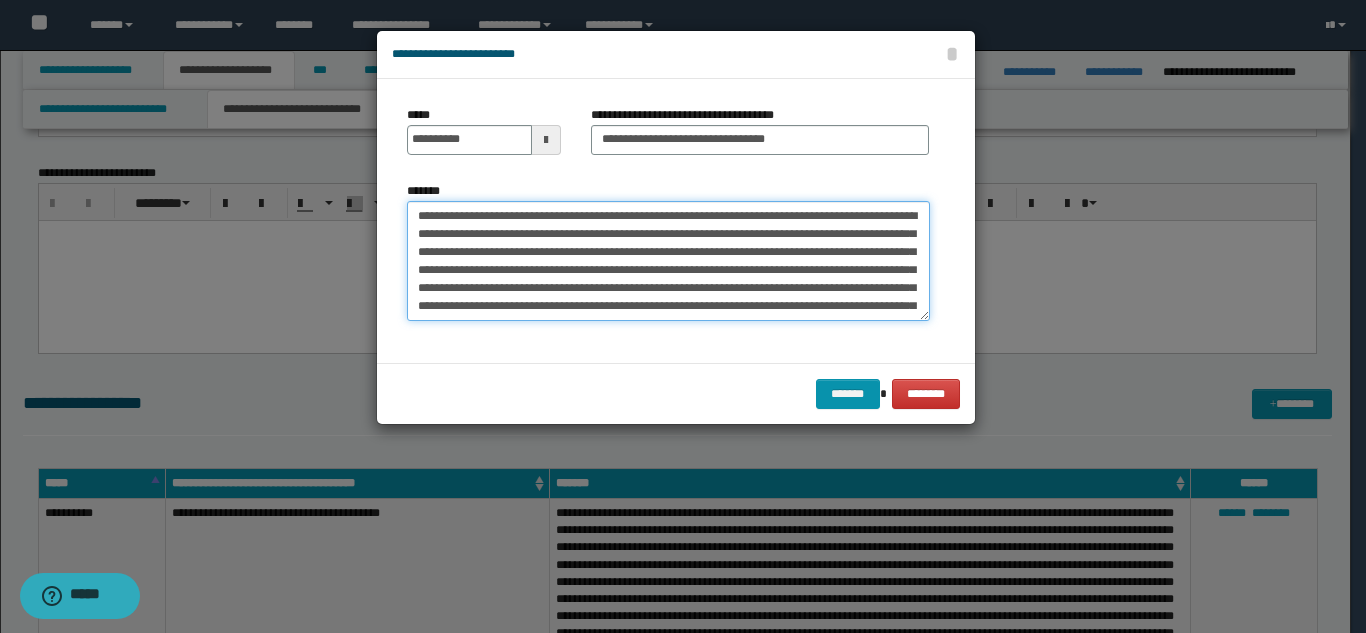 scroll, scrollTop: 84, scrollLeft: 0, axis: vertical 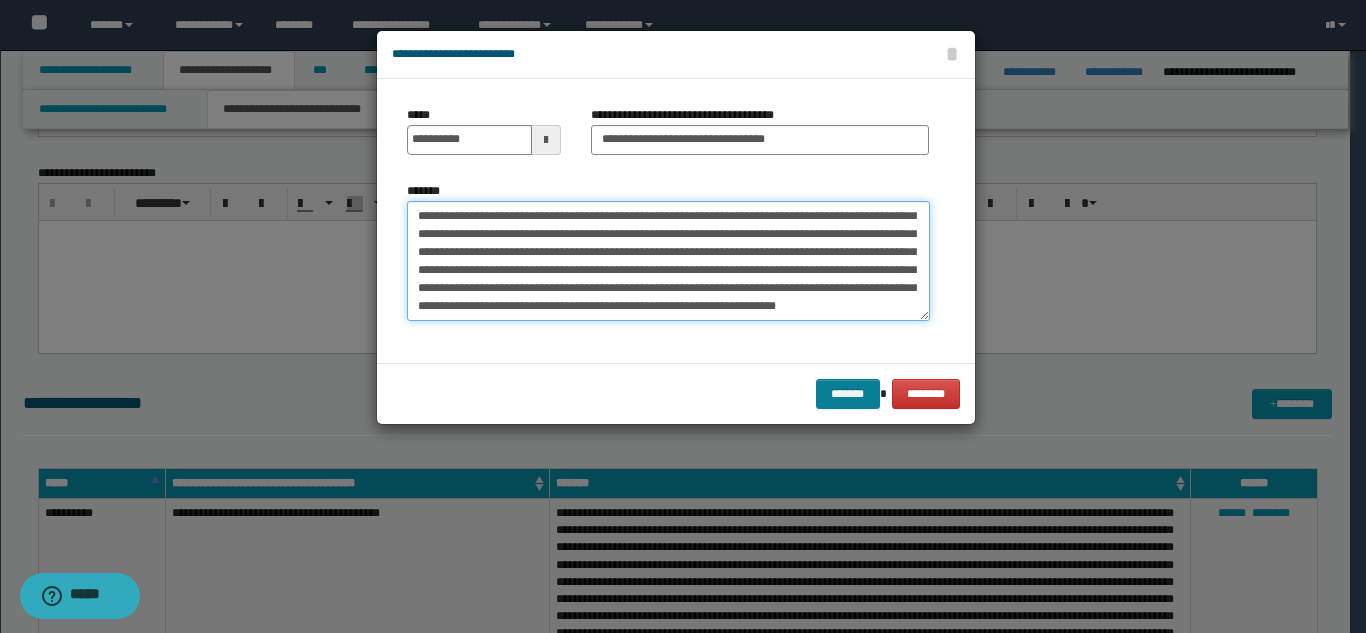 type on "**********" 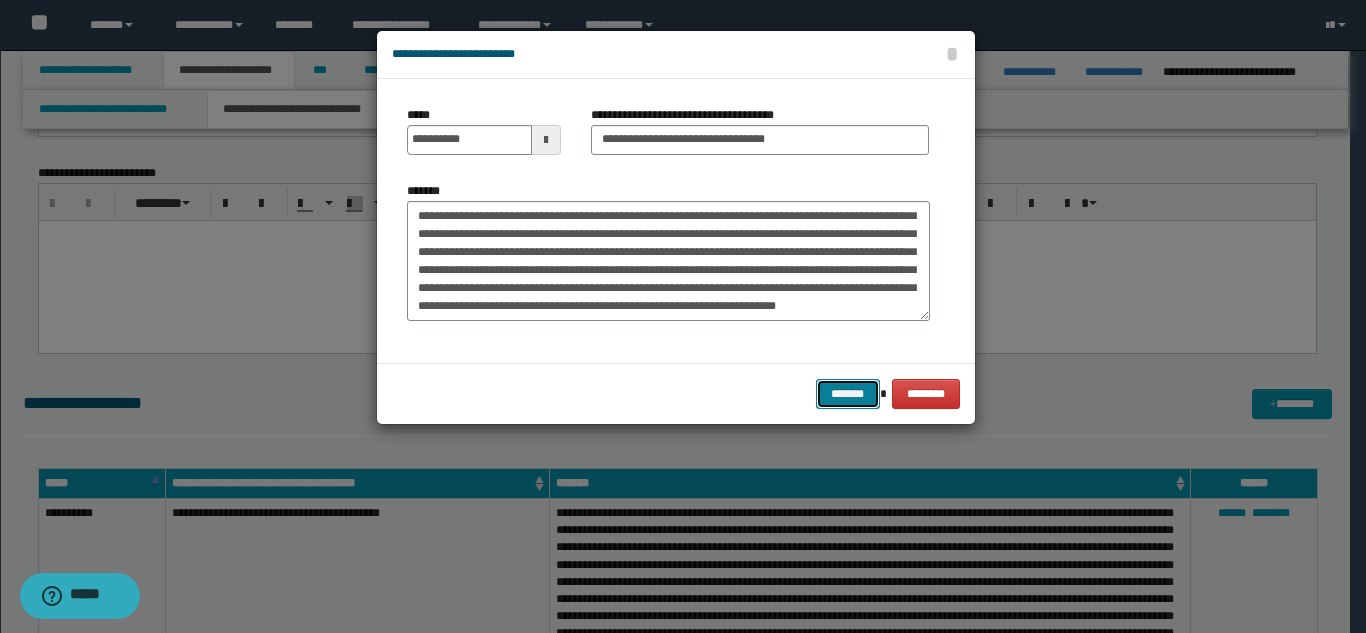click on "*******" at bounding box center (848, 394) 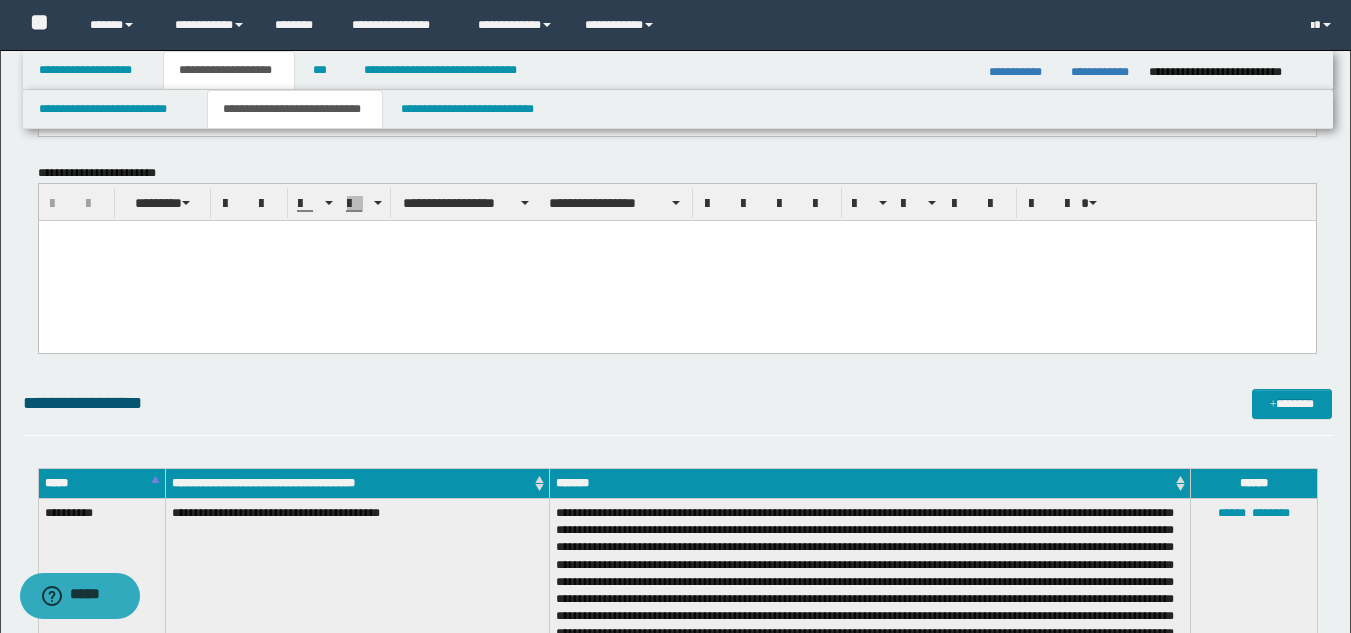 click on "**********" at bounding box center (677, 403) 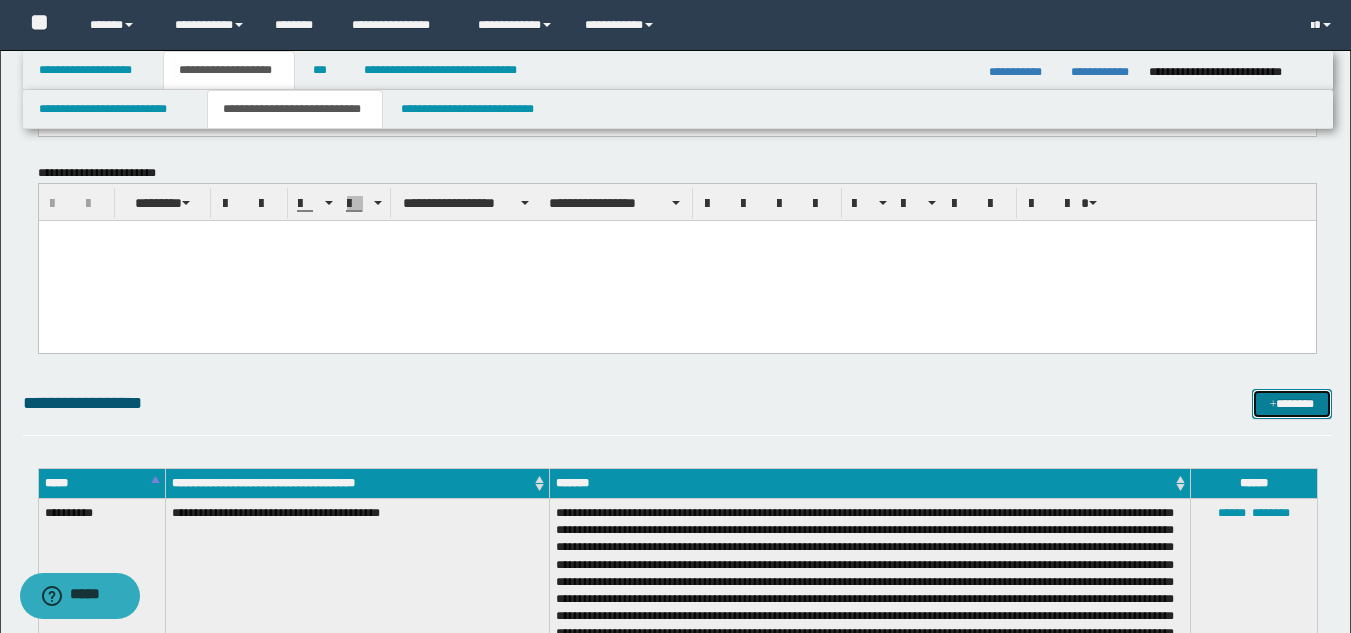 click on "*******" at bounding box center (1292, 404) 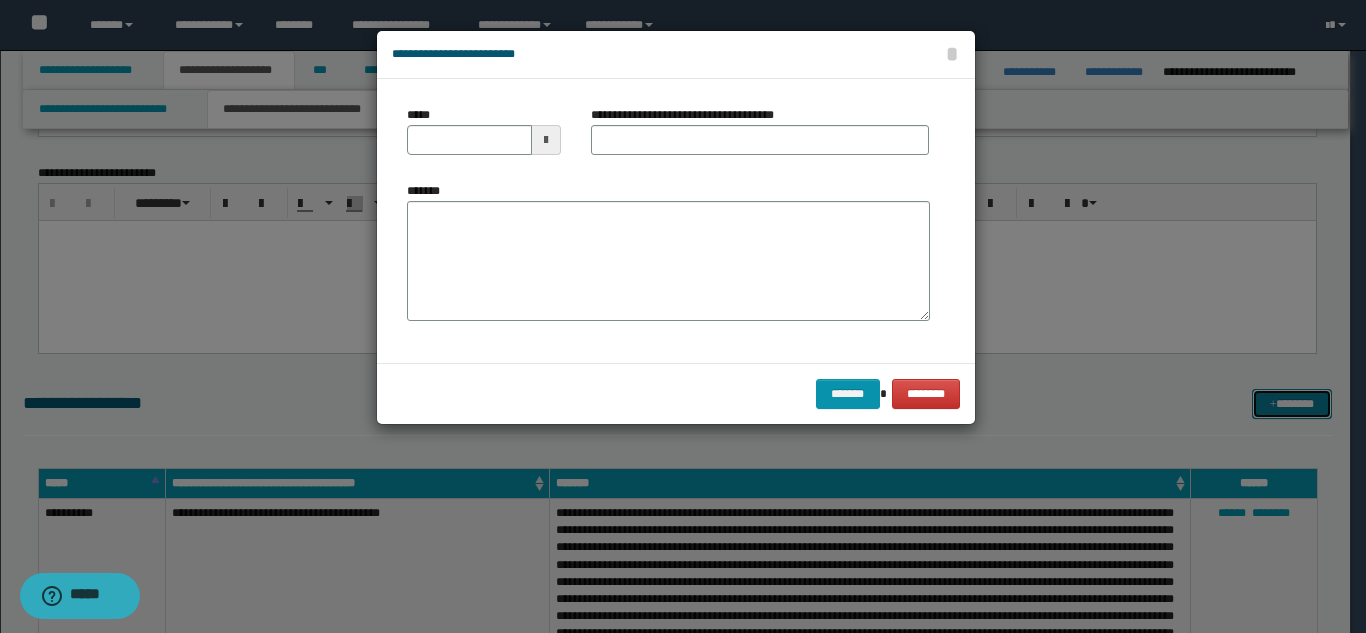 scroll, scrollTop: 0, scrollLeft: 0, axis: both 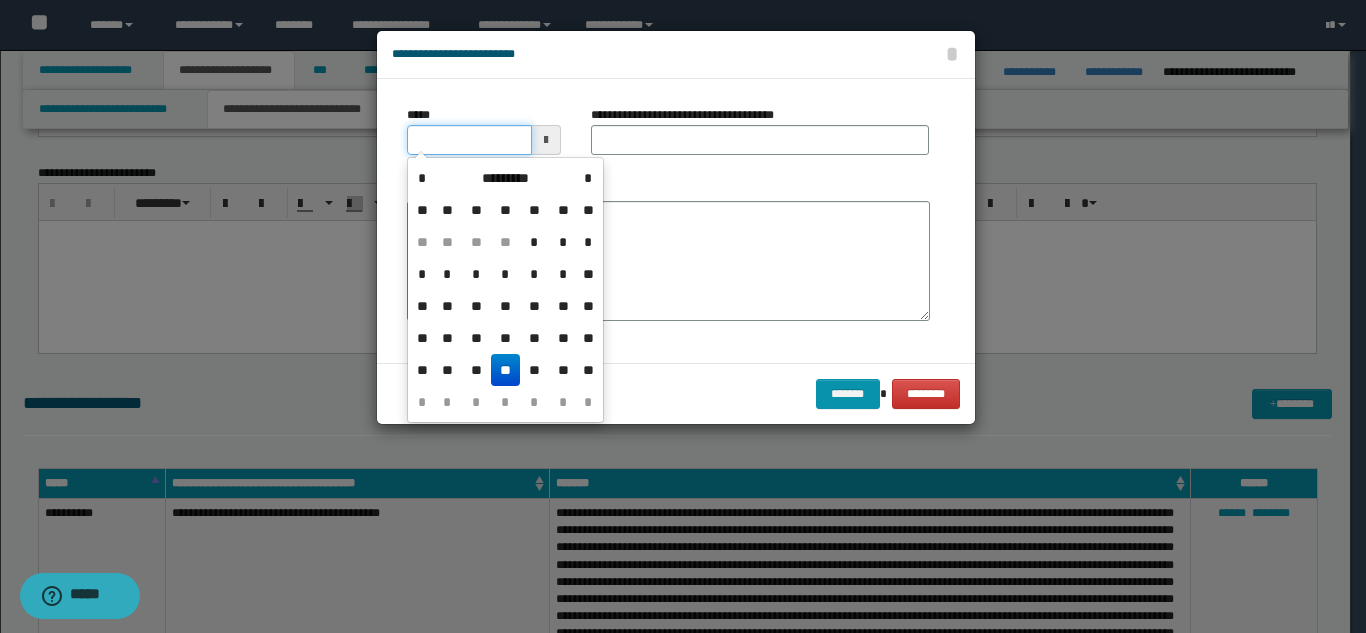 click on "*****" at bounding box center (469, 140) 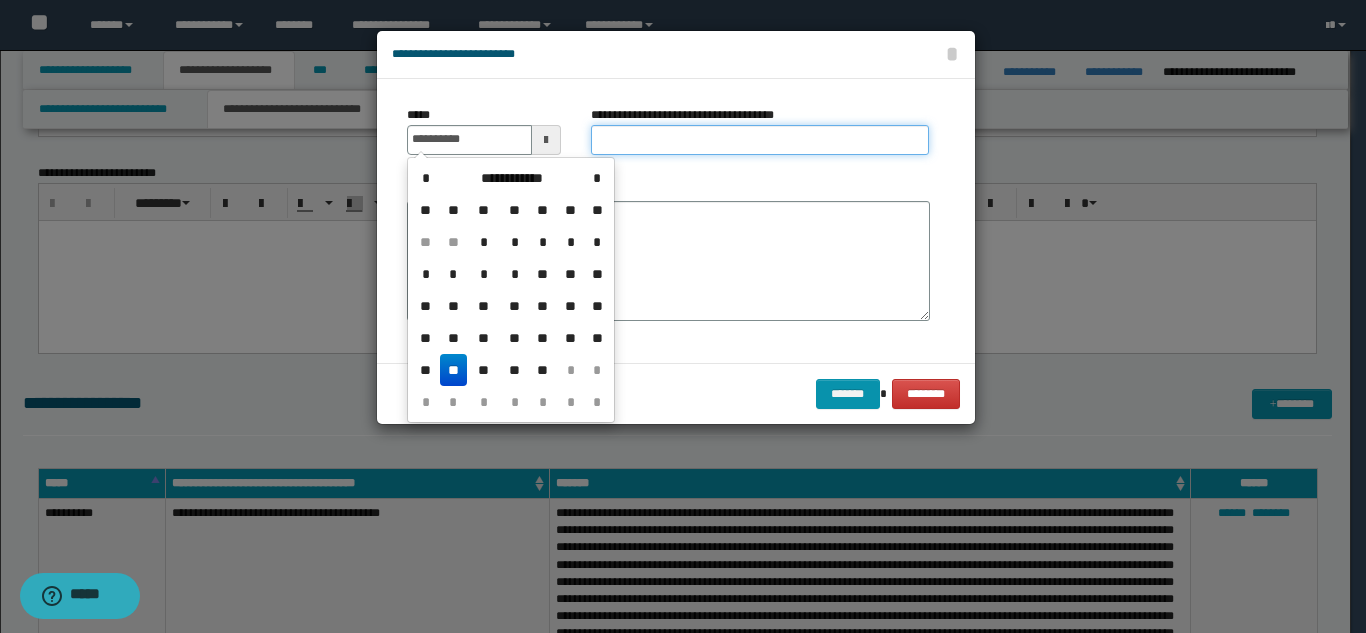 type on "**********" 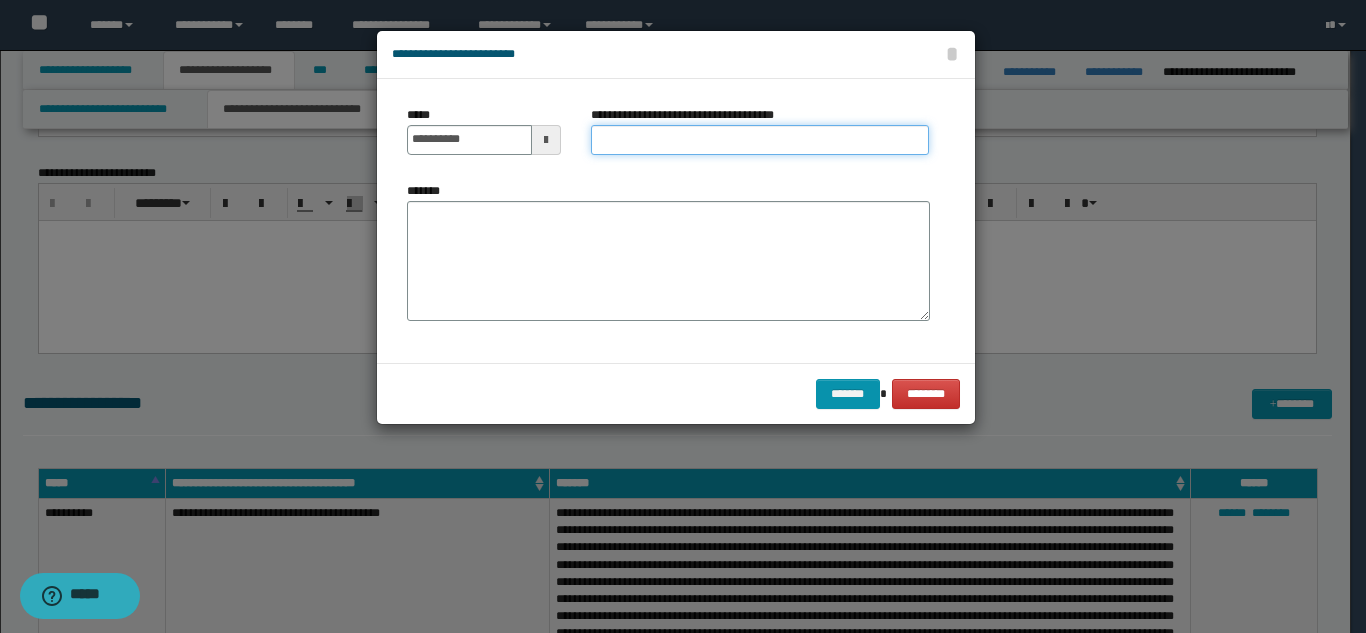 paste on "**********" 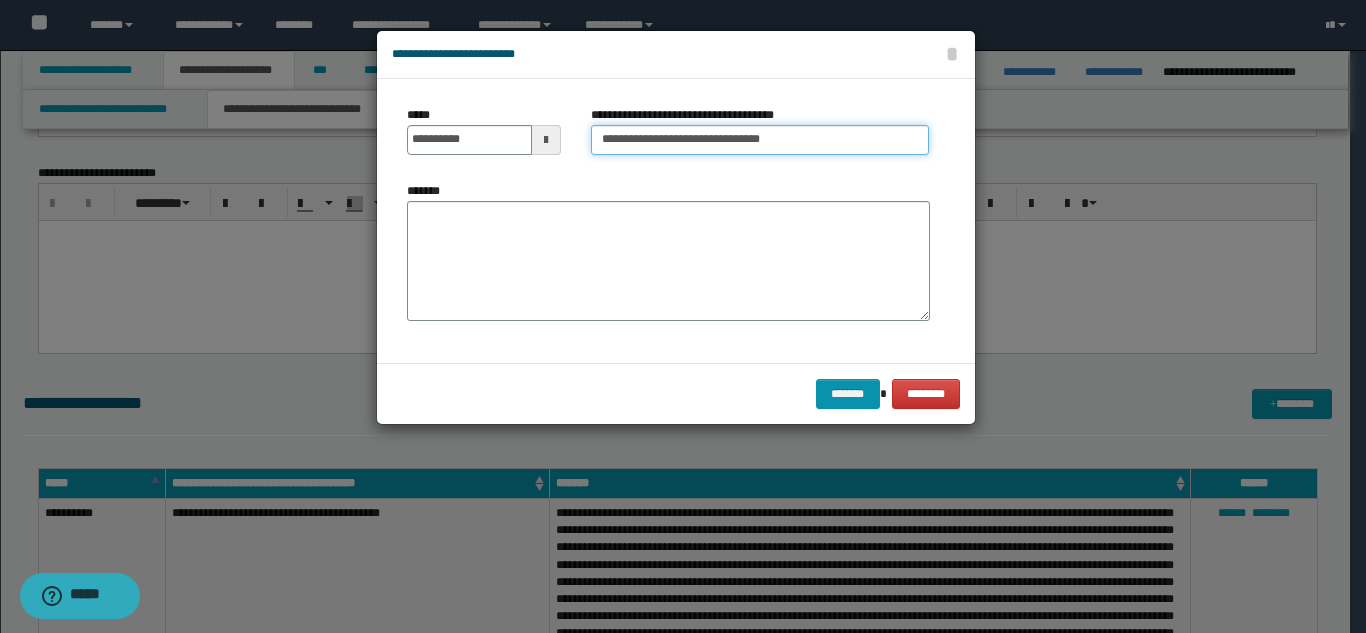 type on "**********" 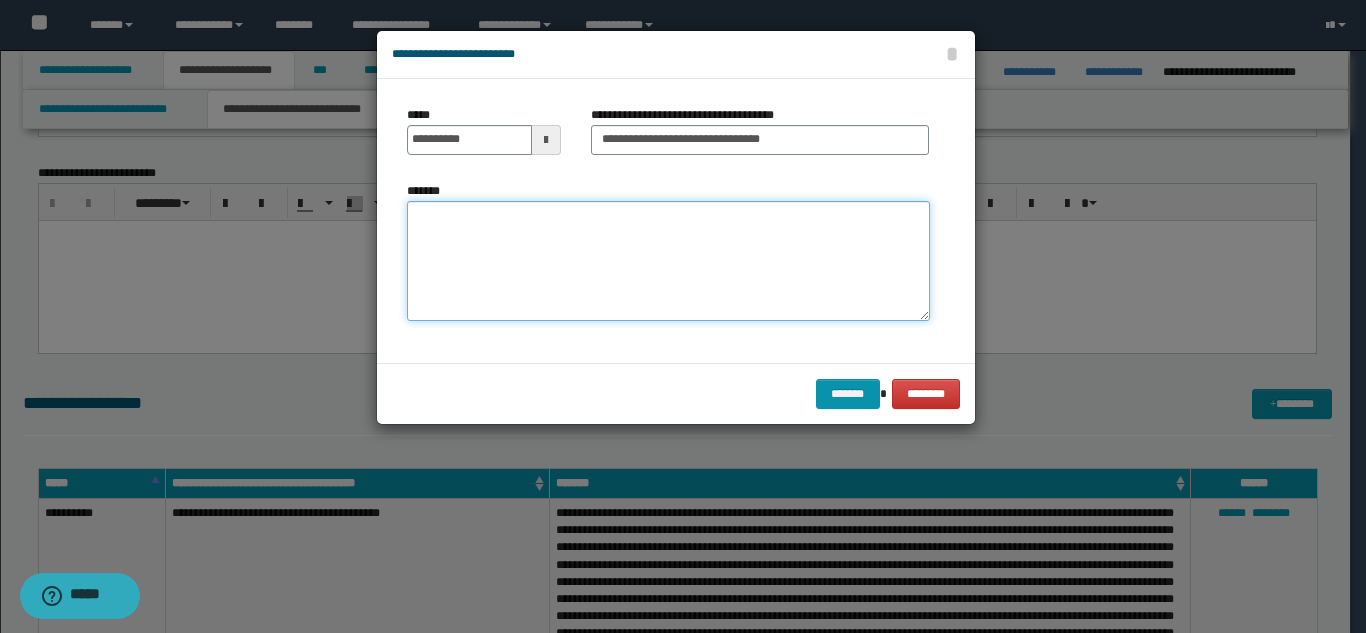 paste on "**********" 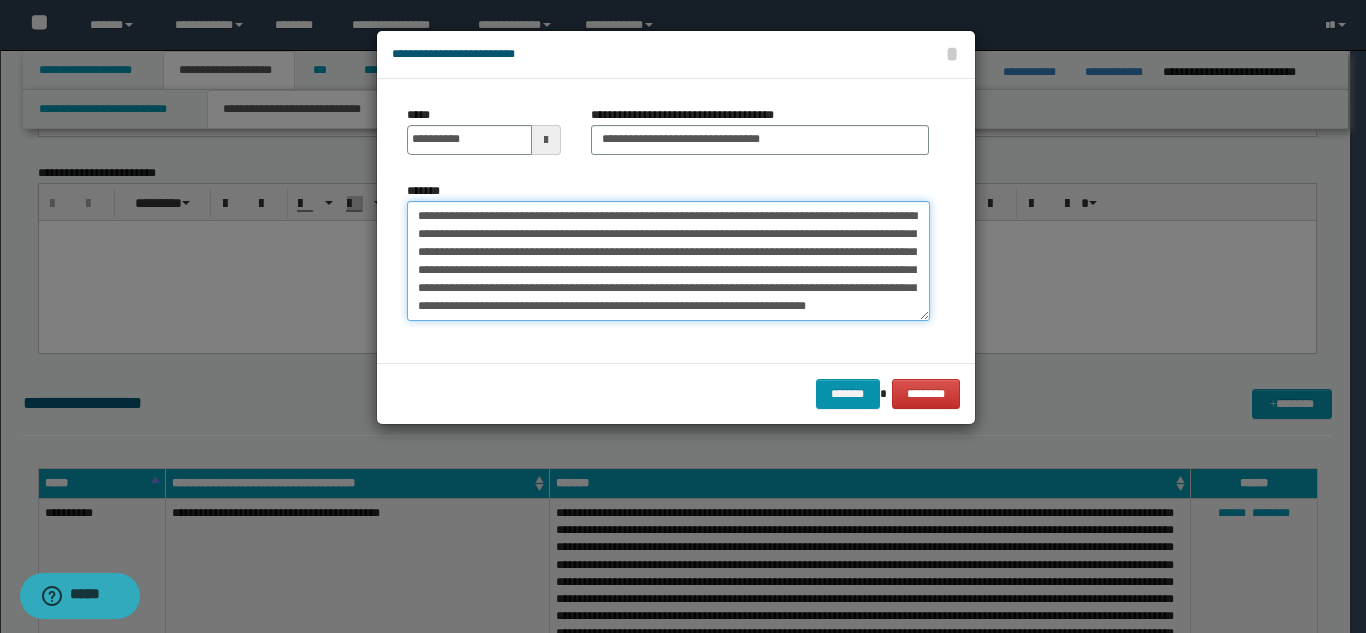 scroll, scrollTop: 12, scrollLeft: 0, axis: vertical 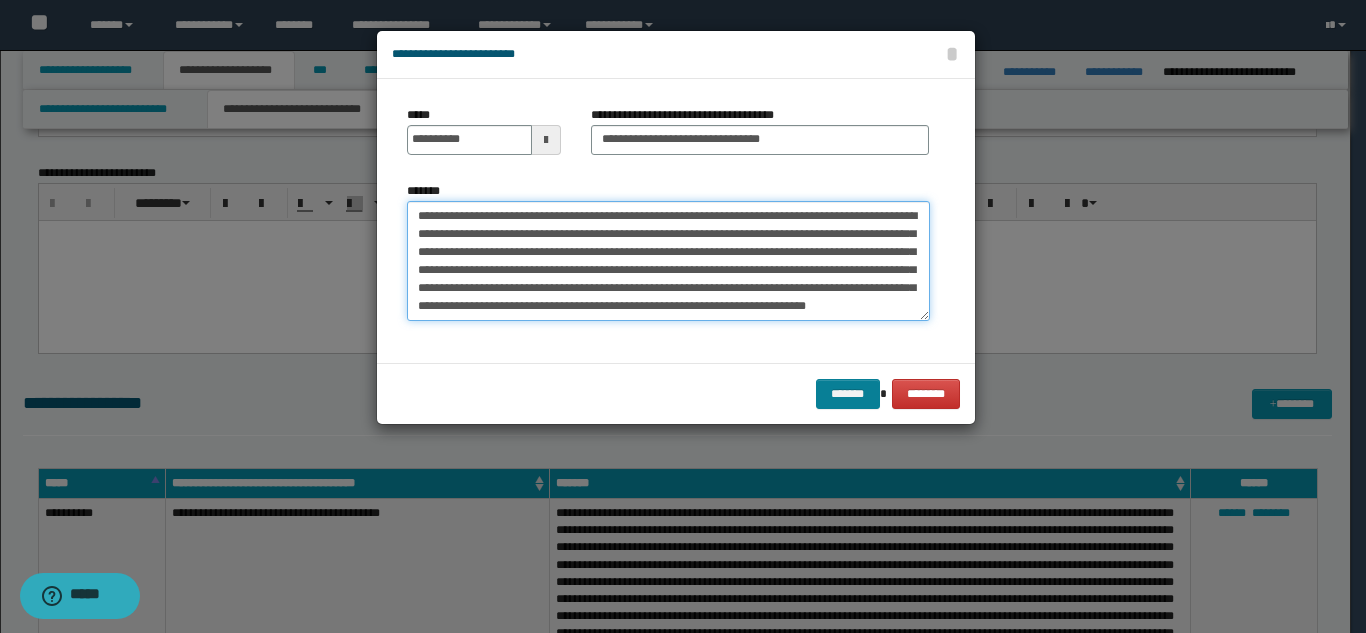 type on "**********" 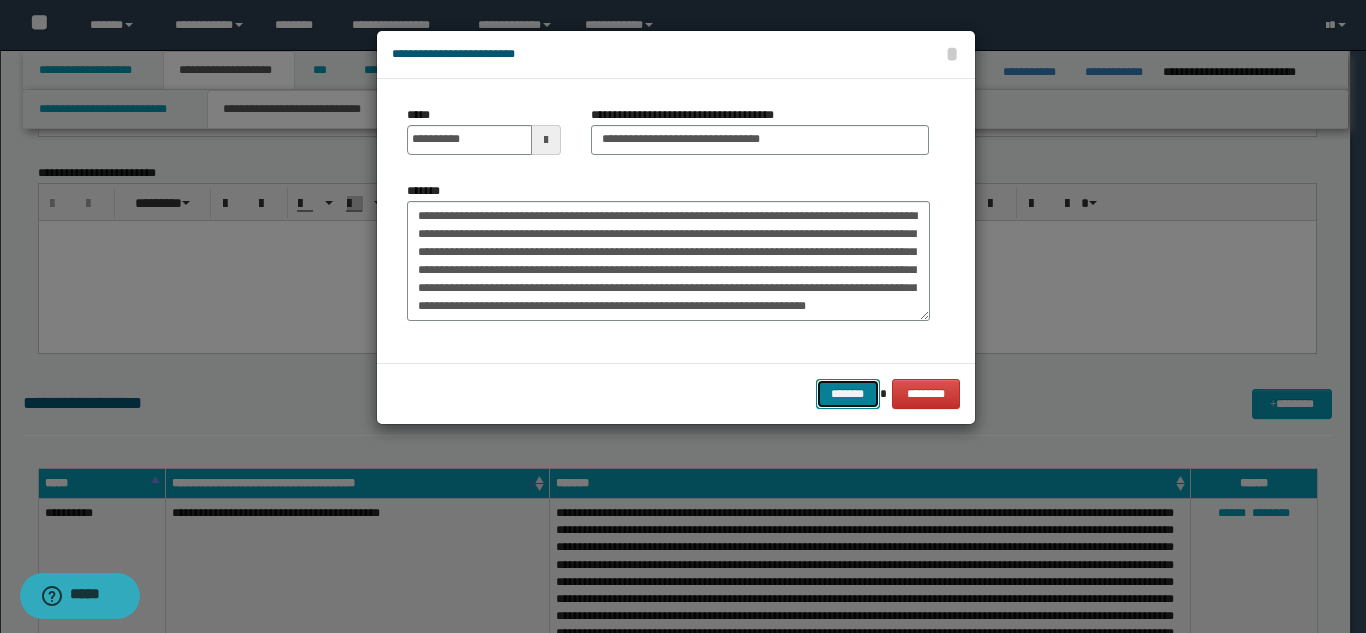 click on "*******" at bounding box center (848, 394) 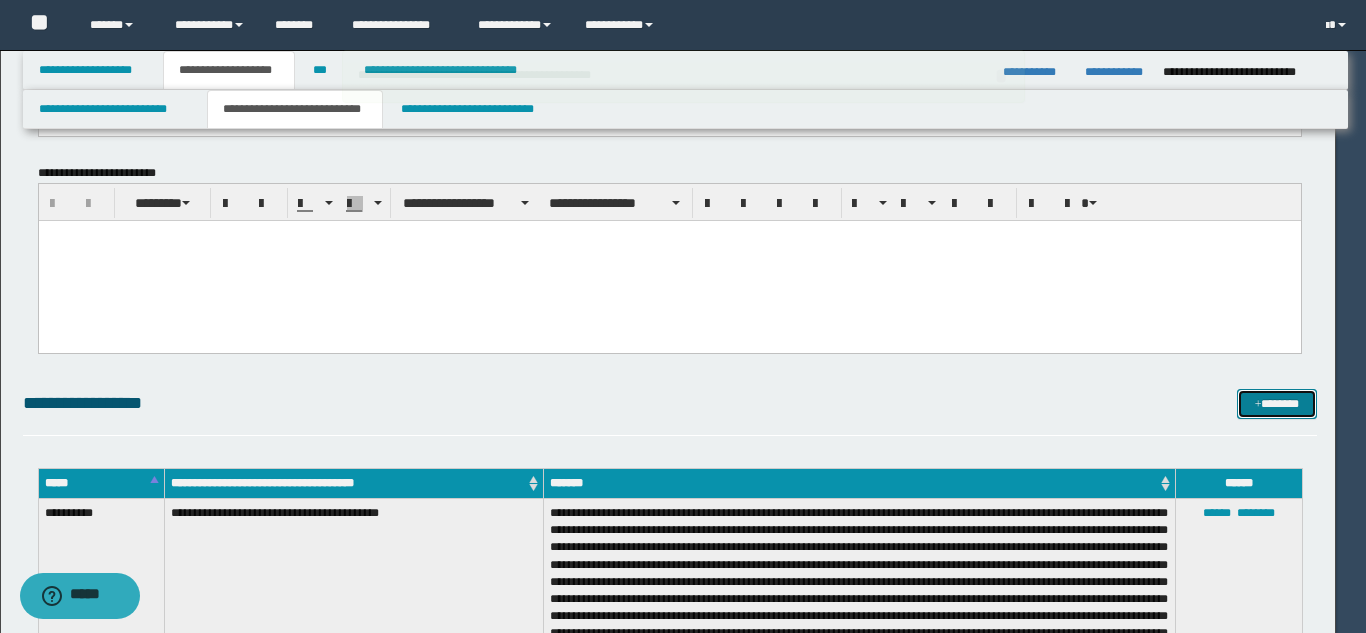 type 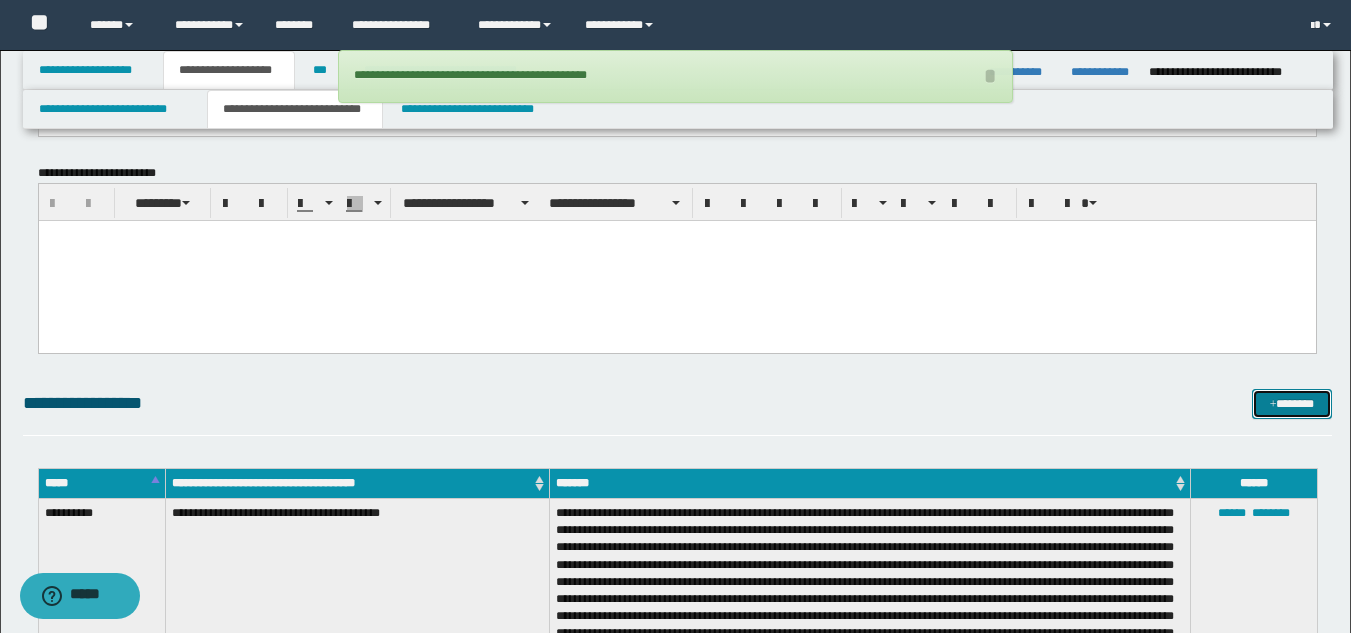 click on "*******" at bounding box center [1292, 404] 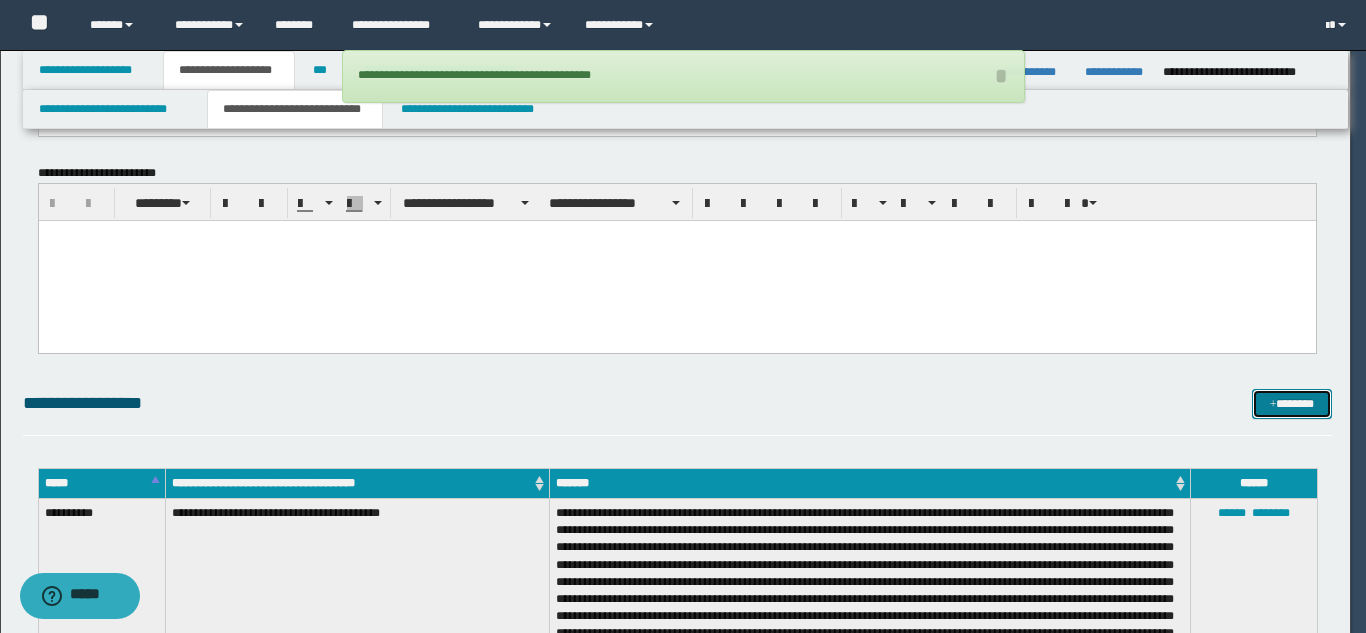scroll, scrollTop: 0, scrollLeft: 0, axis: both 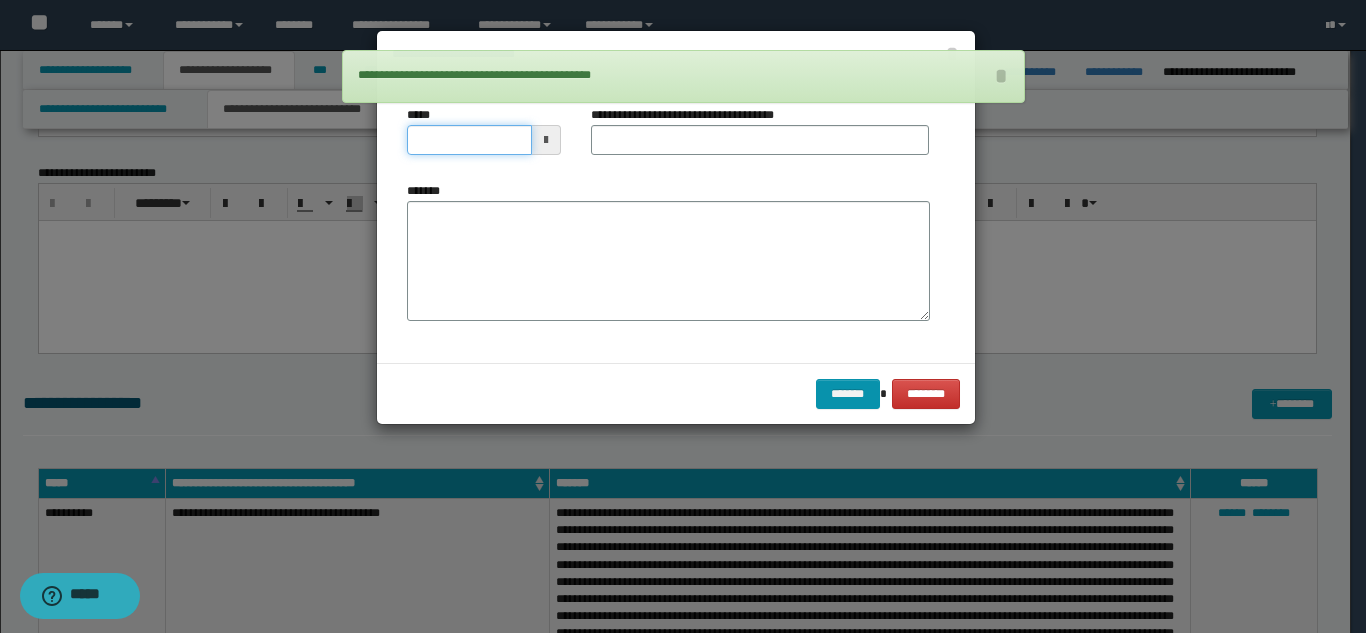 click on "*****" at bounding box center (469, 140) 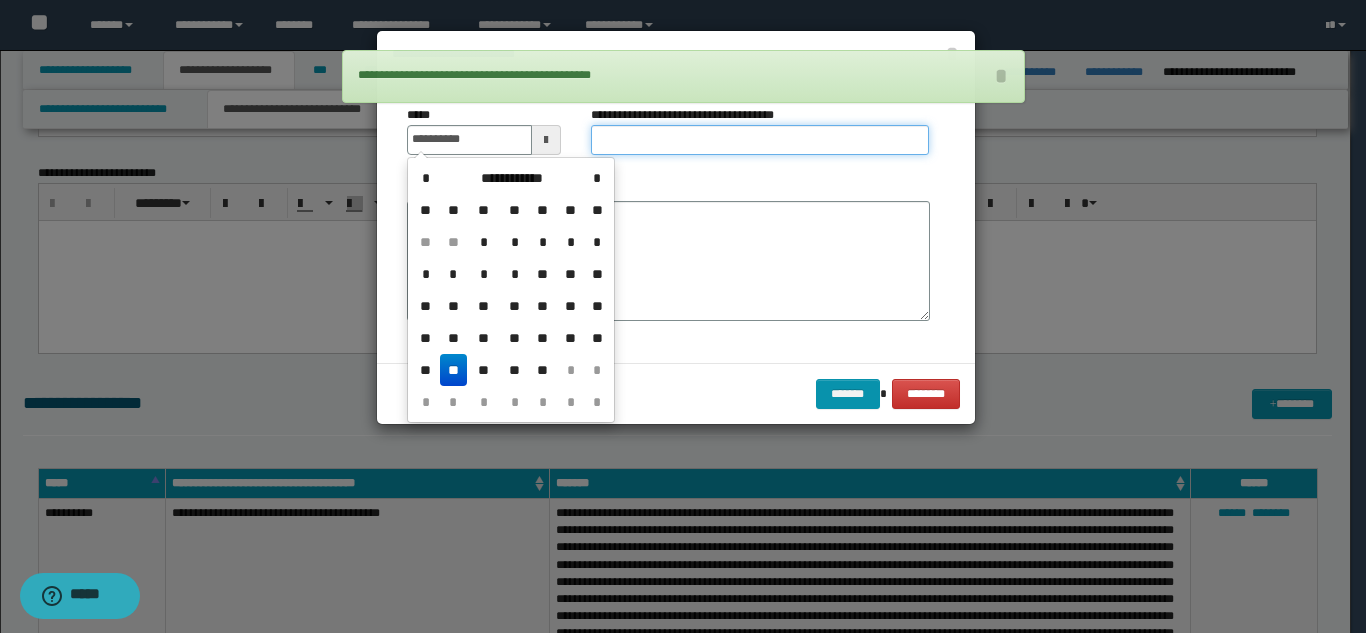 type on "**********" 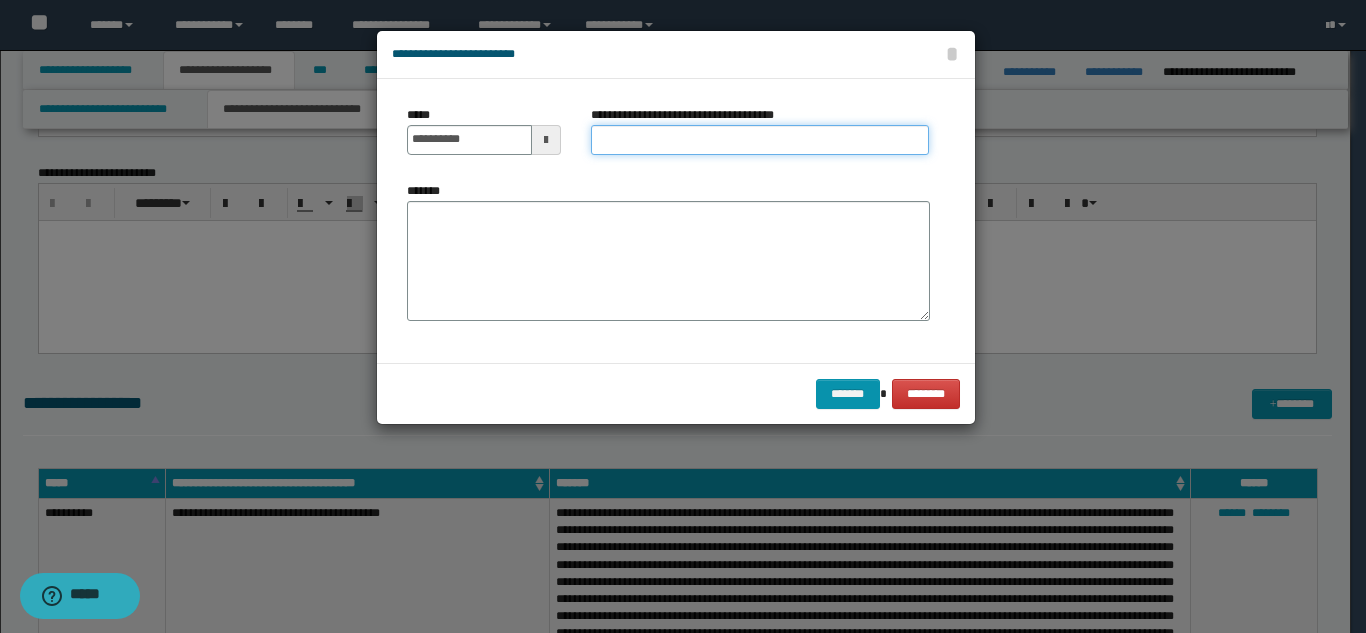 paste on "**********" 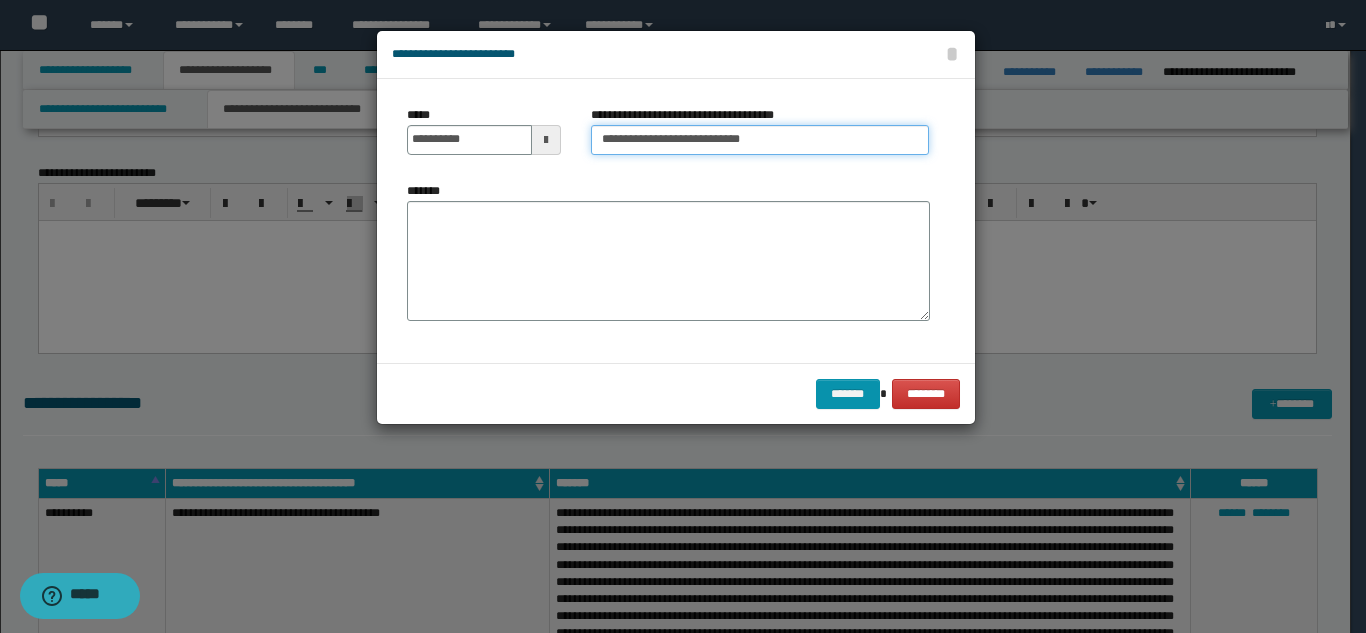 type on "**********" 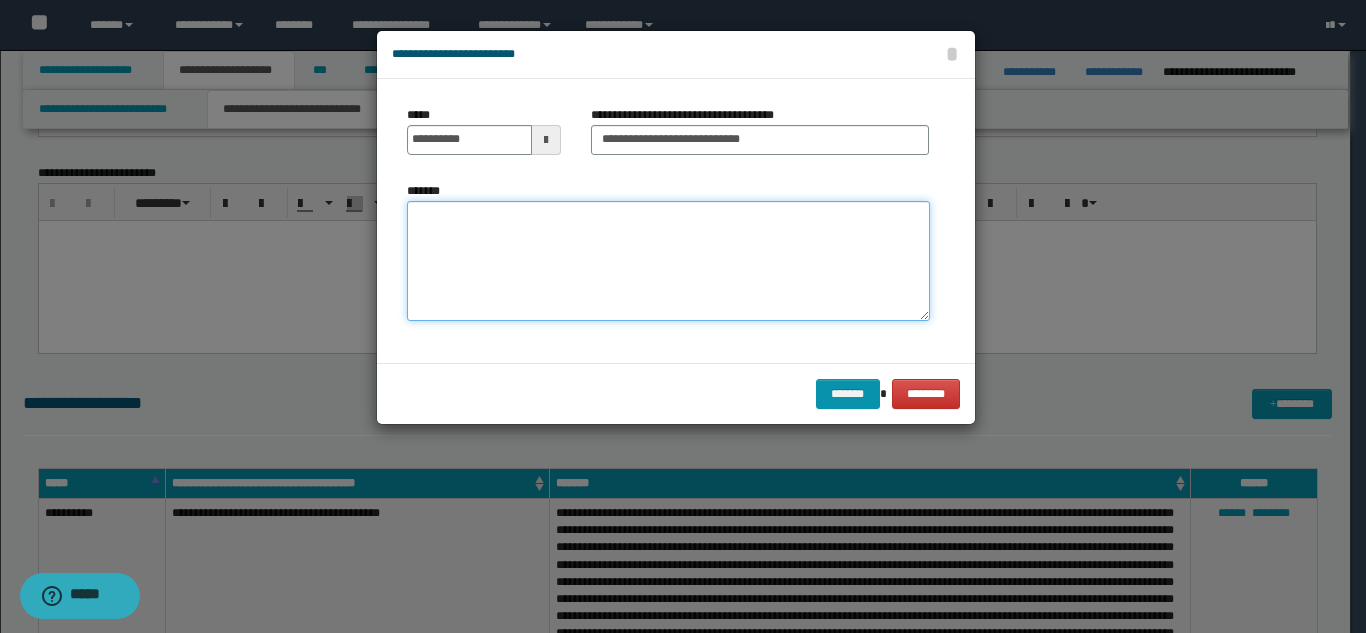 paste on "**********" 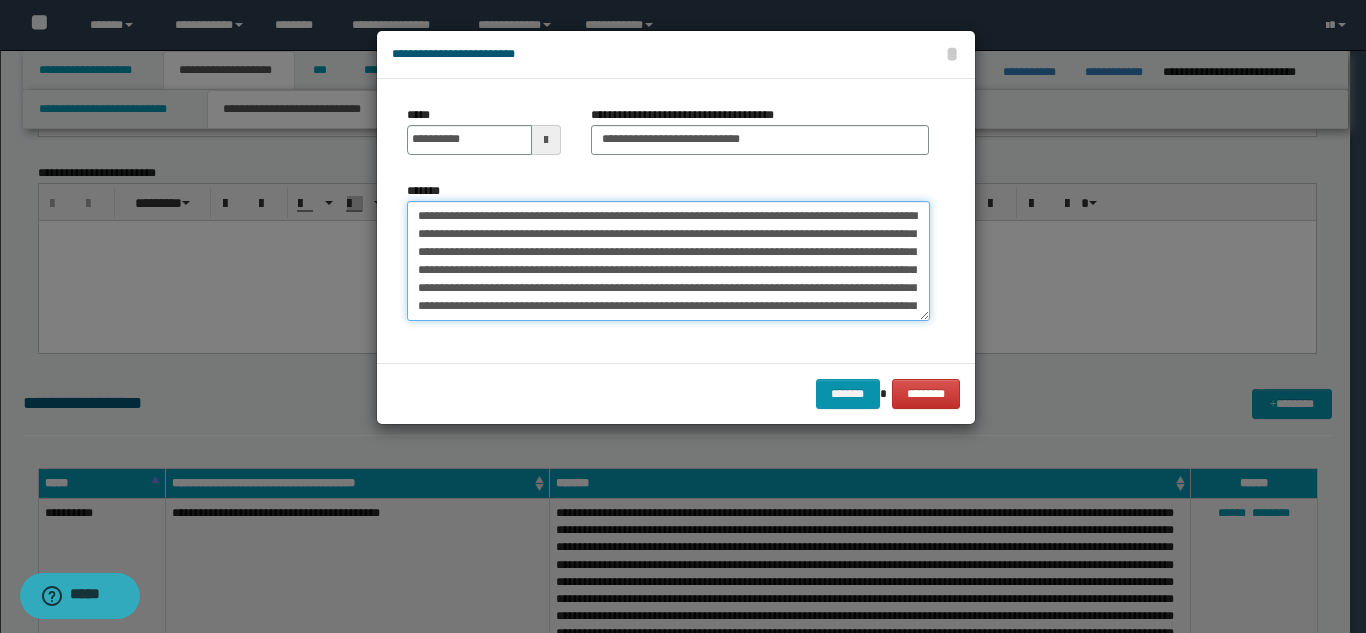 scroll, scrollTop: 210, scrollLeft: 0, axis: vertical 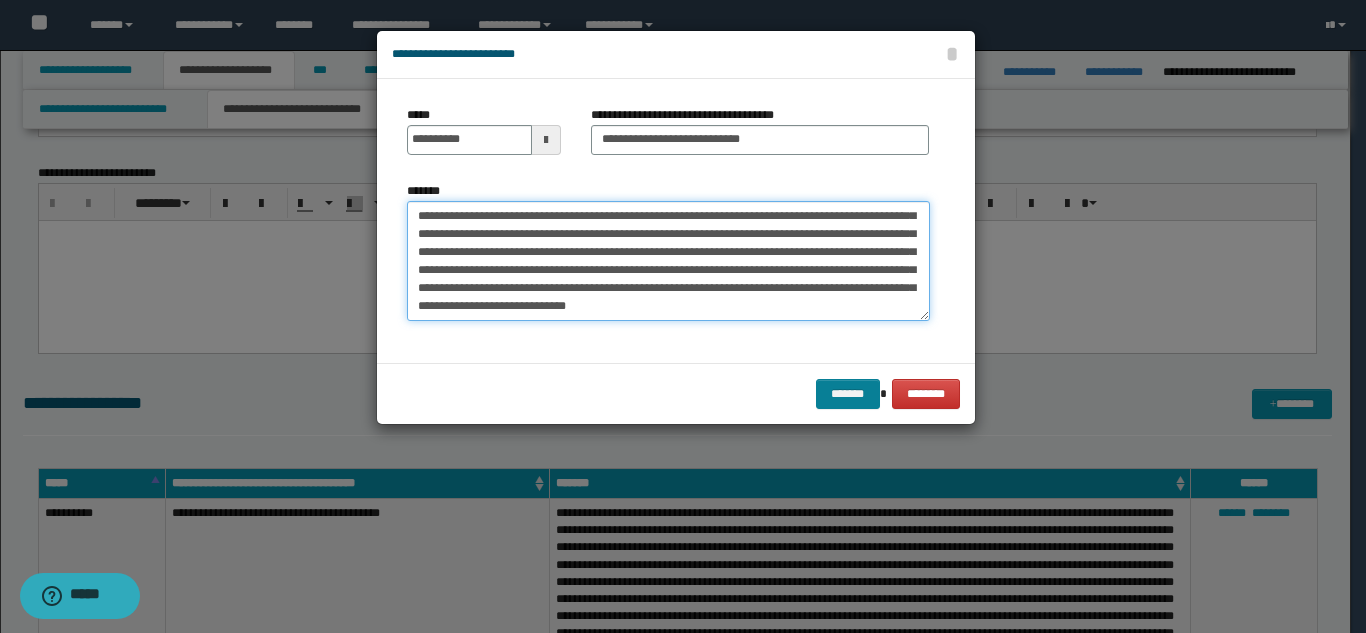 type on "**********" 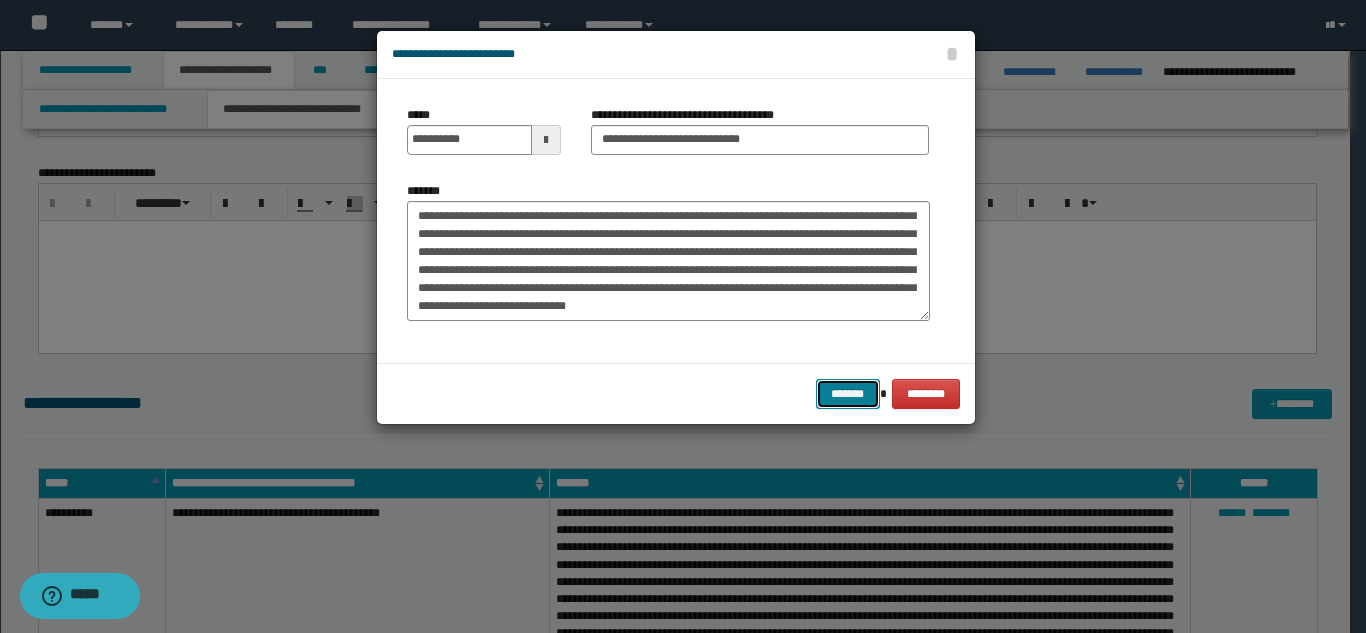 click on "*******" at bounding box center [848, 394] 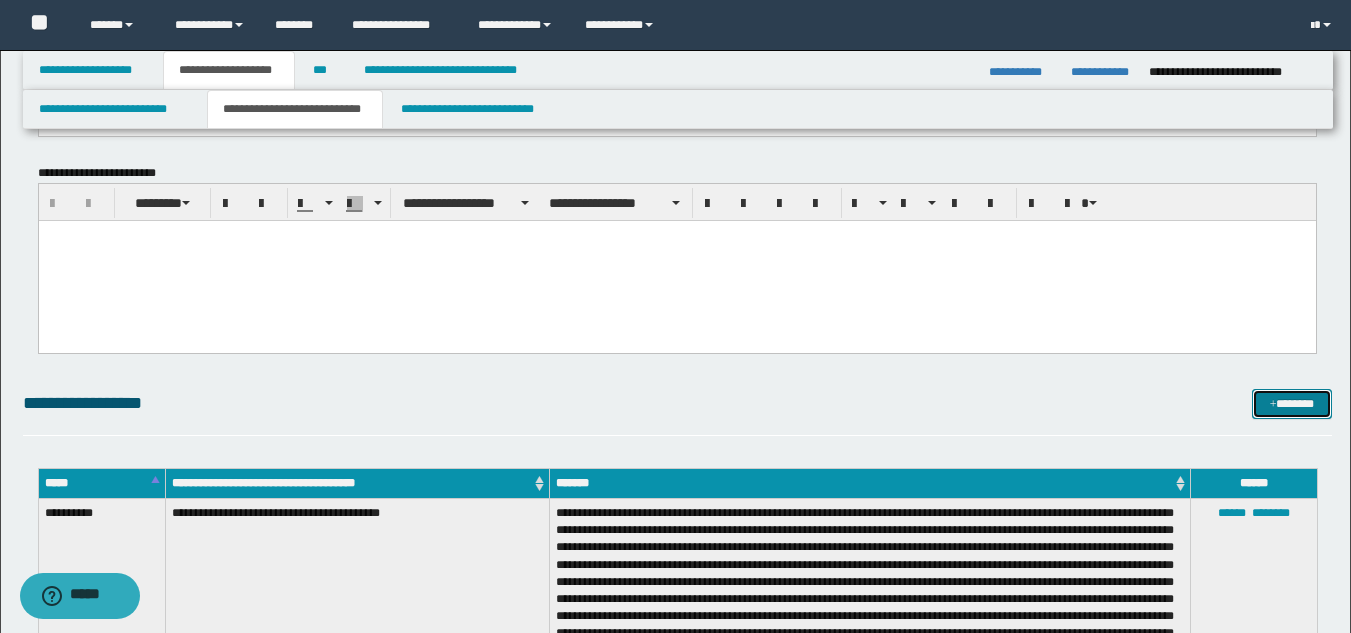 click on "*******" at bounding box center (1292, 404) 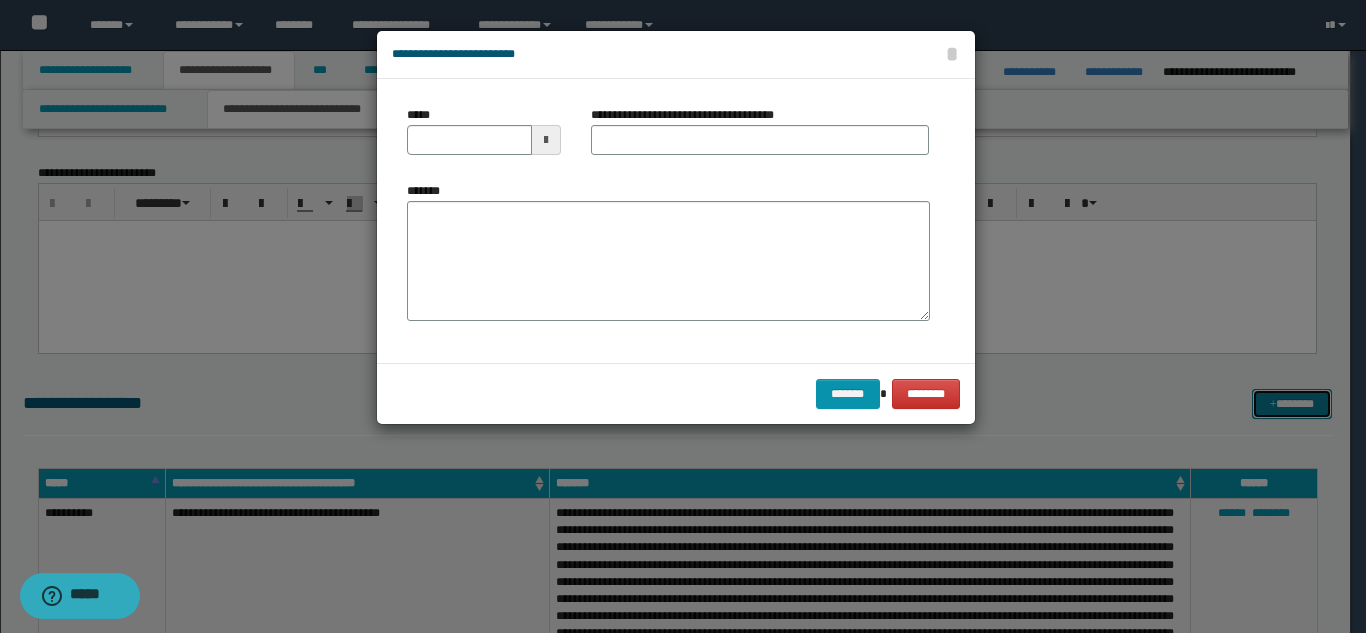 scroll, scrollTop: 0, scrollLeft: 0, axis: both 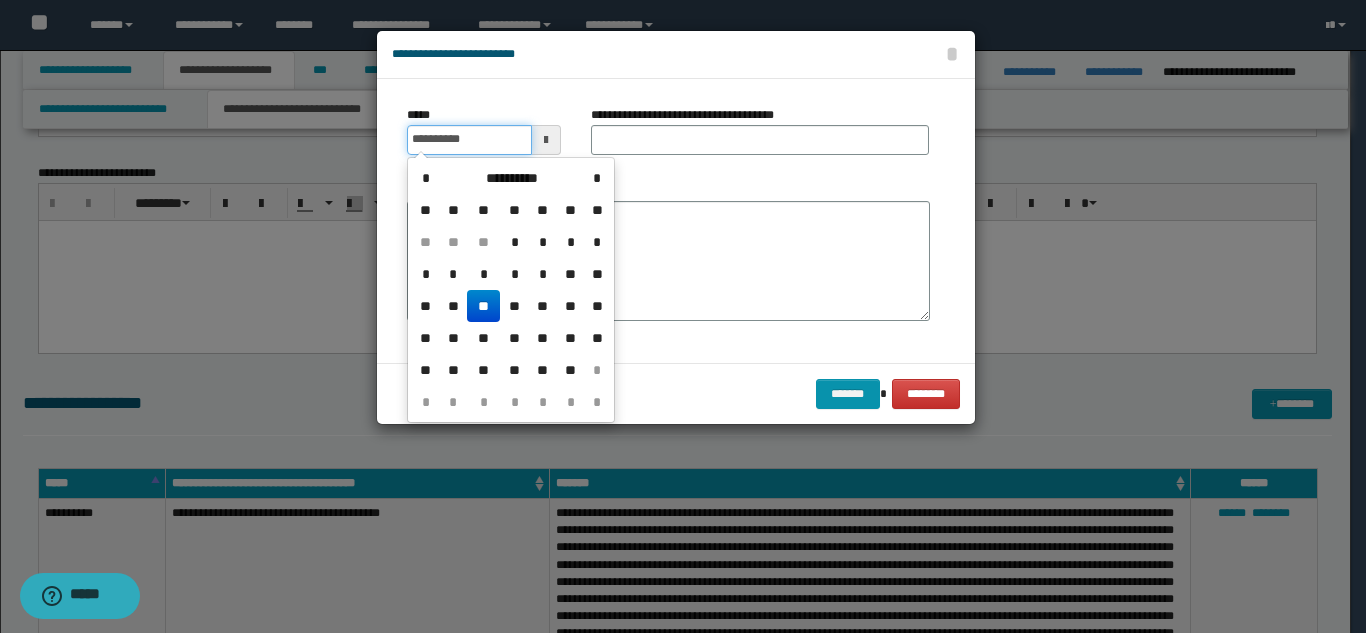 click on "**********" at bounding box center (469, 140) 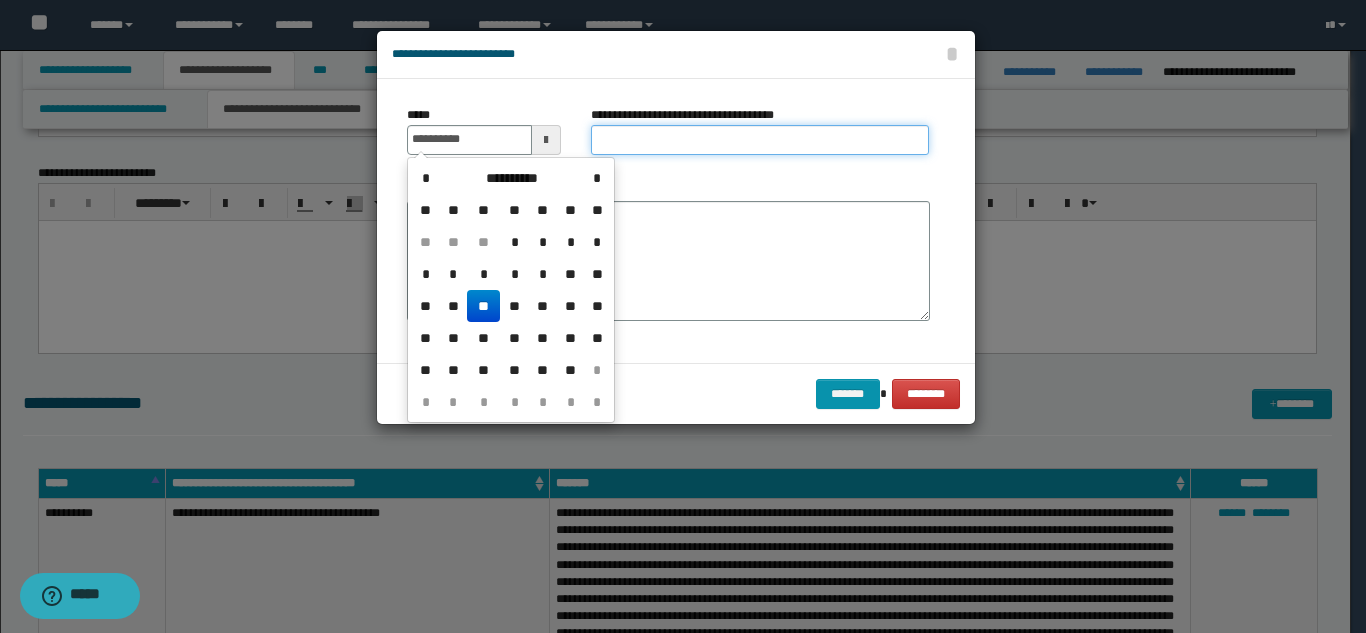 type on "**********" 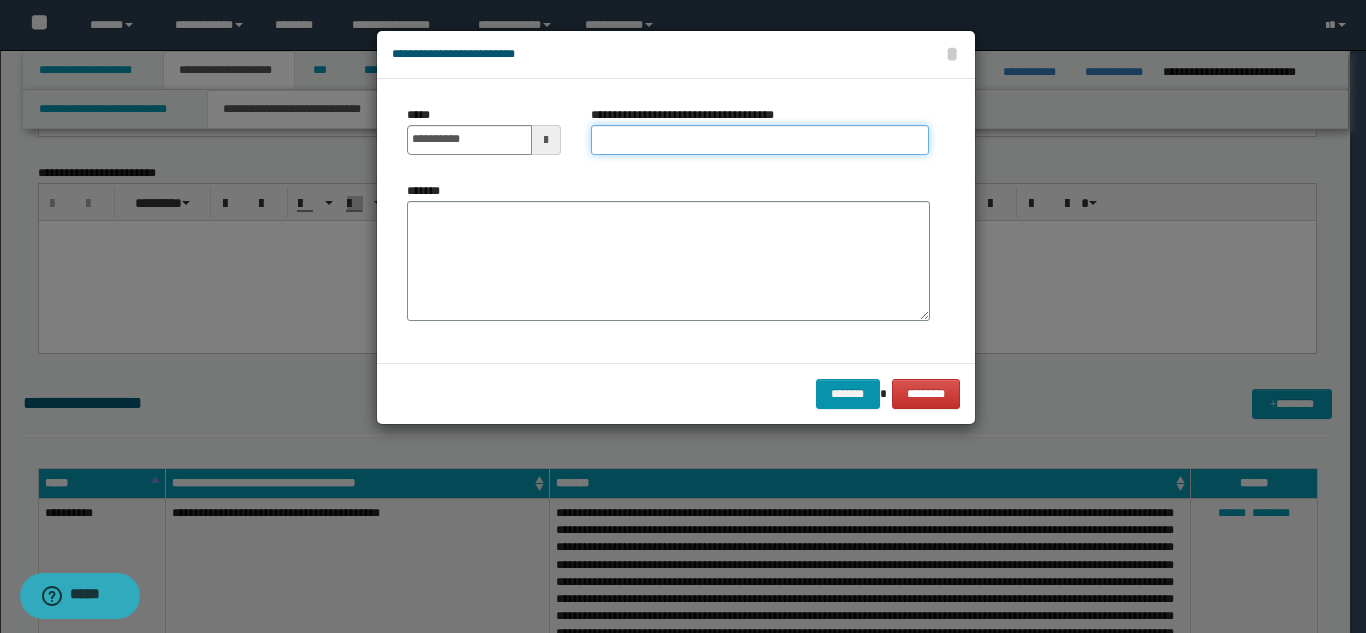 paste on "**********" 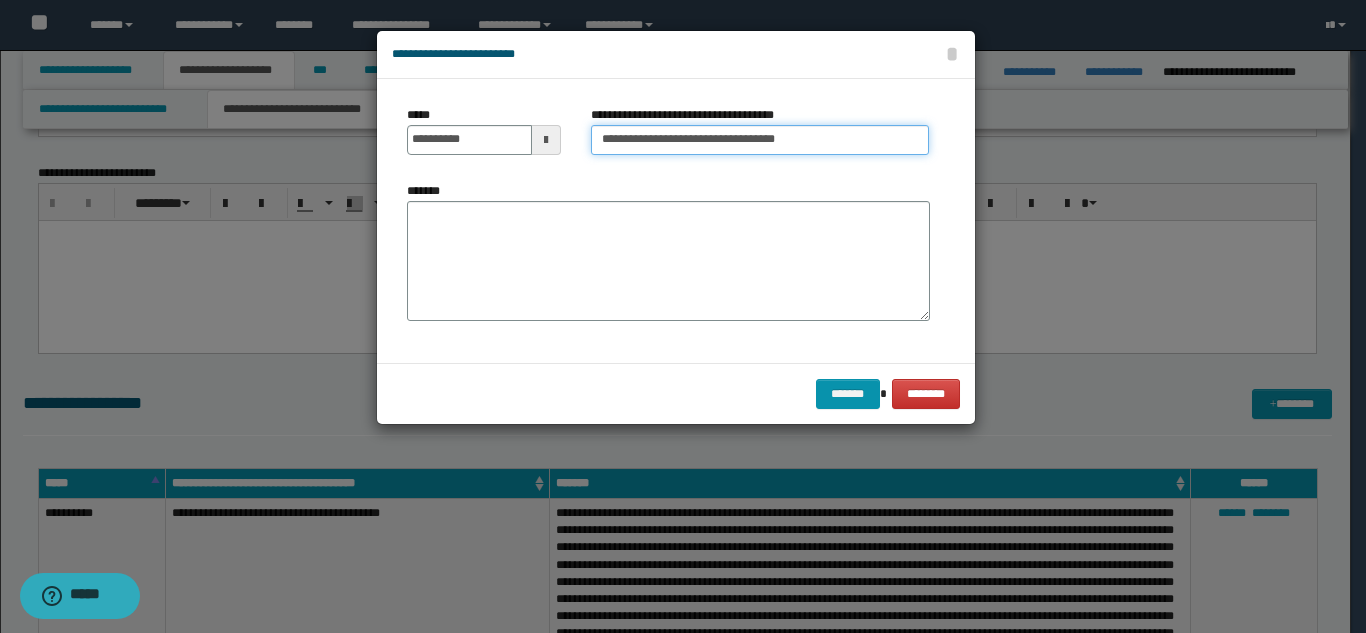 type on "**********" 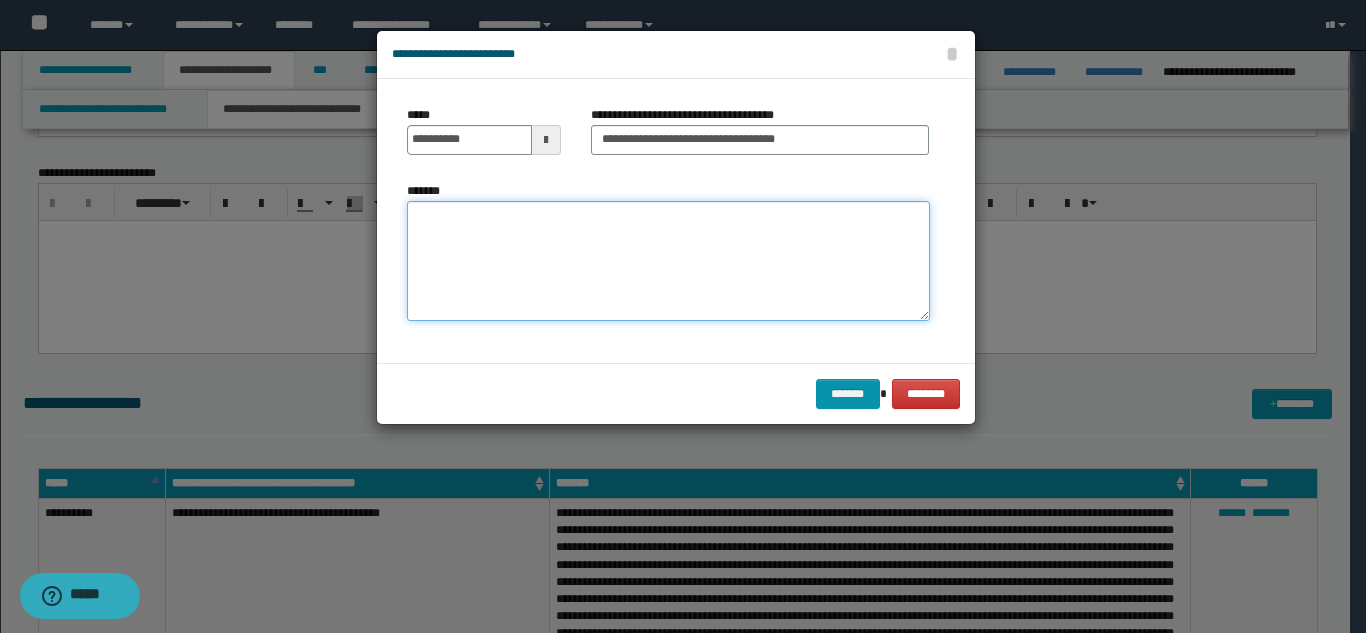 paste on "**********" 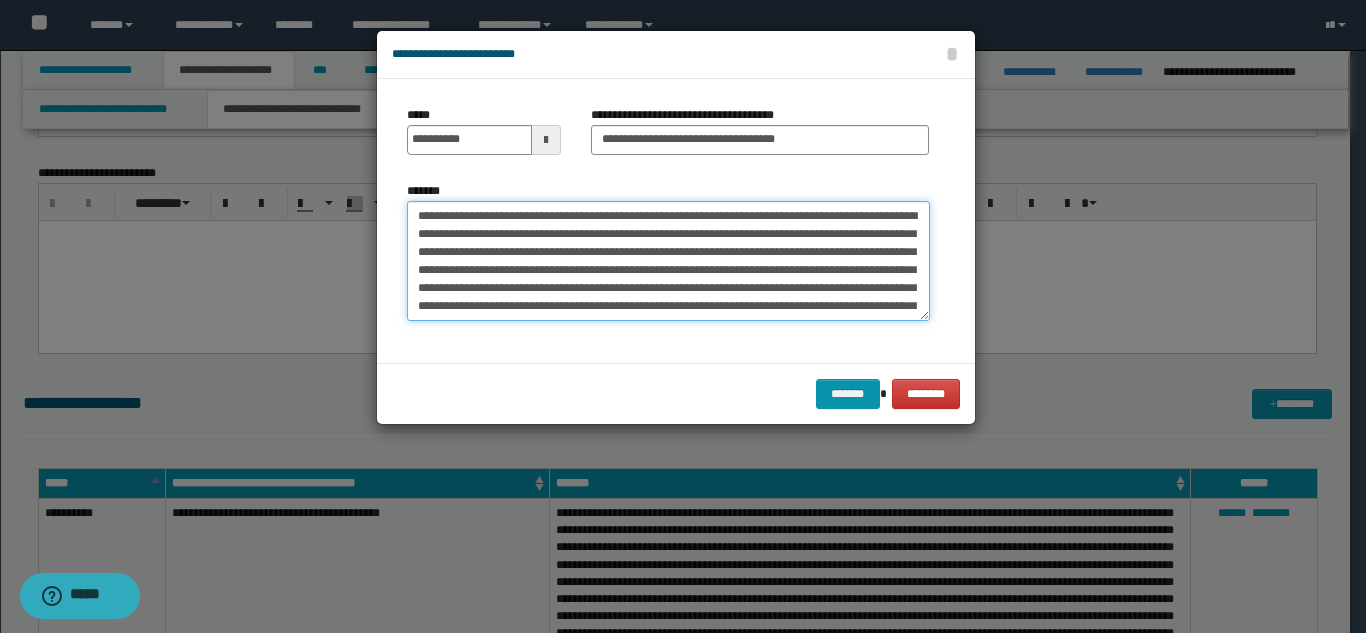 scroll, scrollTop: 30, scrollLeft: 0, axis: vertical 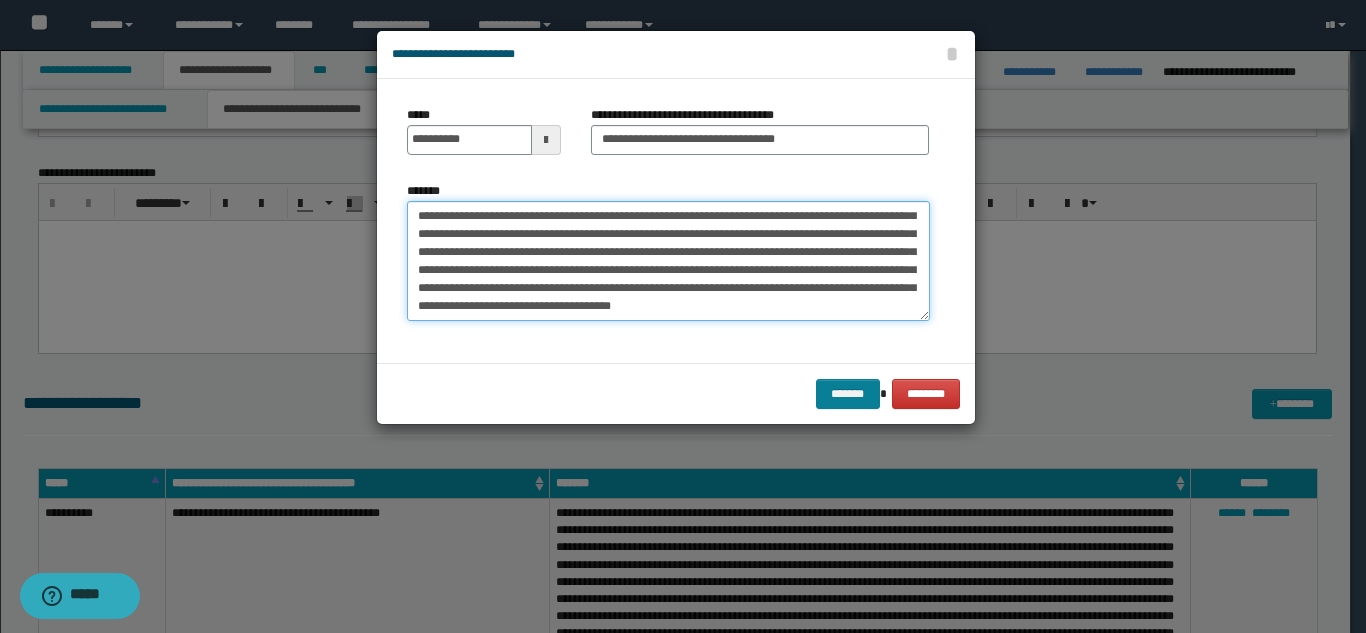 type on "**********" 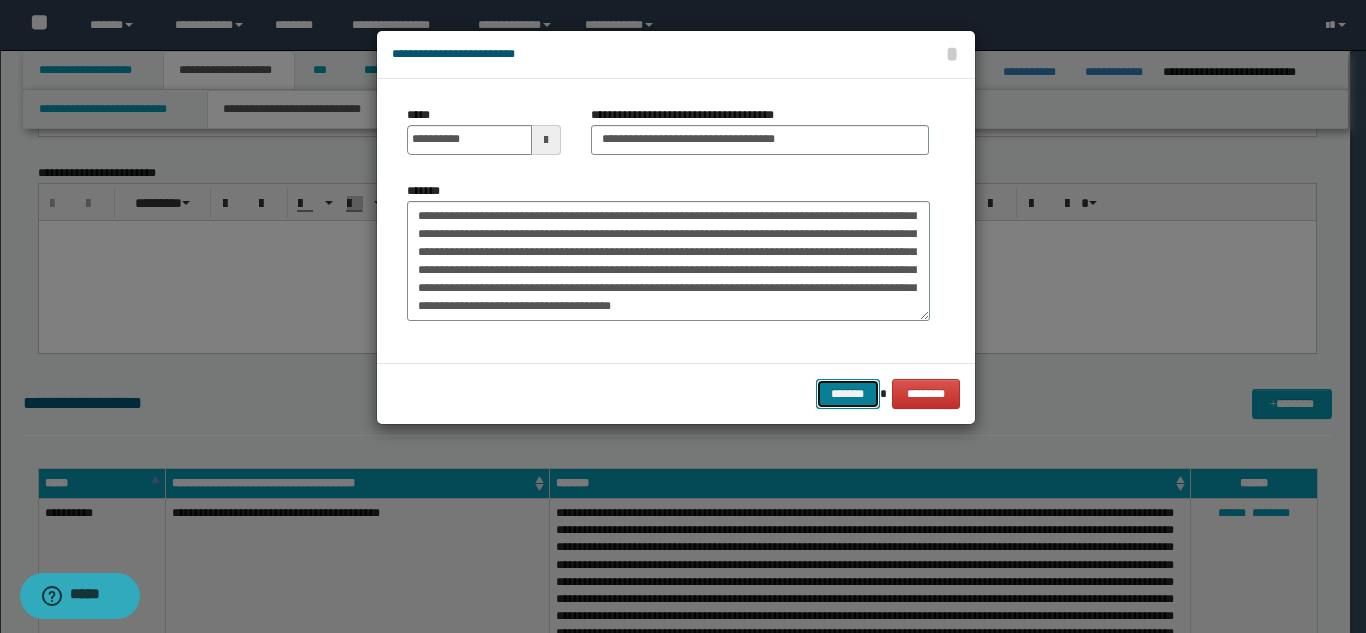 click on "*******" at bounding box center (848, 394) 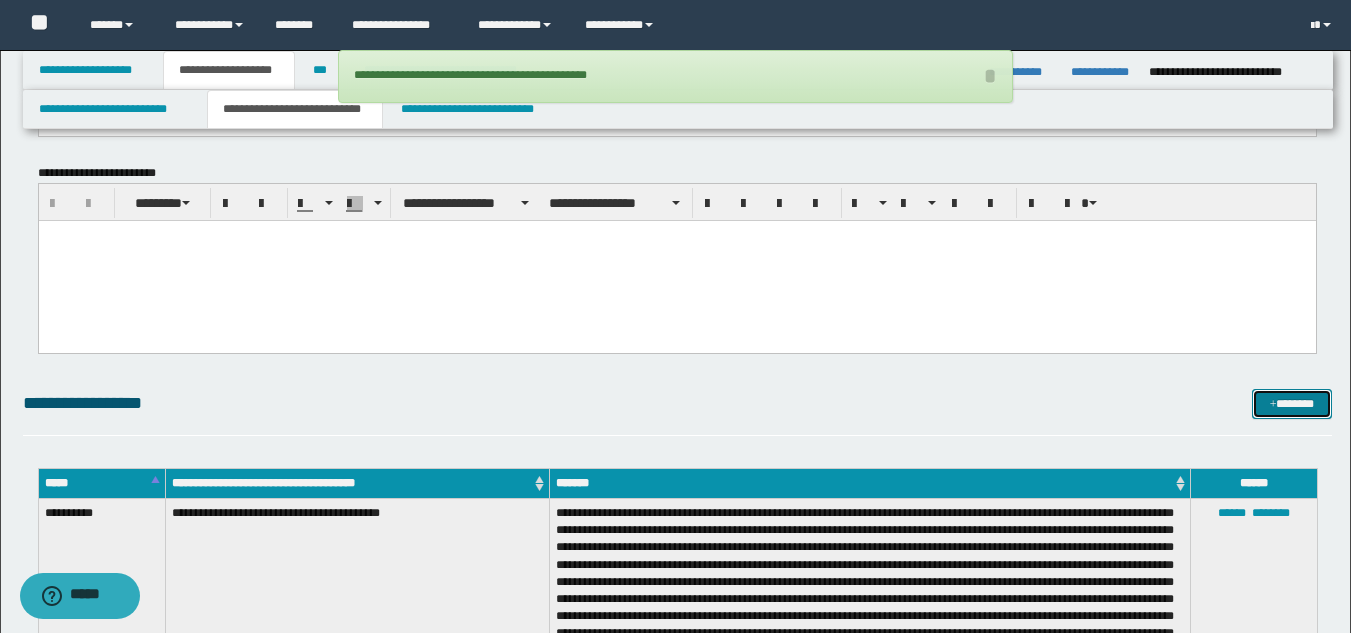 click on "*******" at bounding box center (1292, 404) 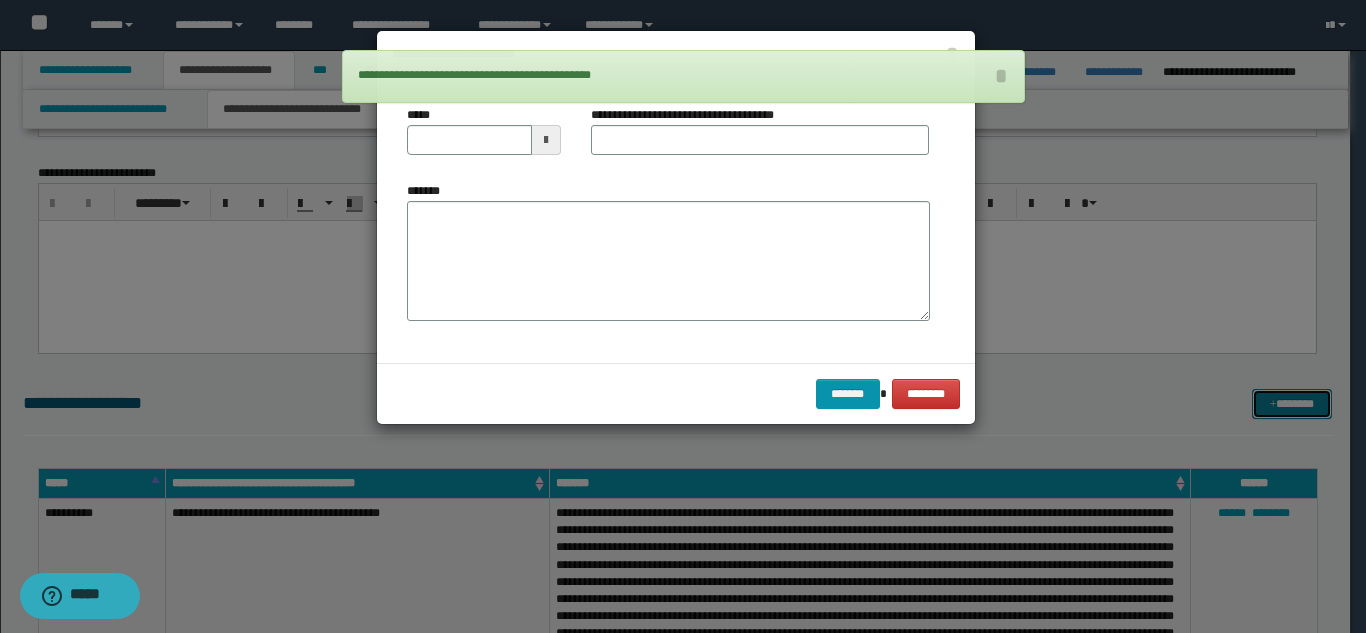 scroll, scrollTop: 0, scrollLeft: 0, axis: both 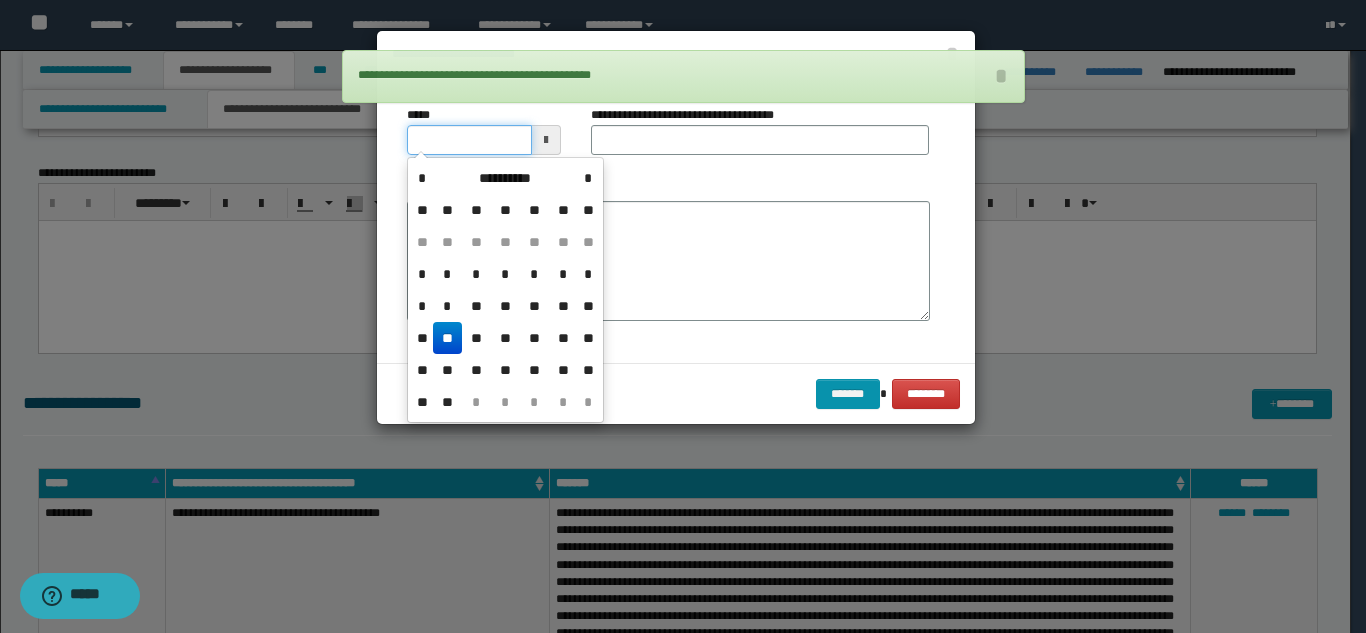 click on "*****" at bounding box center (469, 140) 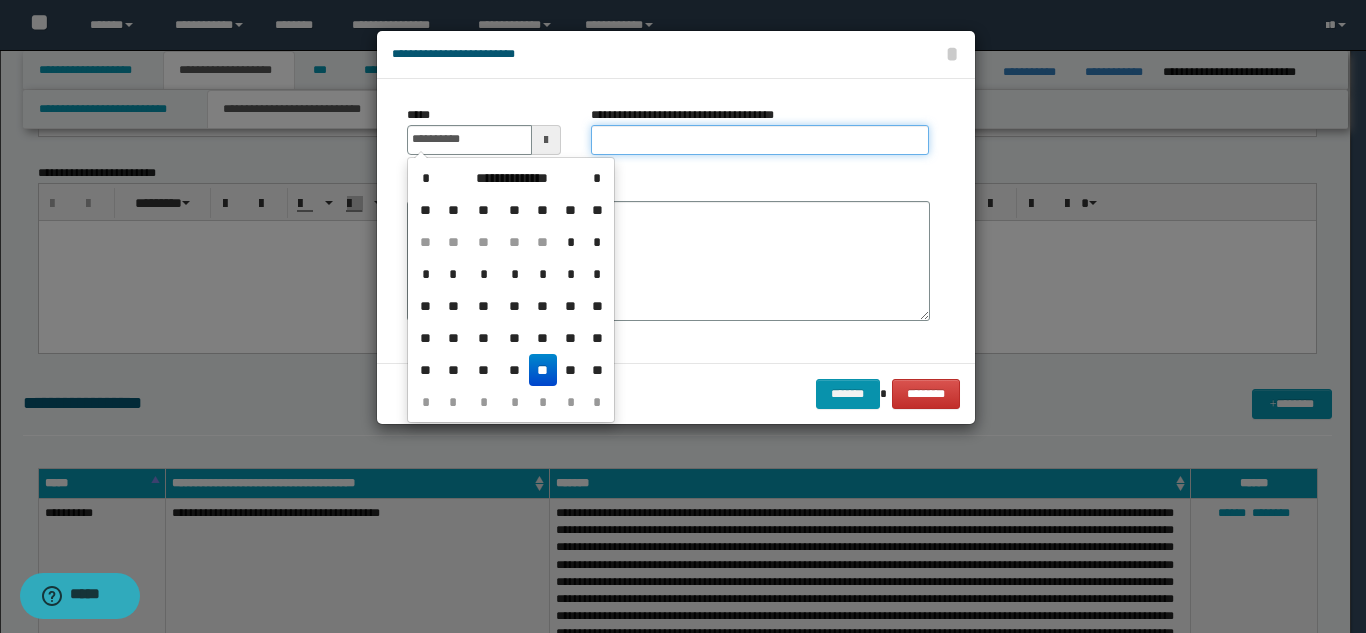 type on "**********" 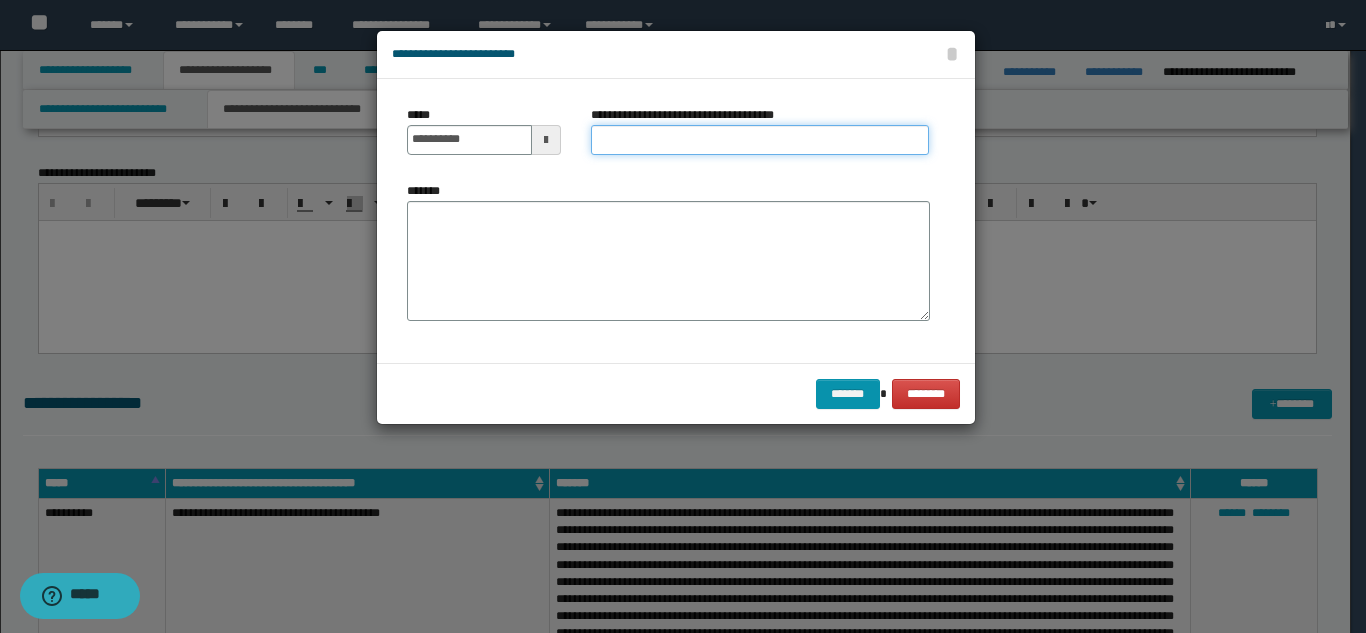 paste on "**********" 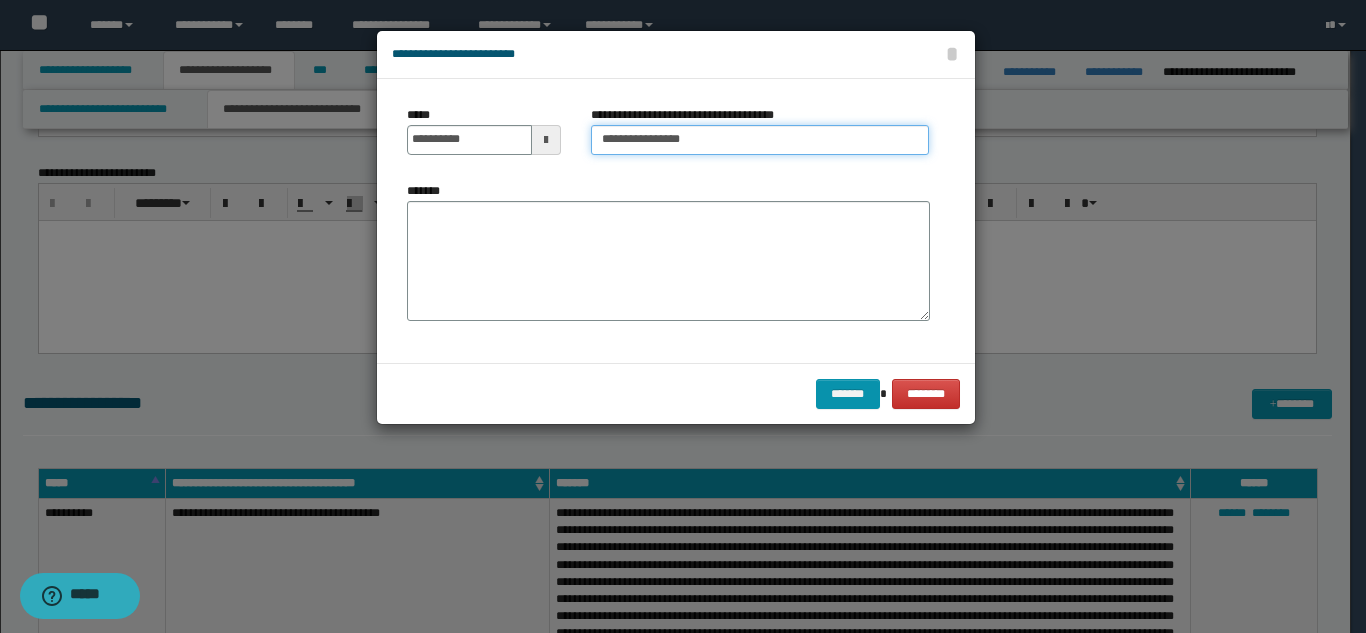type on "**********" 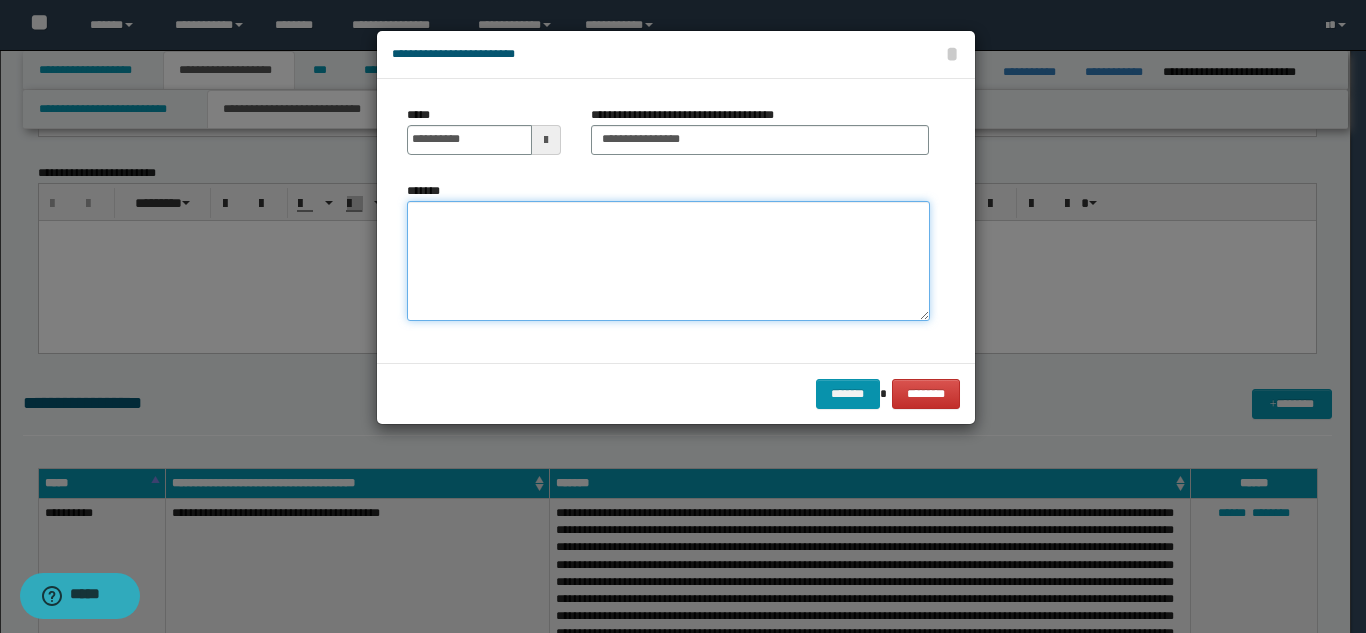 paste on "**********" 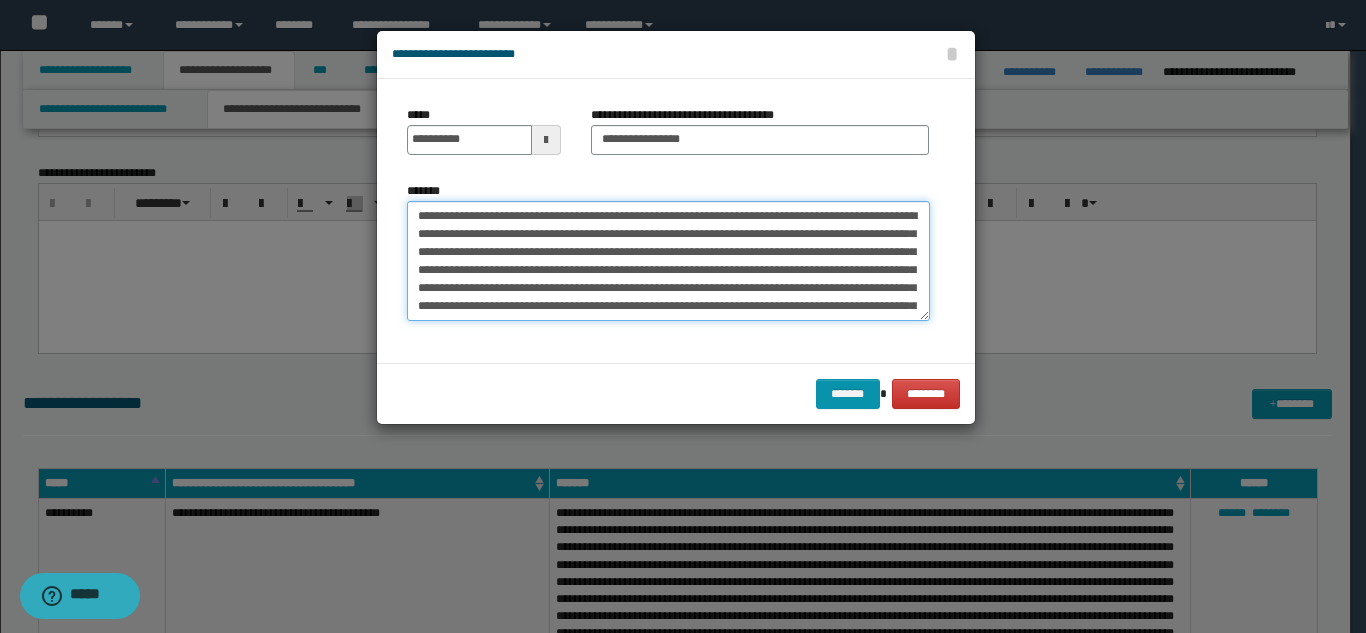 scroll, scrollTop: 624, scrollLeft: 0, axis: vertical 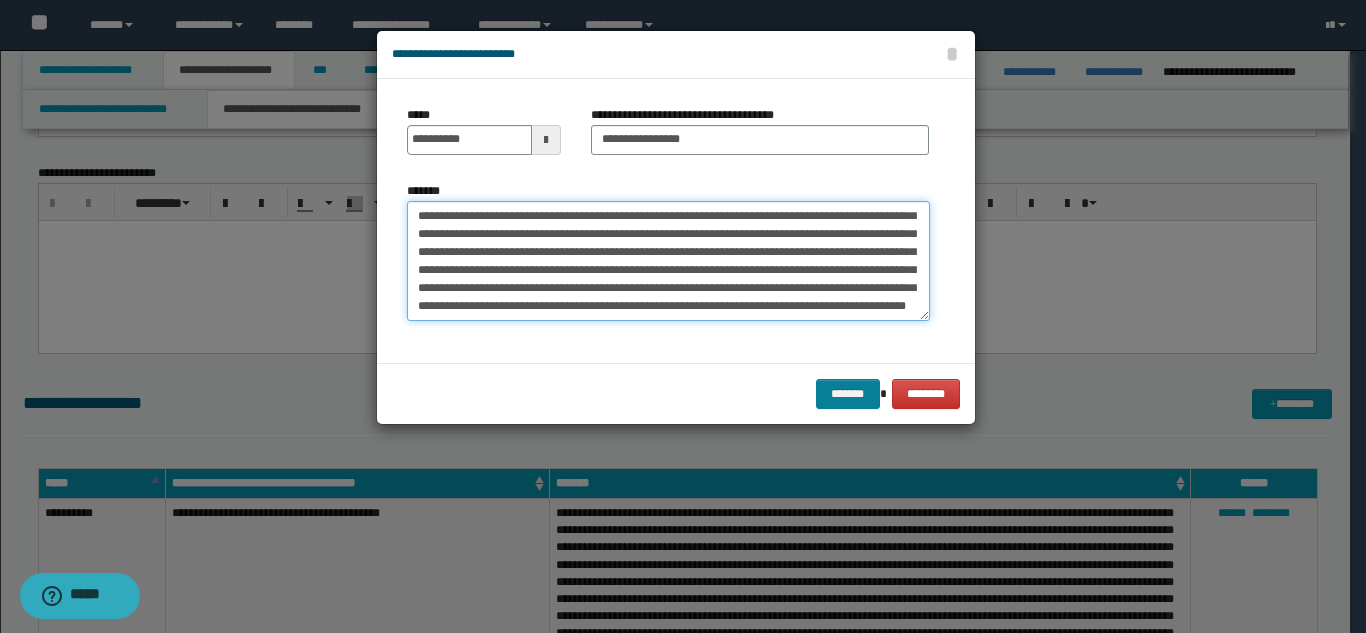 type on "**********" 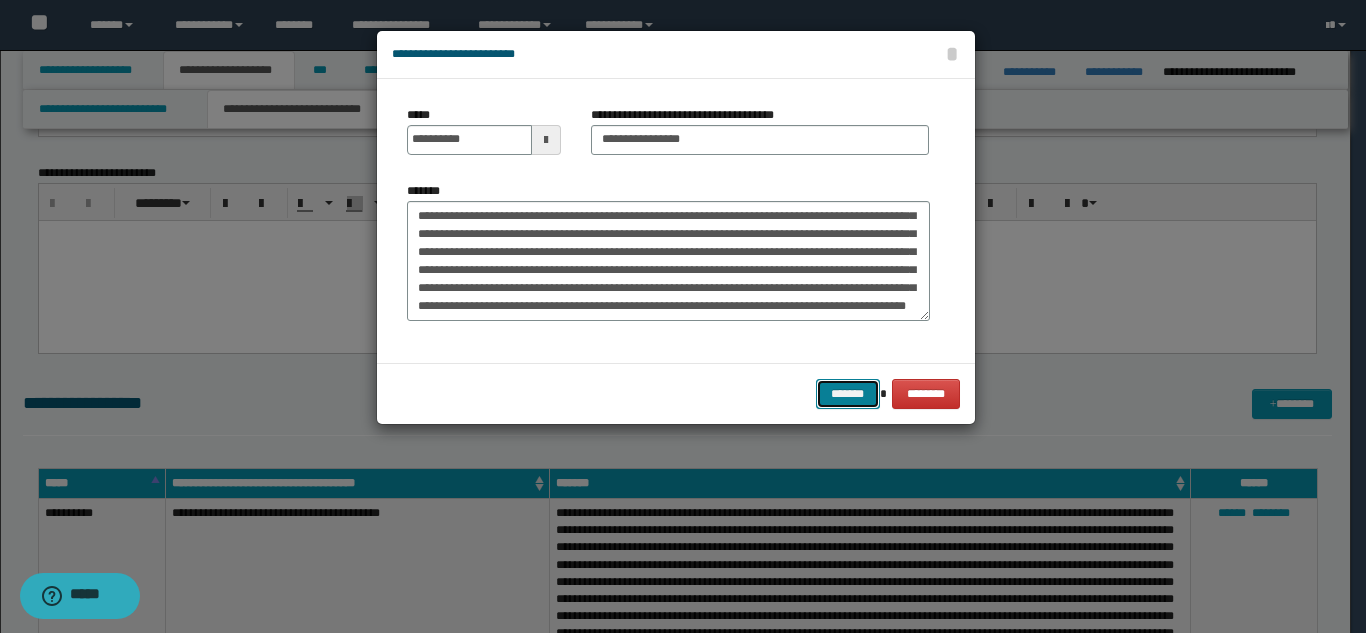 click on "*******" at bounding box center [848, 394] 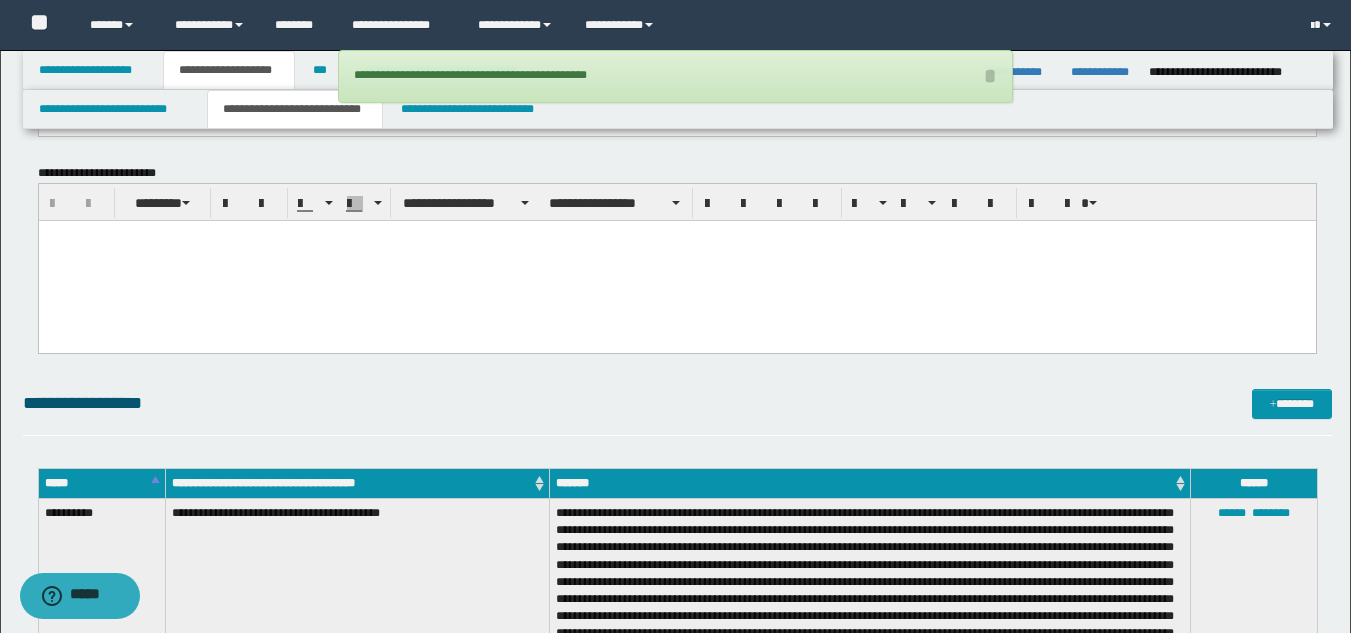 click on "**********" at bounding box center (677, 4392) 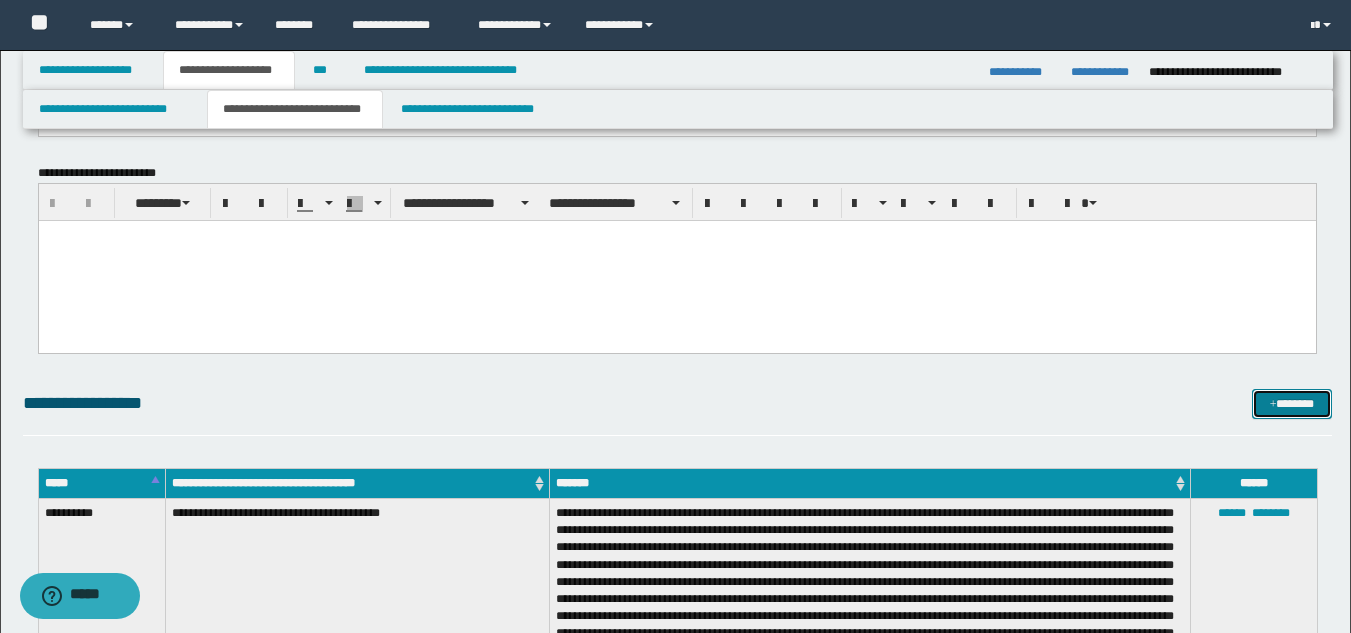click on "*******" at bounding box center (1292, 404) 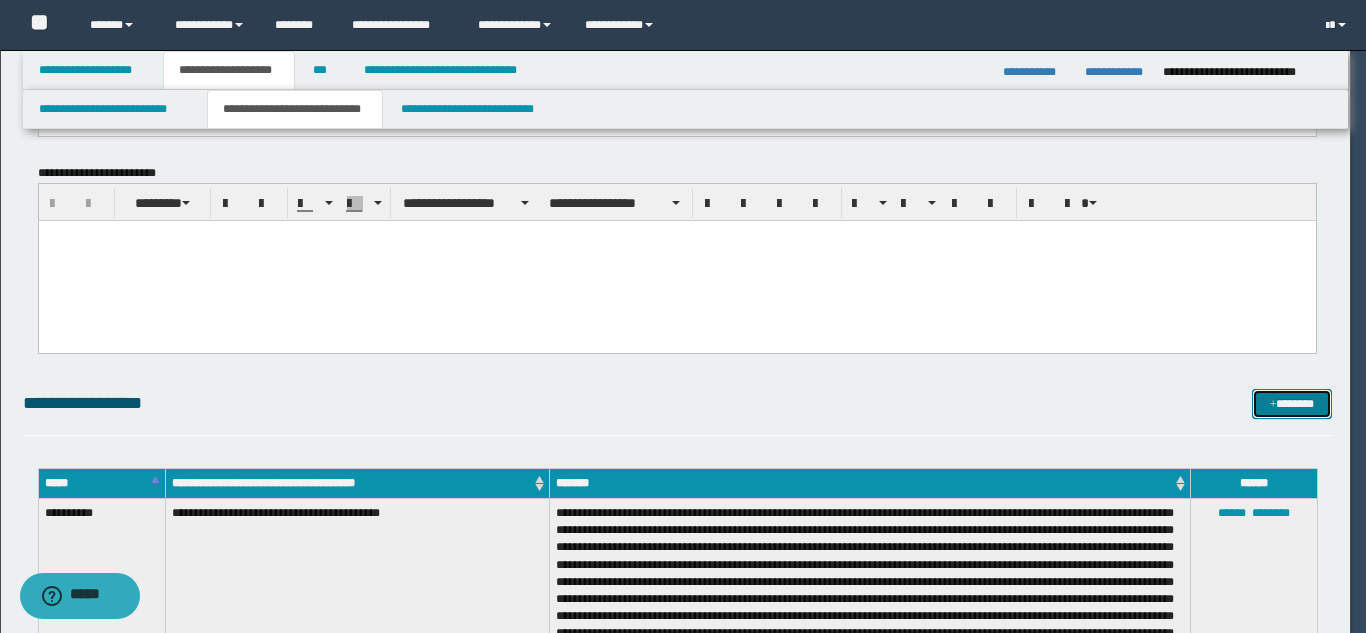 scroll, scrollTop: 0, scrollLeft: 0, axis: both 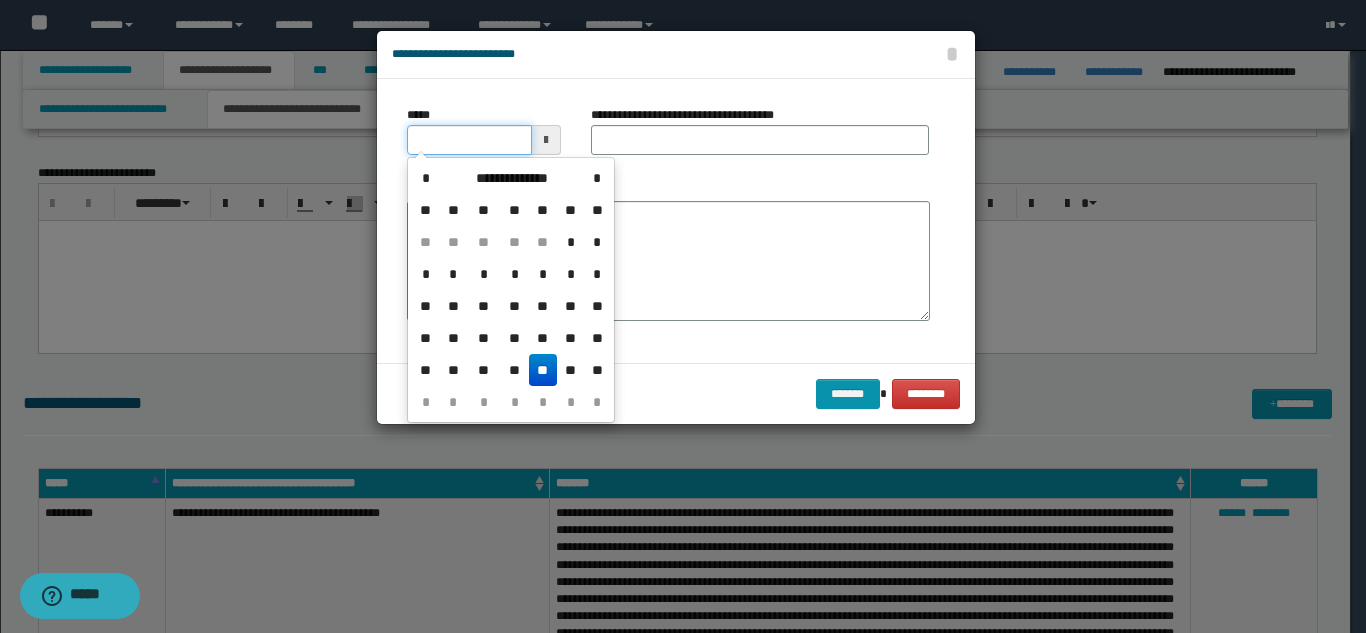 click on "*****" at bounding box center (469, 140) 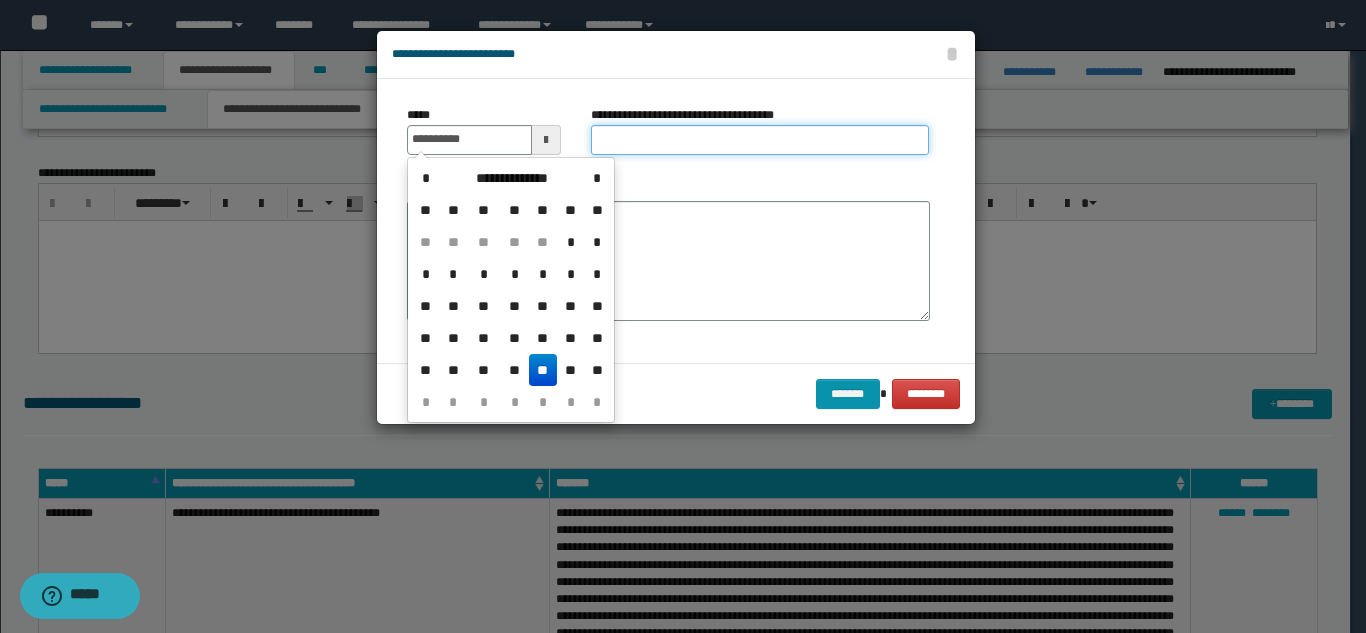 type on "**********" 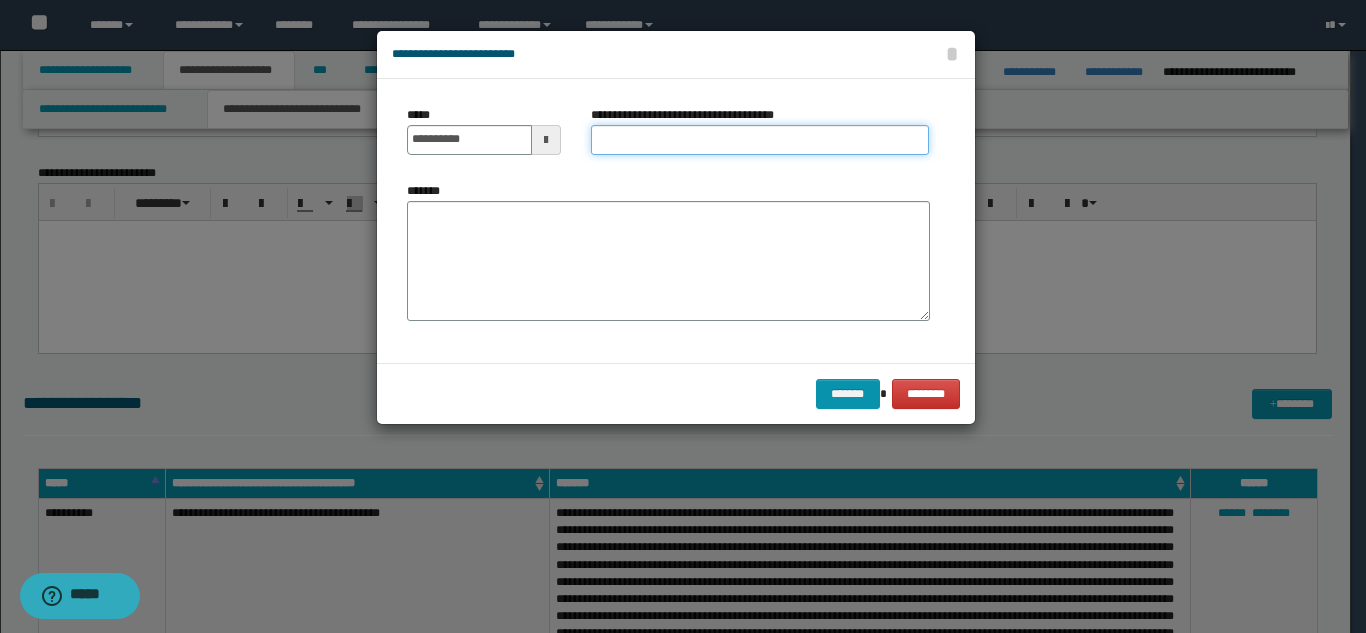 paste on "**********" 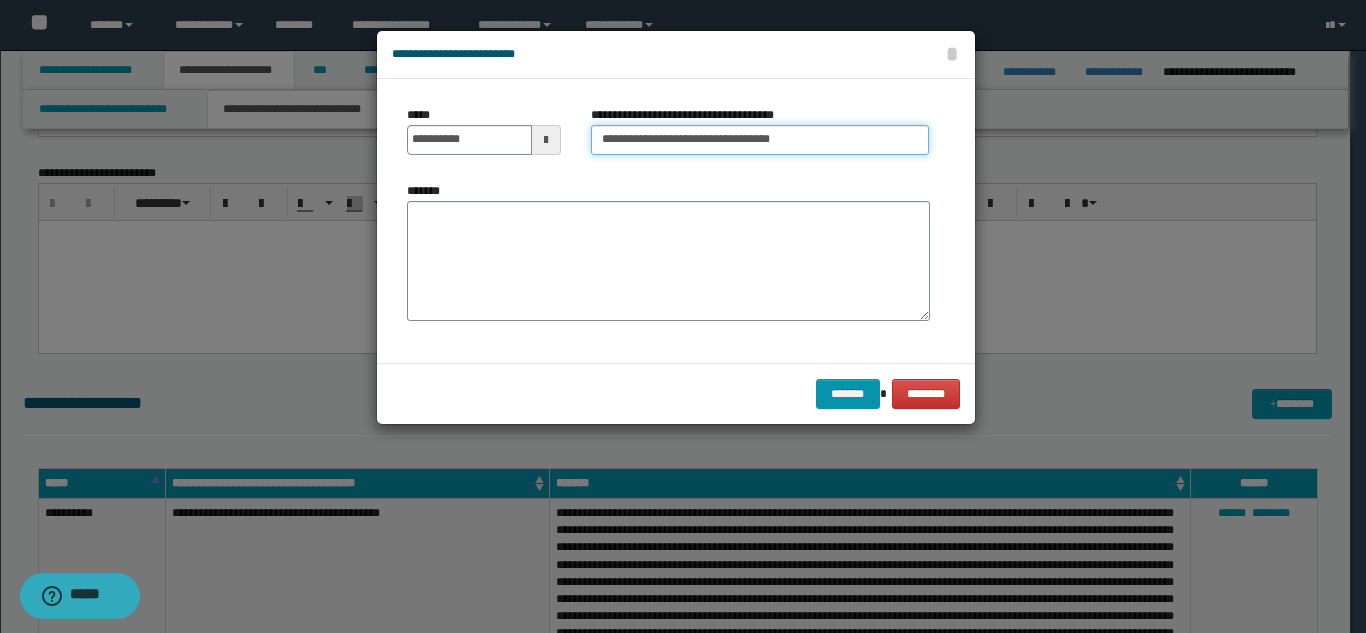 type on "**********" 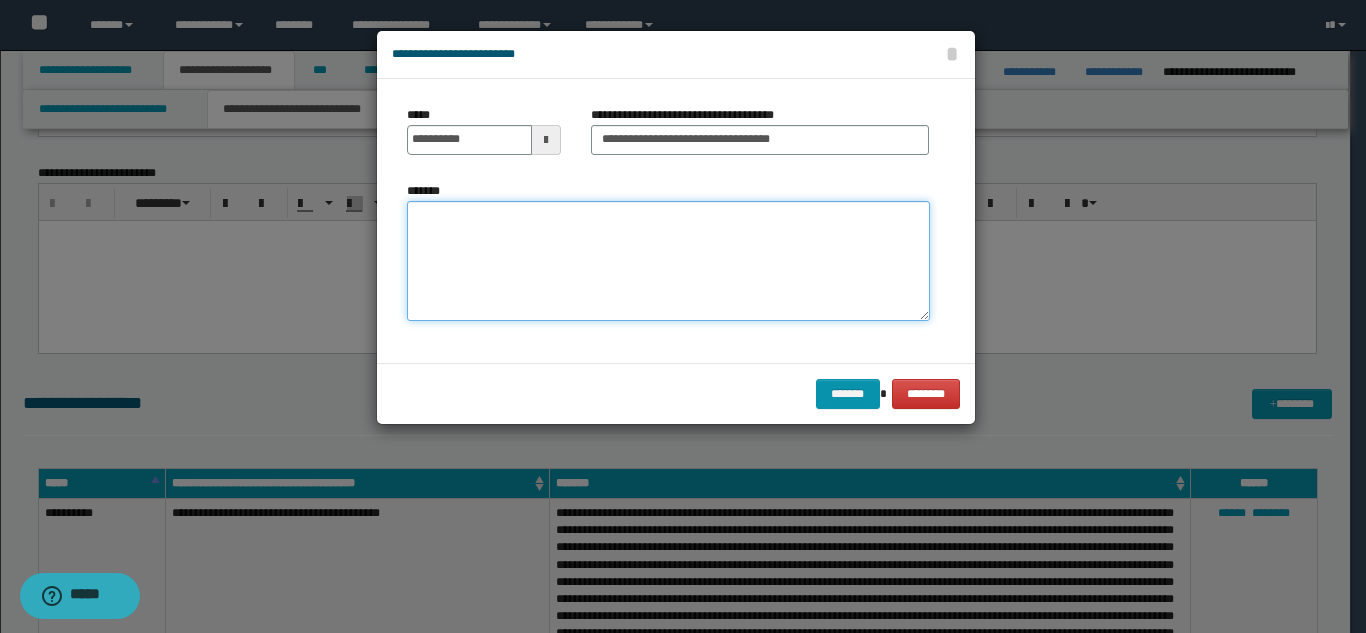 paste on "**********" 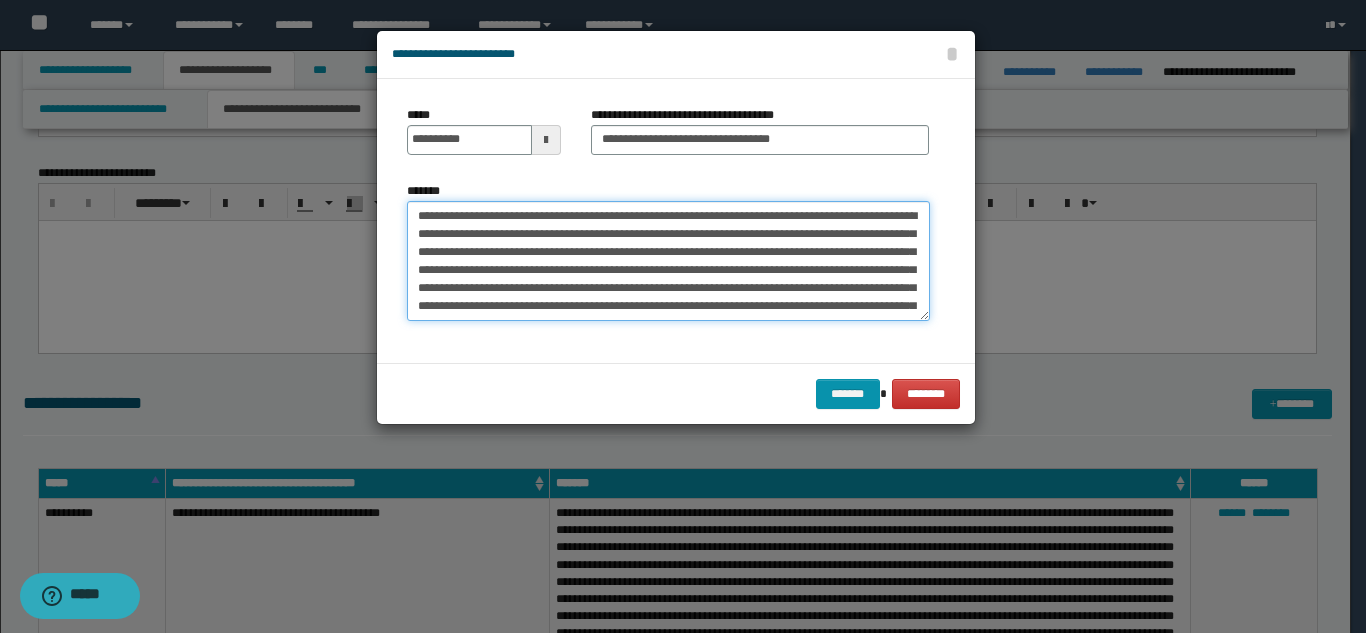 scroll, scrollTop: 30, scrollLeft: 0, axis: vertical 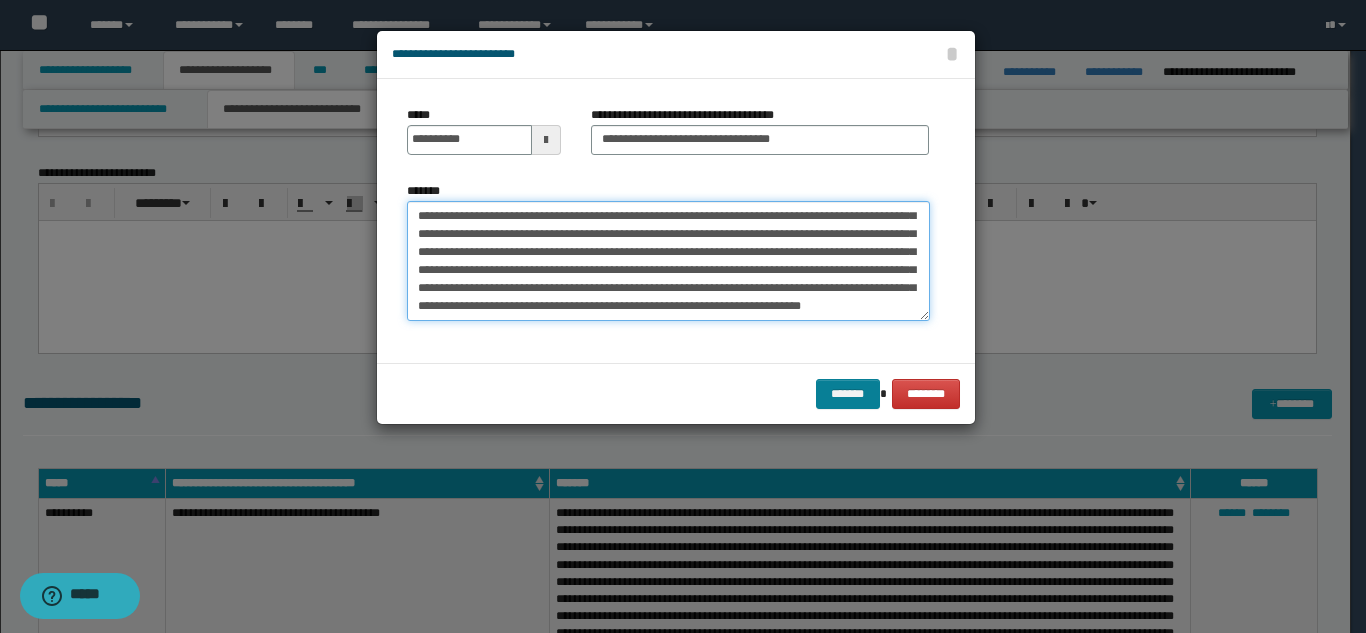 type on "**********" 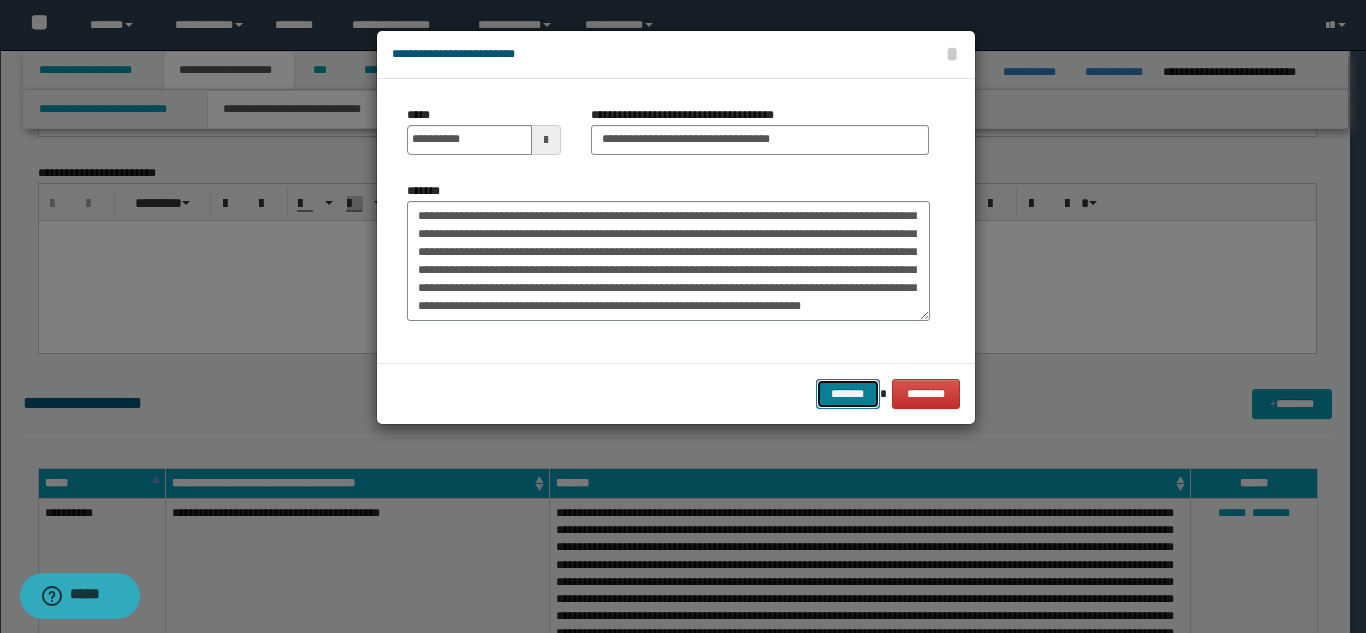 drag, startPoint x: 858, startPoint y: 396, endPoint x: 883, endPoint y: 394, distance: 25.079872 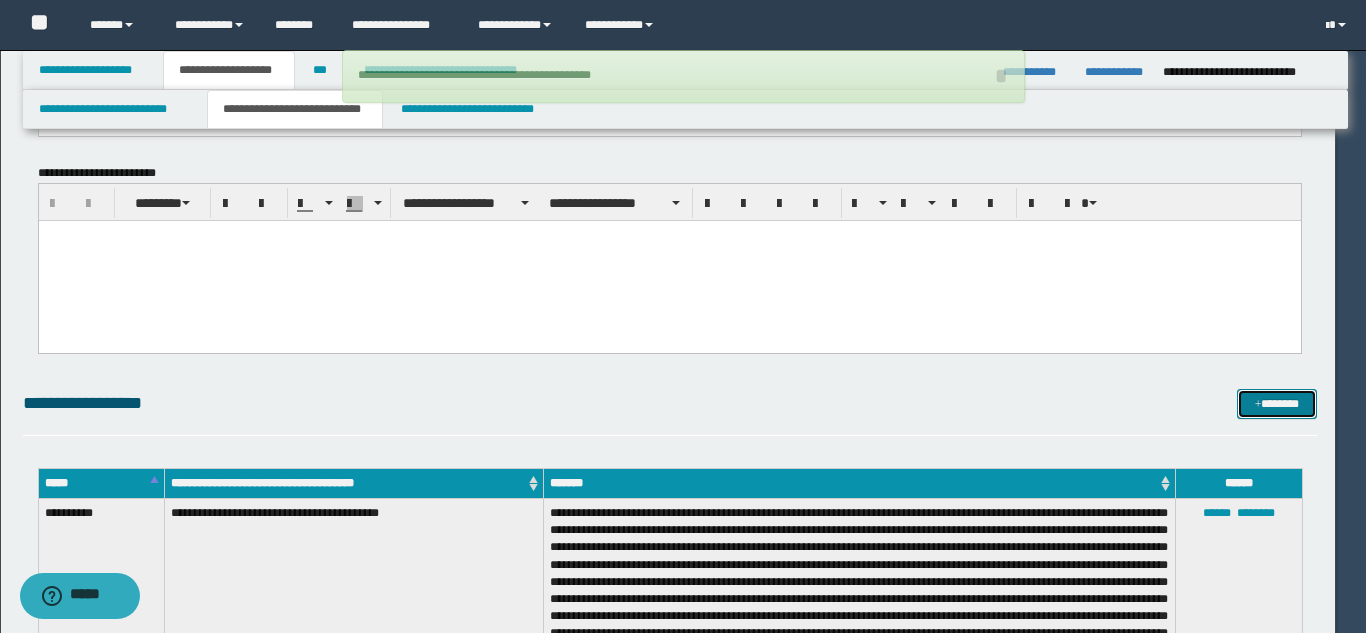 type 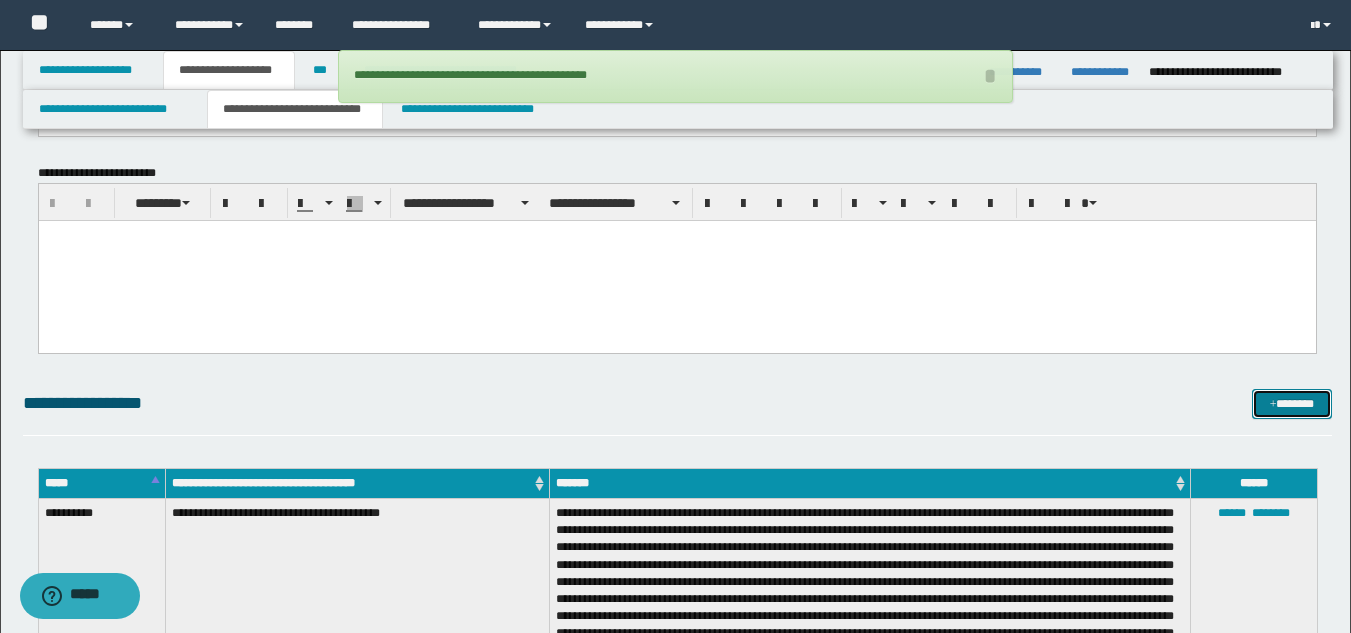 click on "*******" at bounding box center [1292, 404] 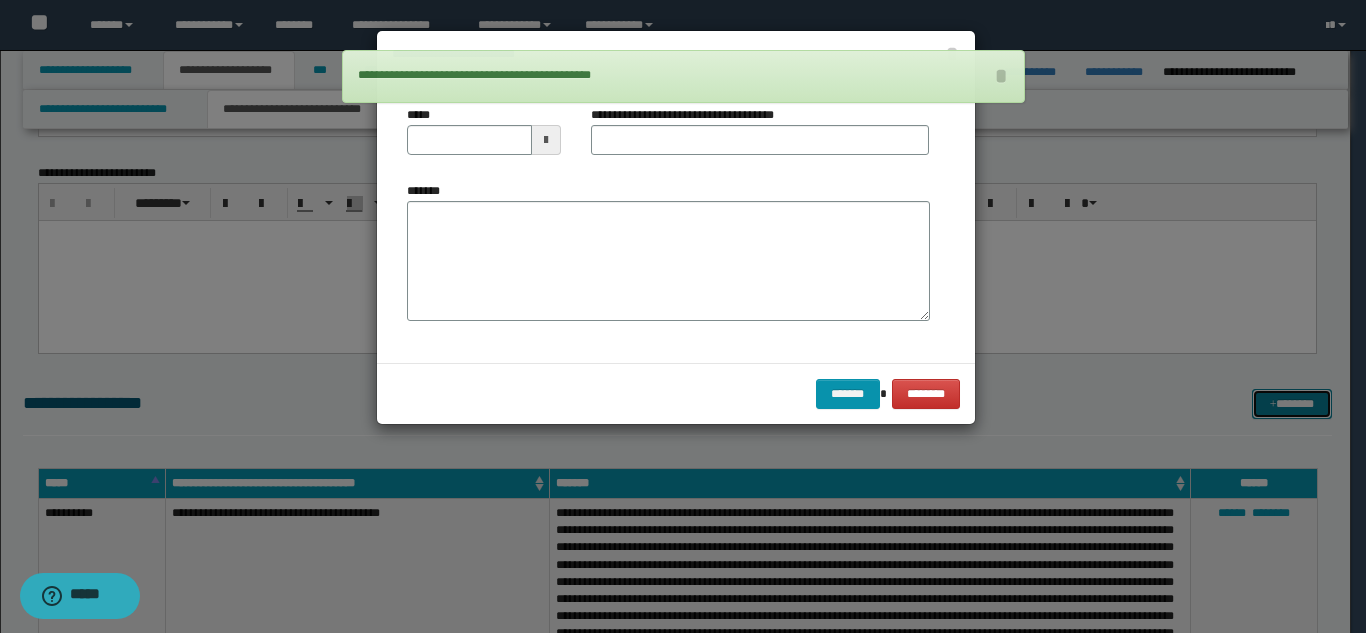 scroll, scrollTop: 0, scrollLeft: 0, axis: both 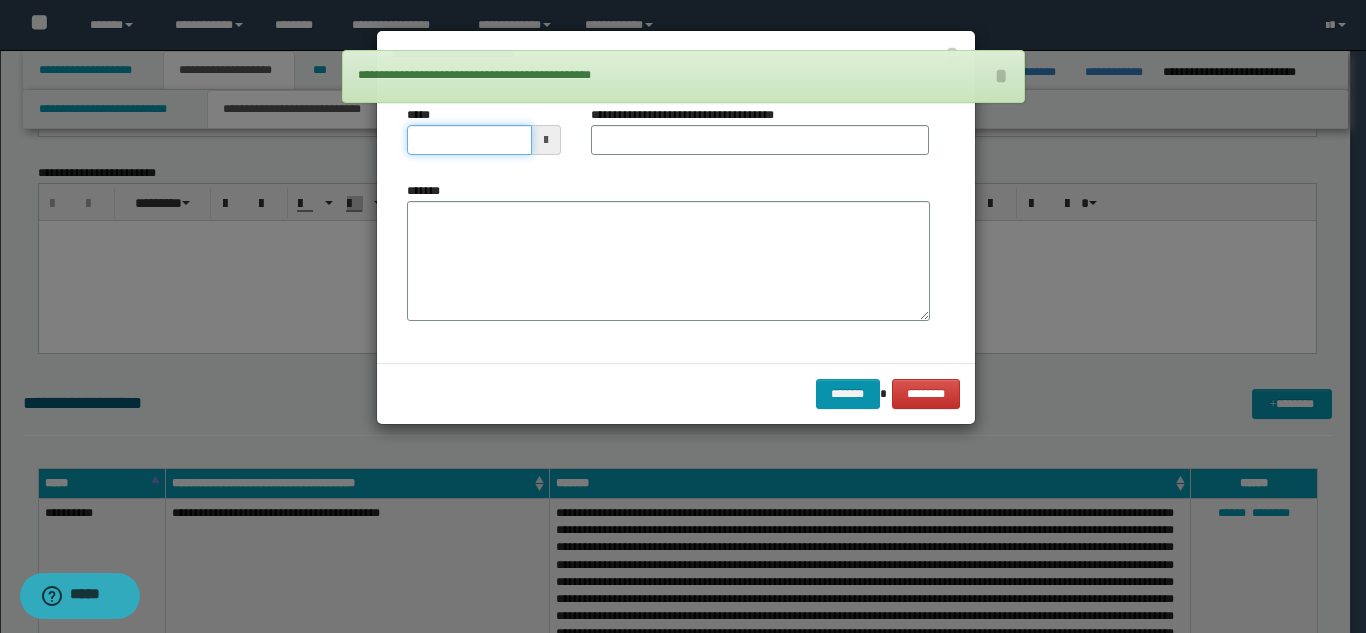 click on "*****" at bounding box center [469, 140] 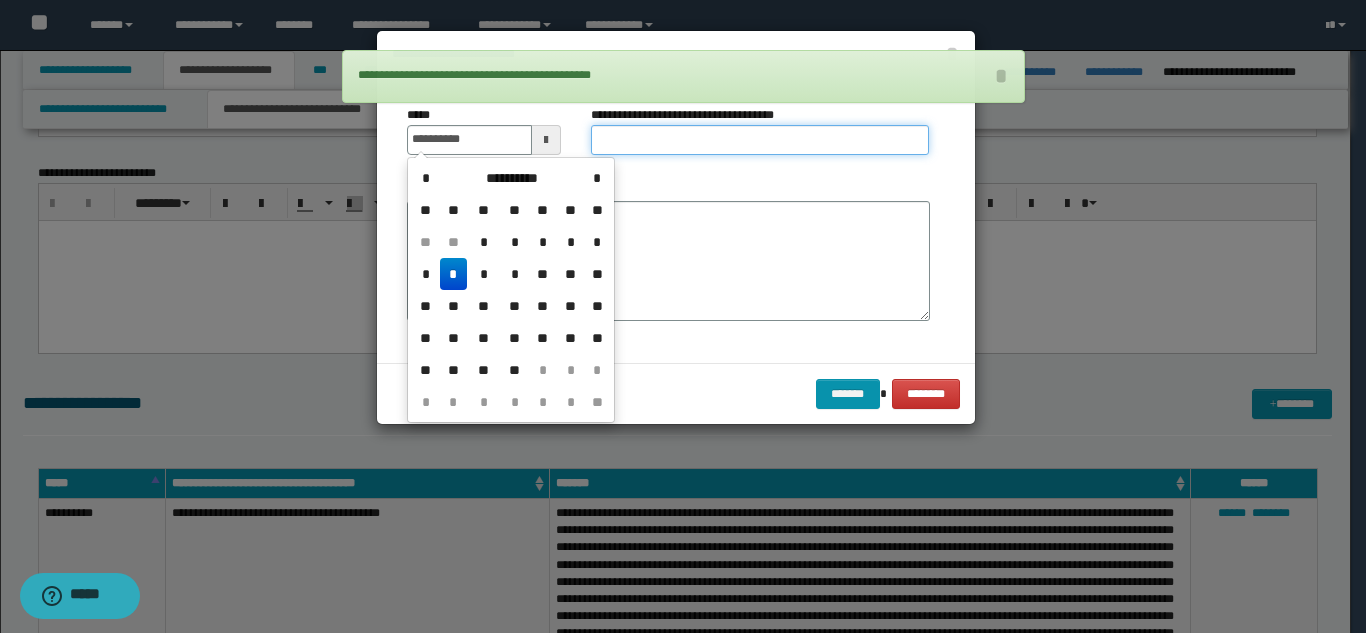 type on "**********" 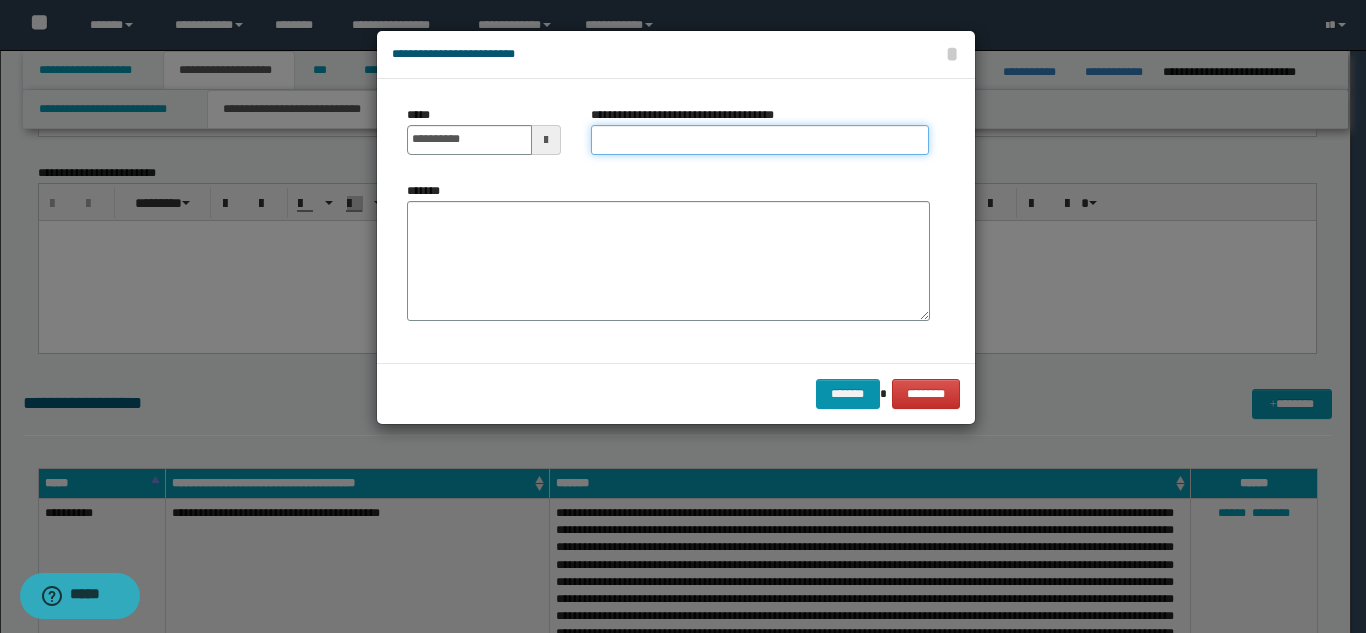 paste on "**********" 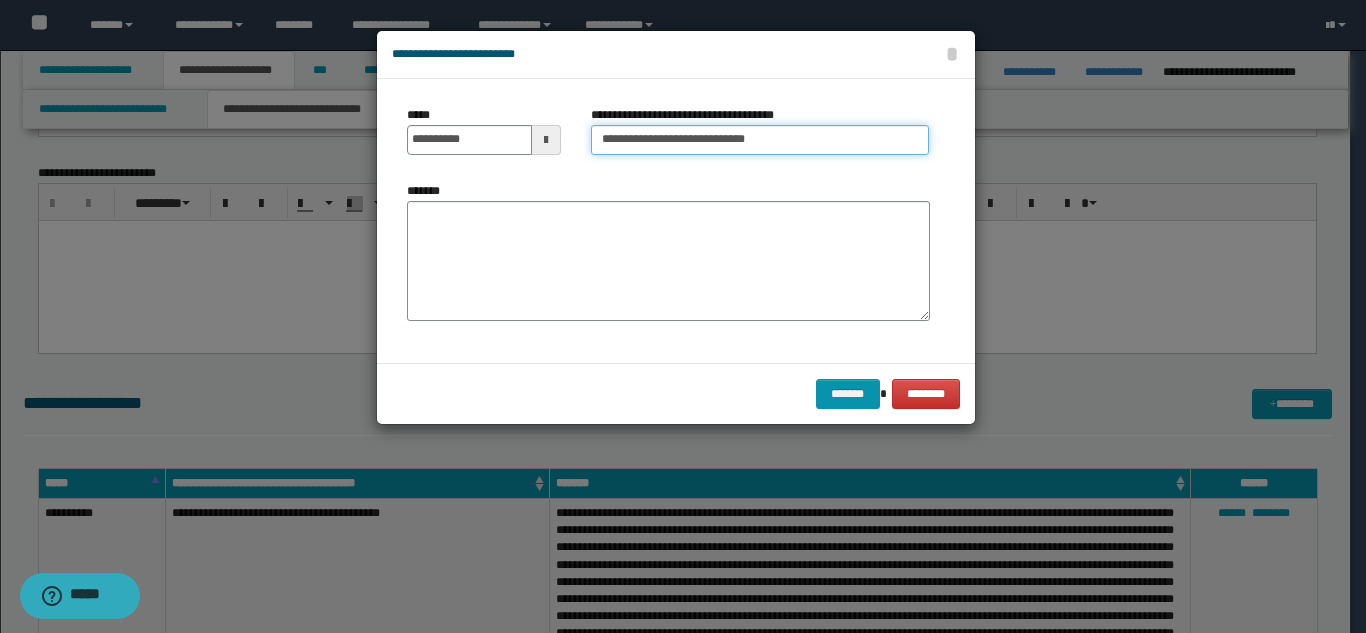 type on "**********" 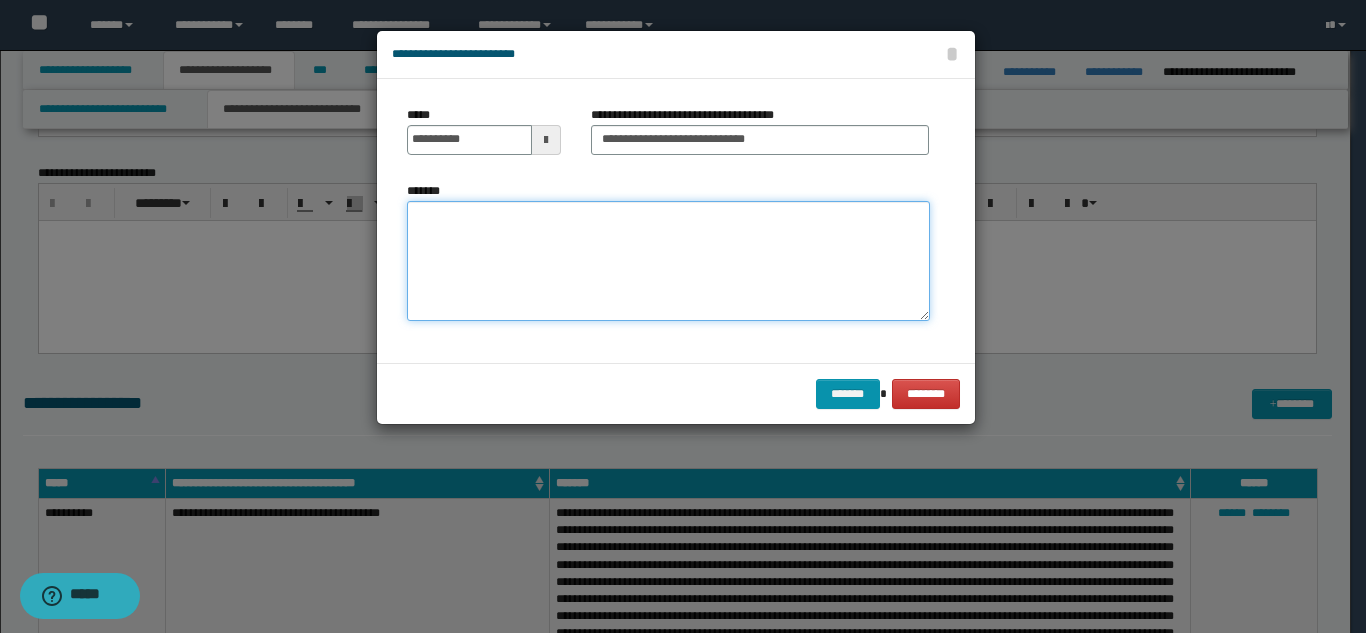 paste on "**********" 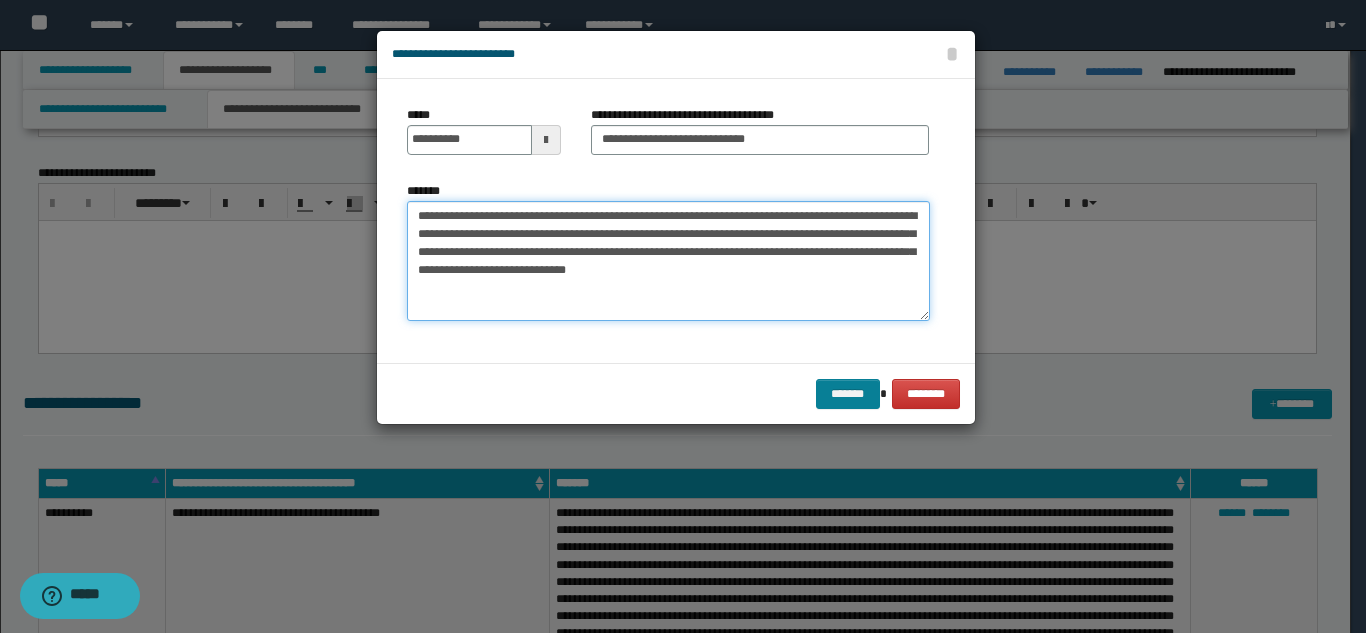 type on "**********" 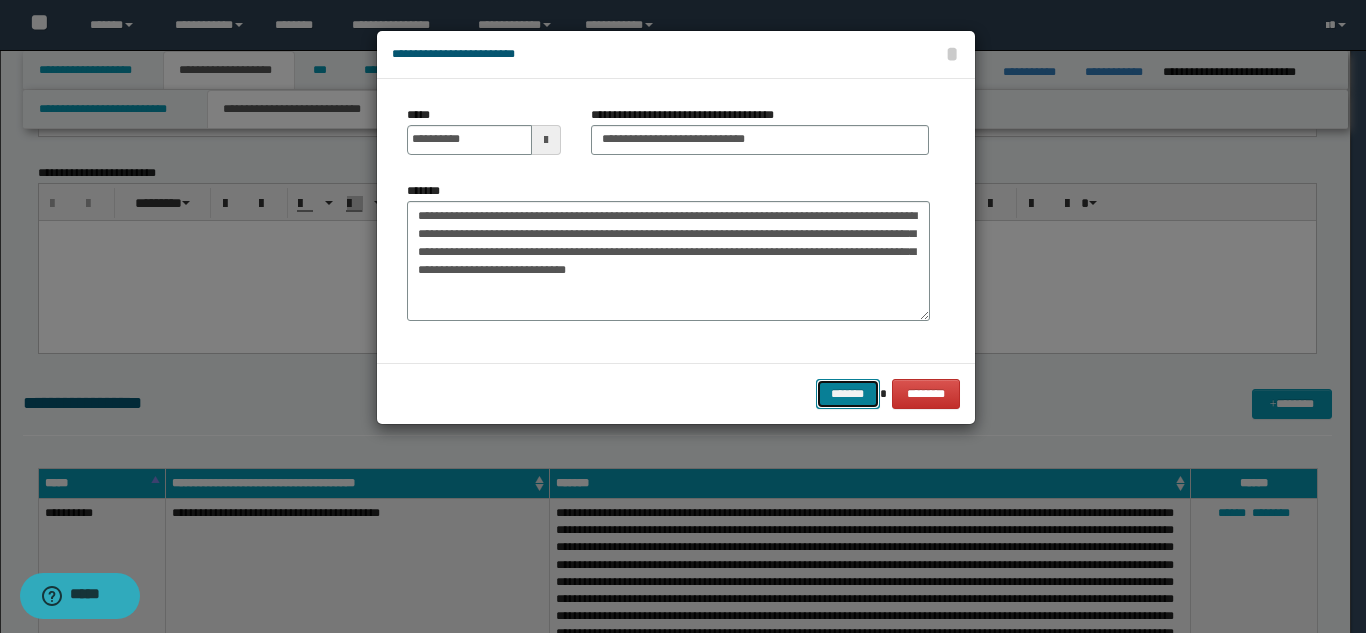 click on "*******" at bounding box center [848, 394] 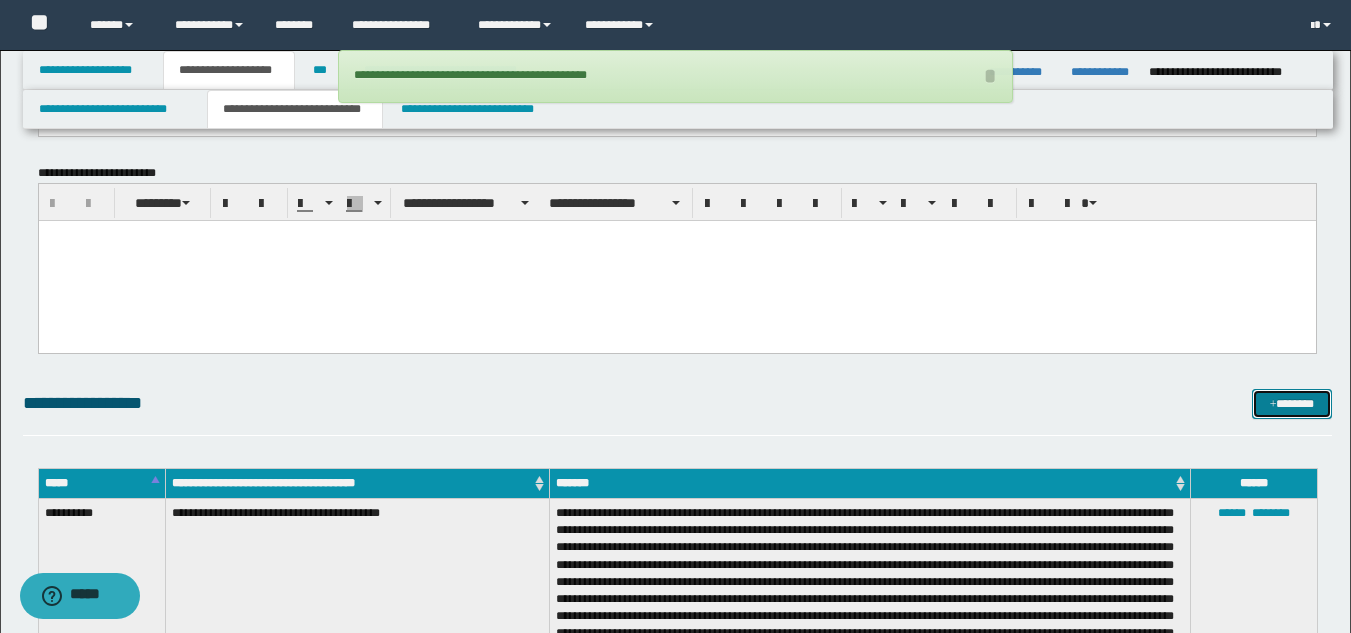 click on "*******" at bounding box center [1292, 404] 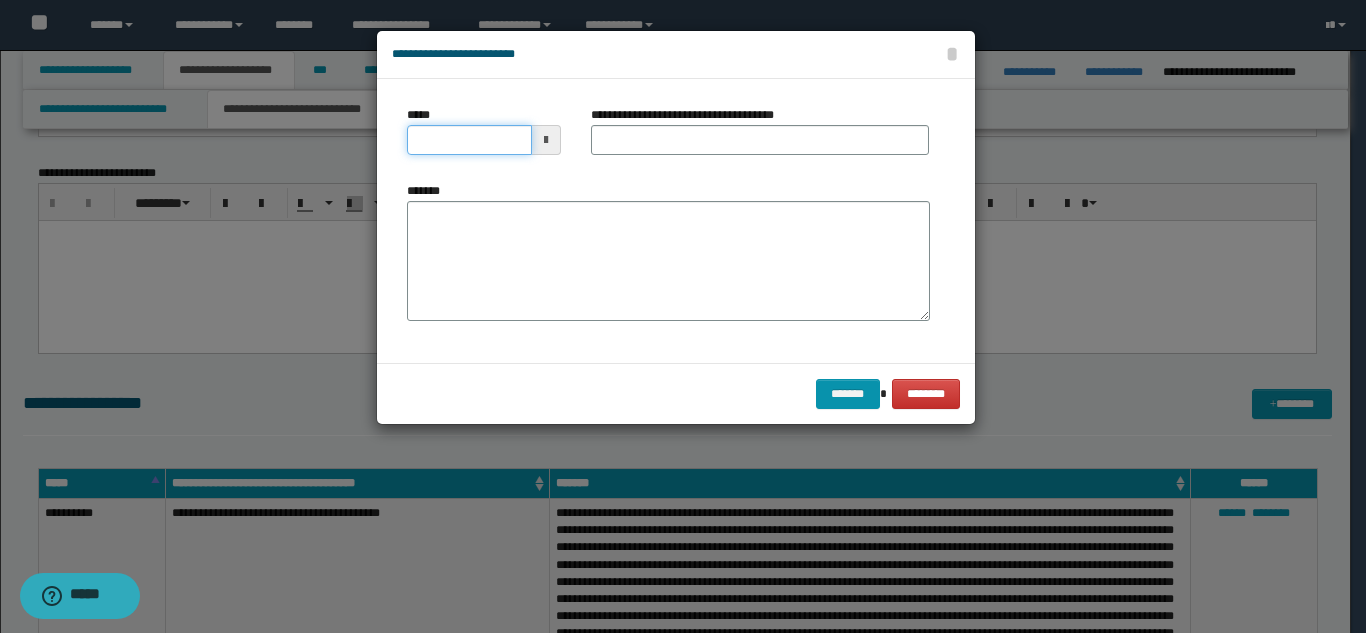 click on "*****" at bounding box center (469, 140) 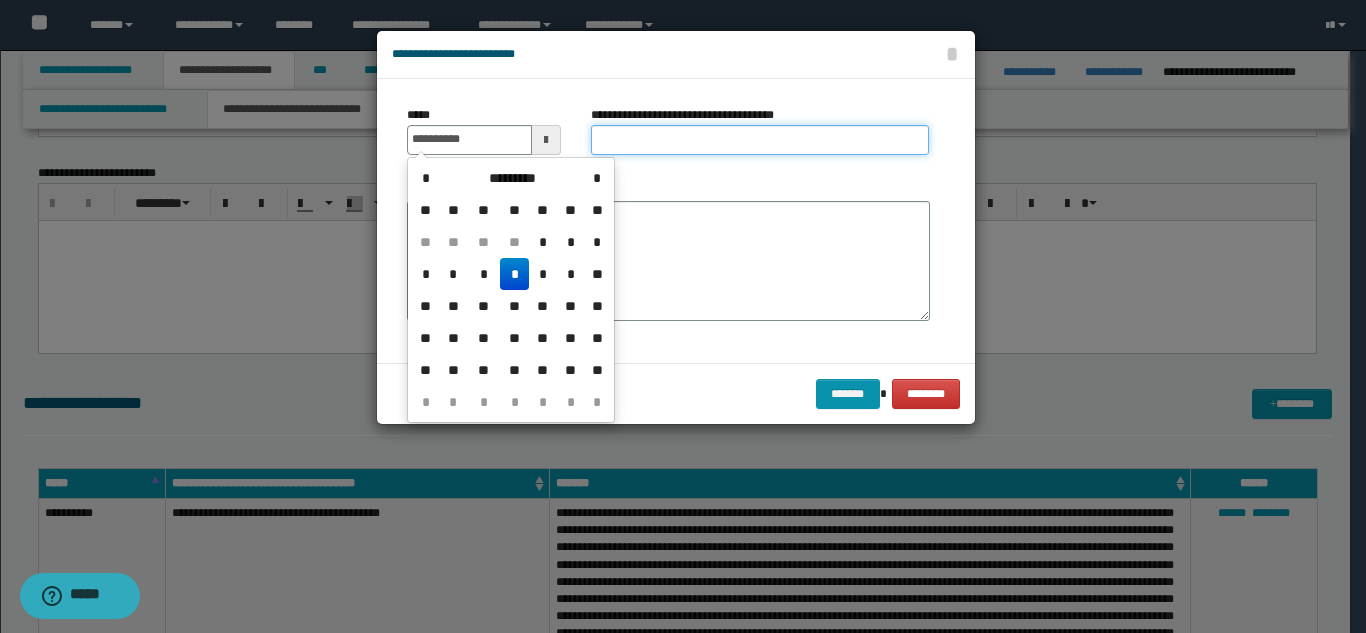 type on "**********" 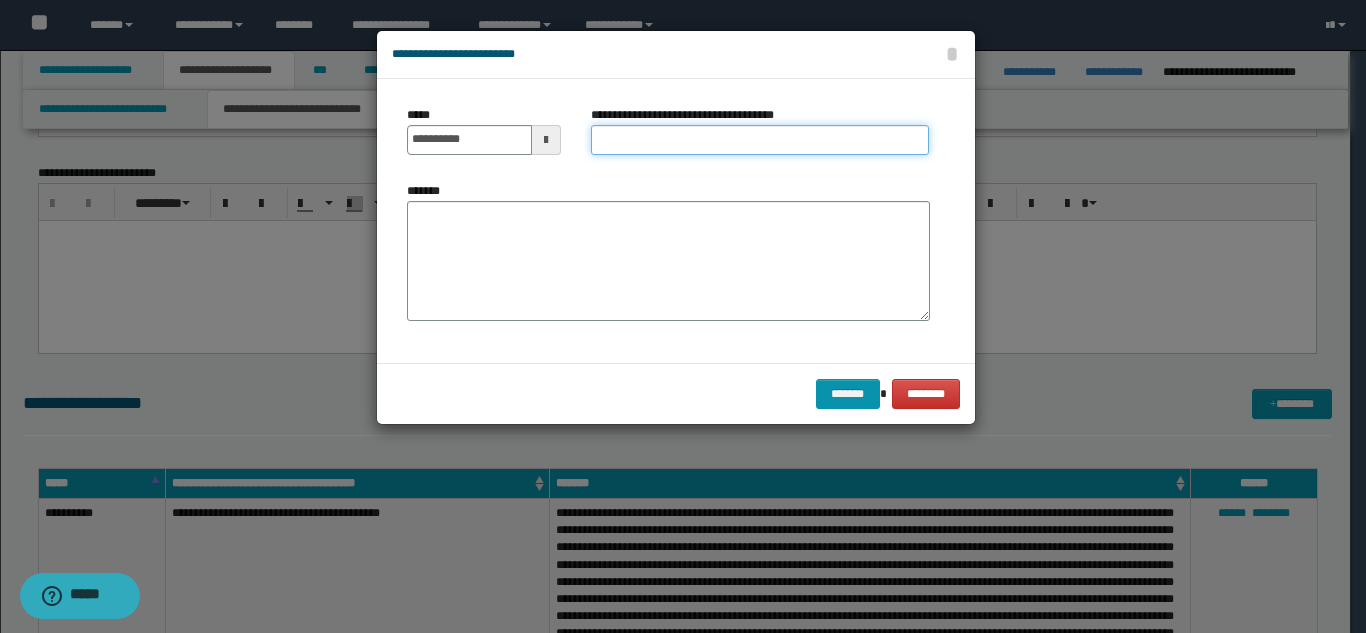 paste on "**********" 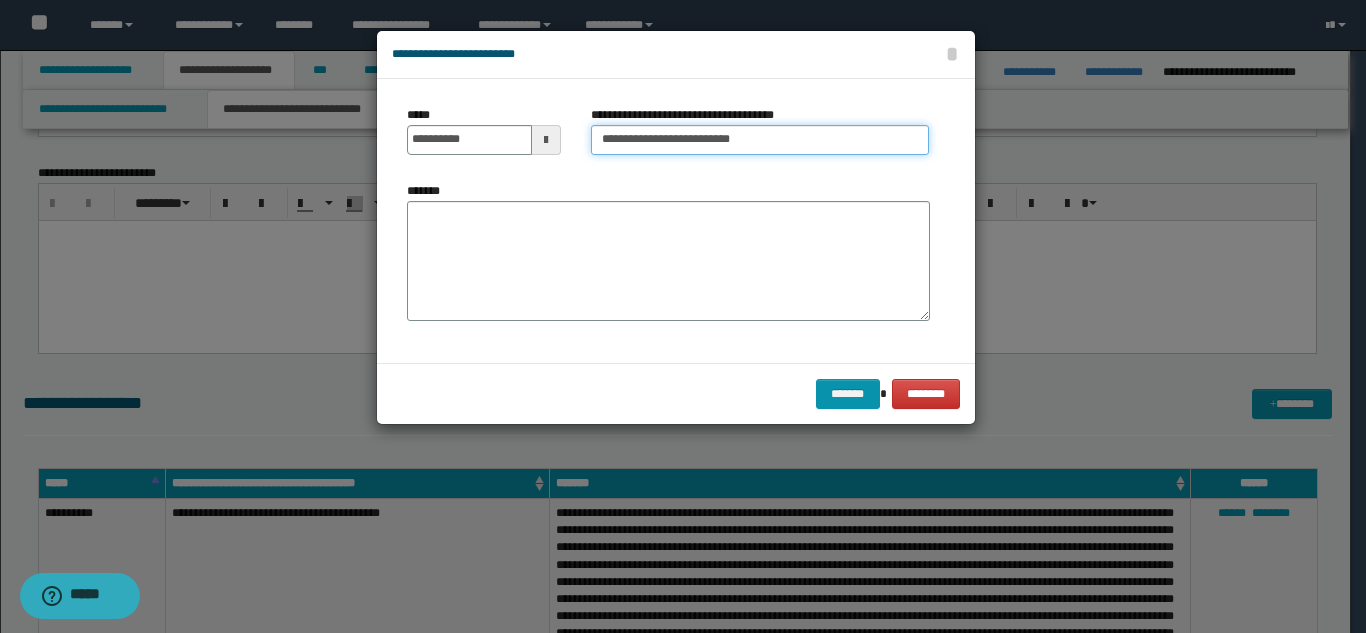type on "**********" 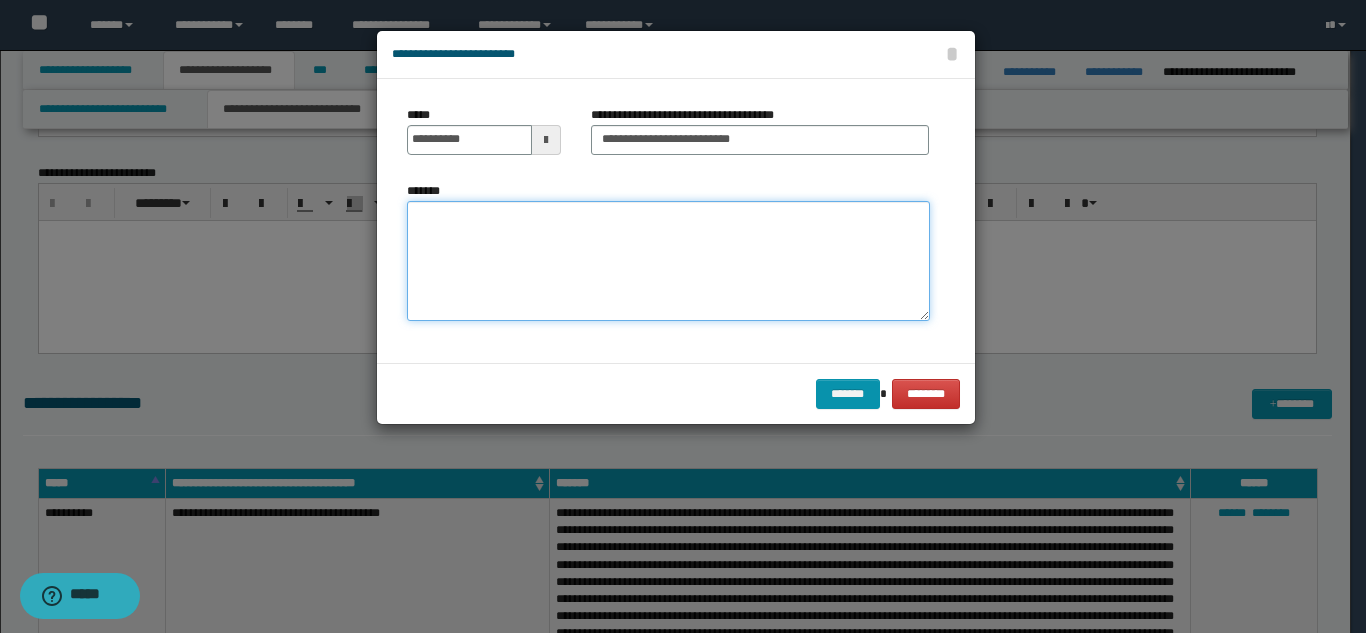 paste on "**********" 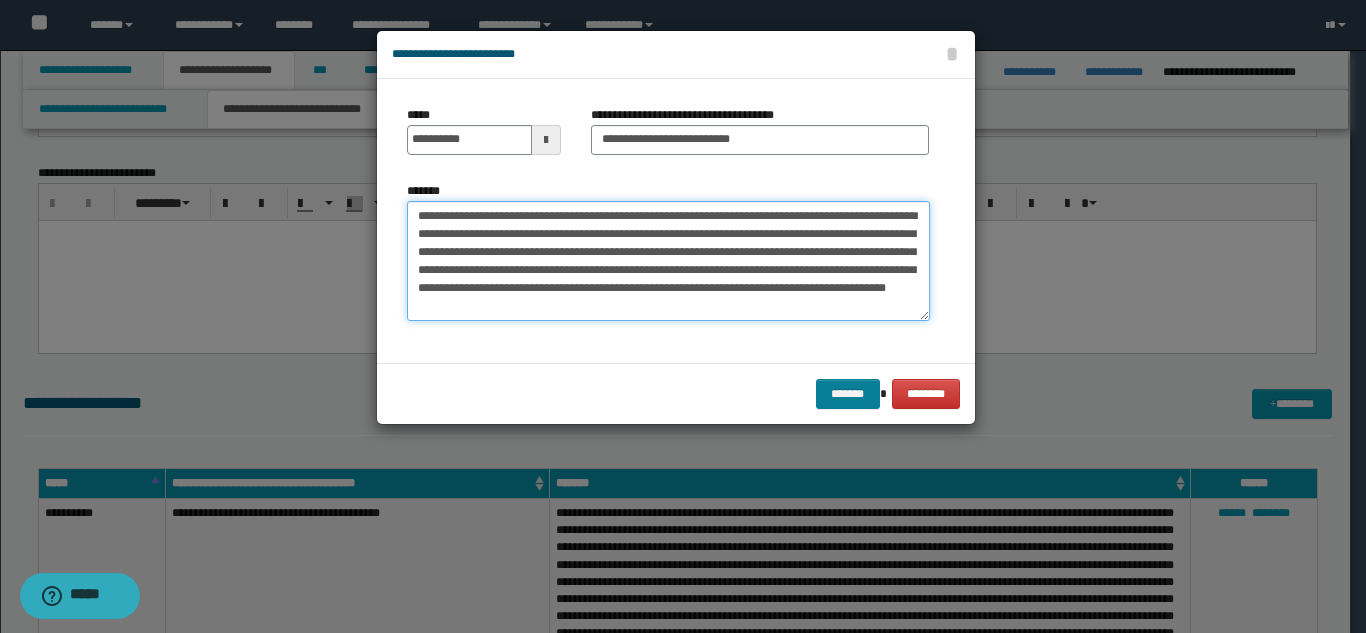 type on "**********" 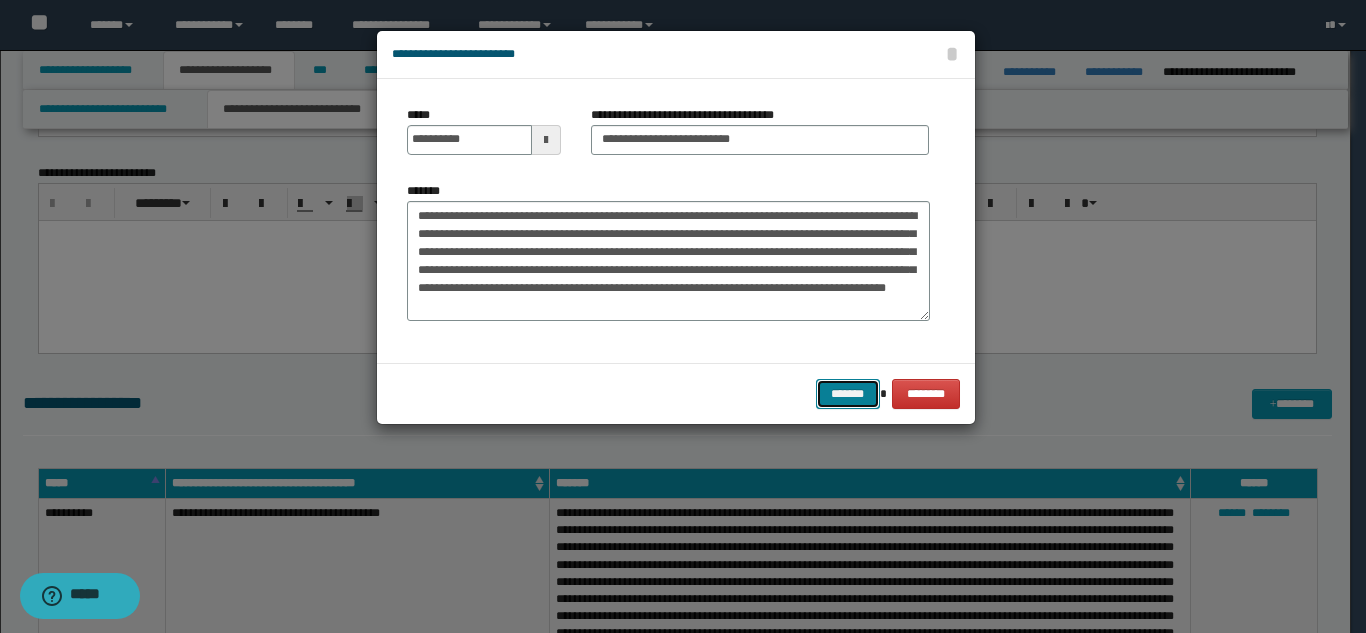 click on "*******" at bounding box center (848, 394) 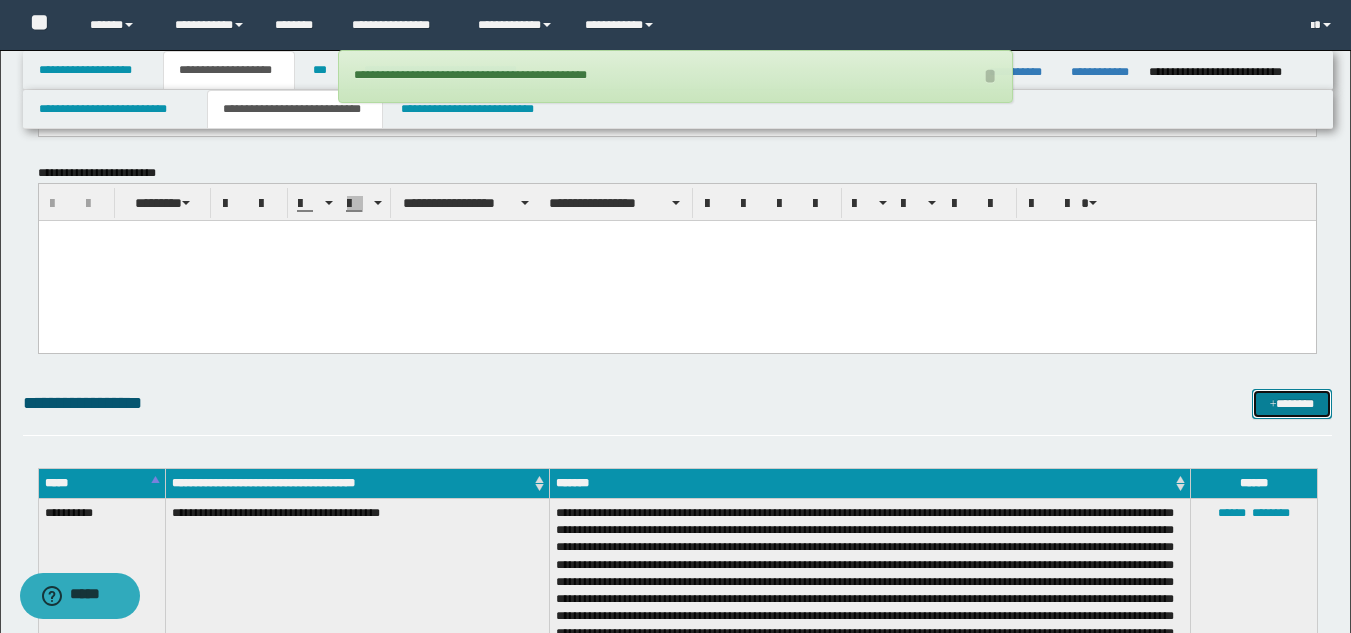 click on "*******" at bounding box center (1292, 404) 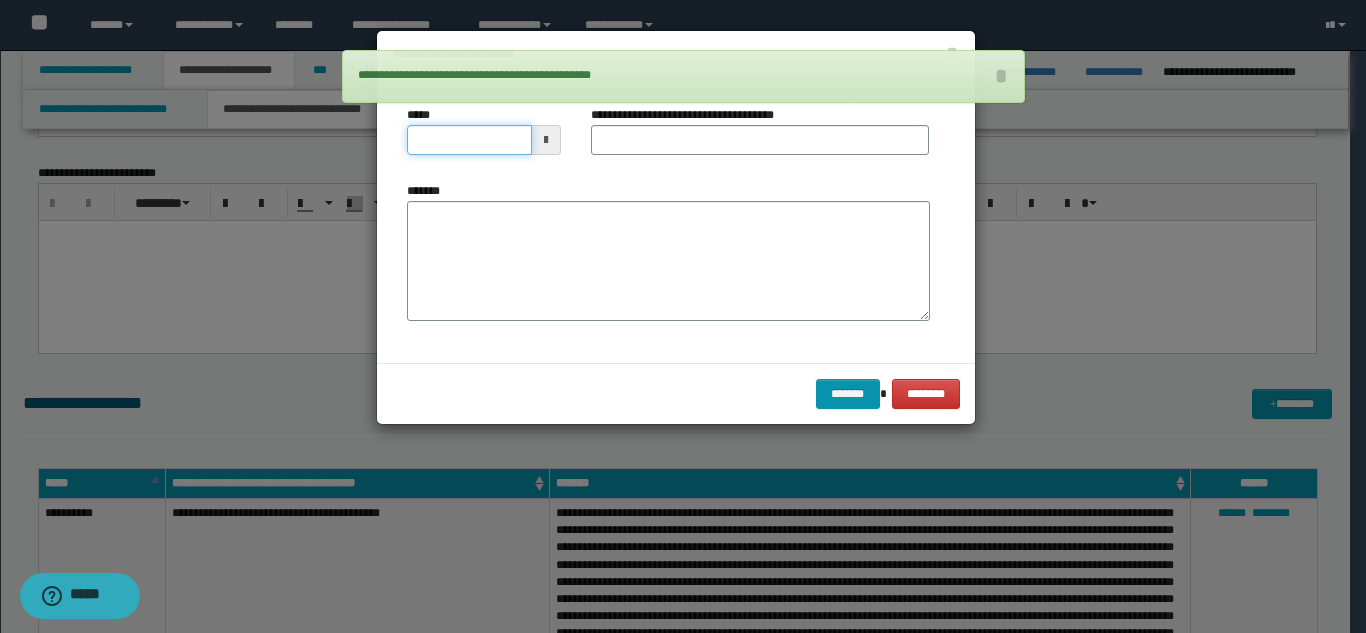 click on "*****" at bounding box center [469, 140] 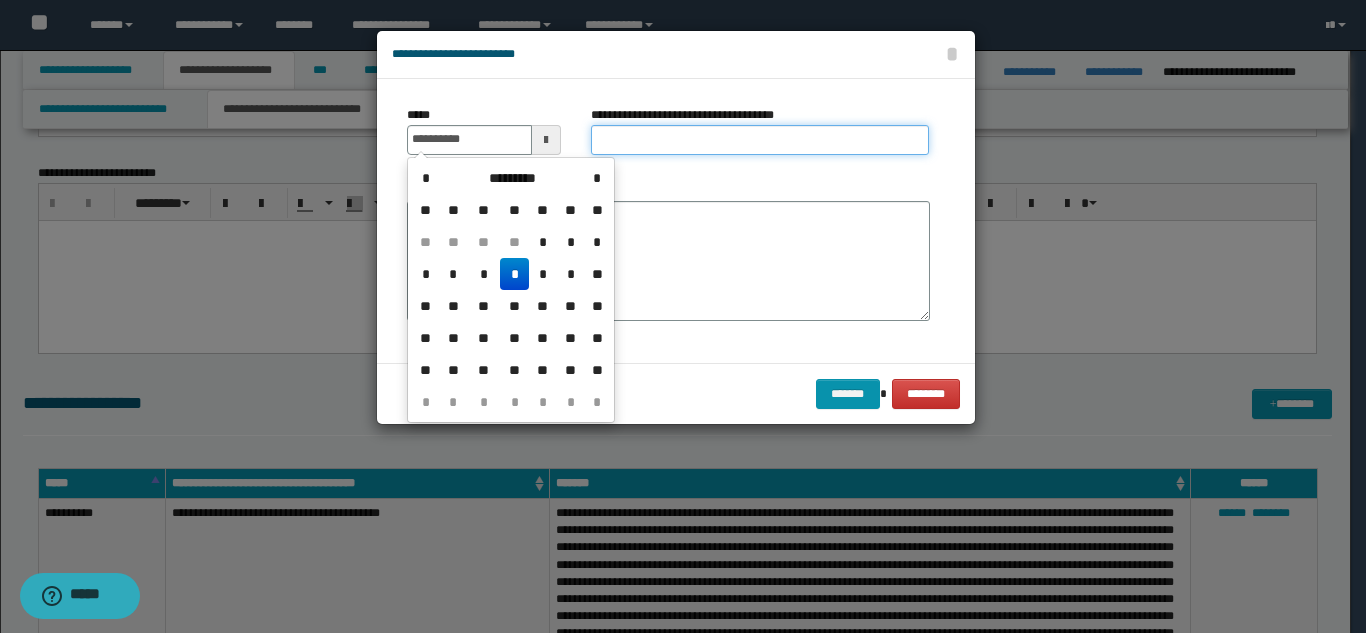 type on "**********" 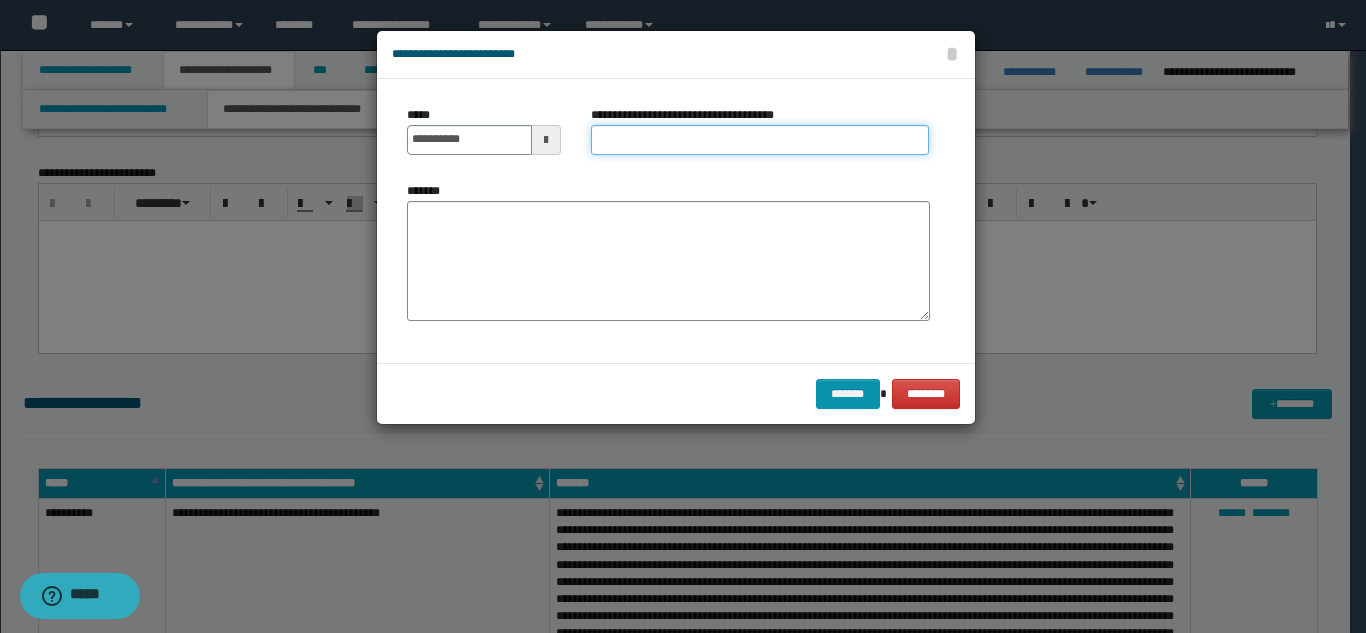 paste on "**********" 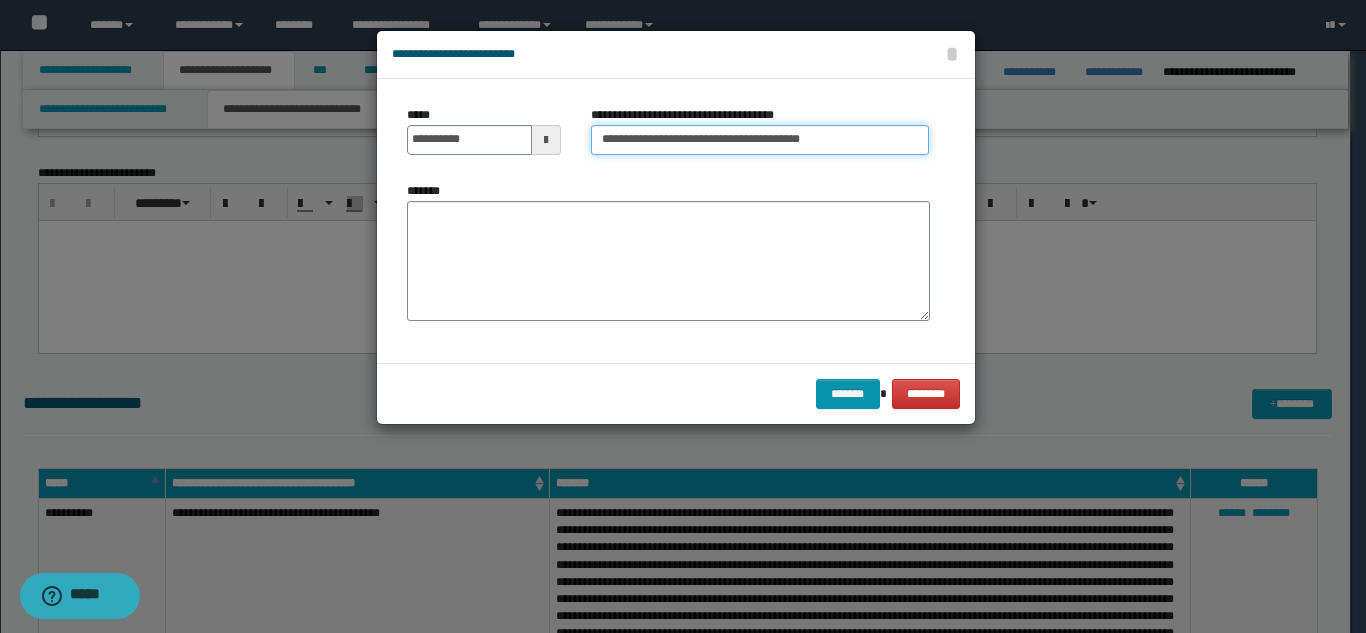 type on "**********" 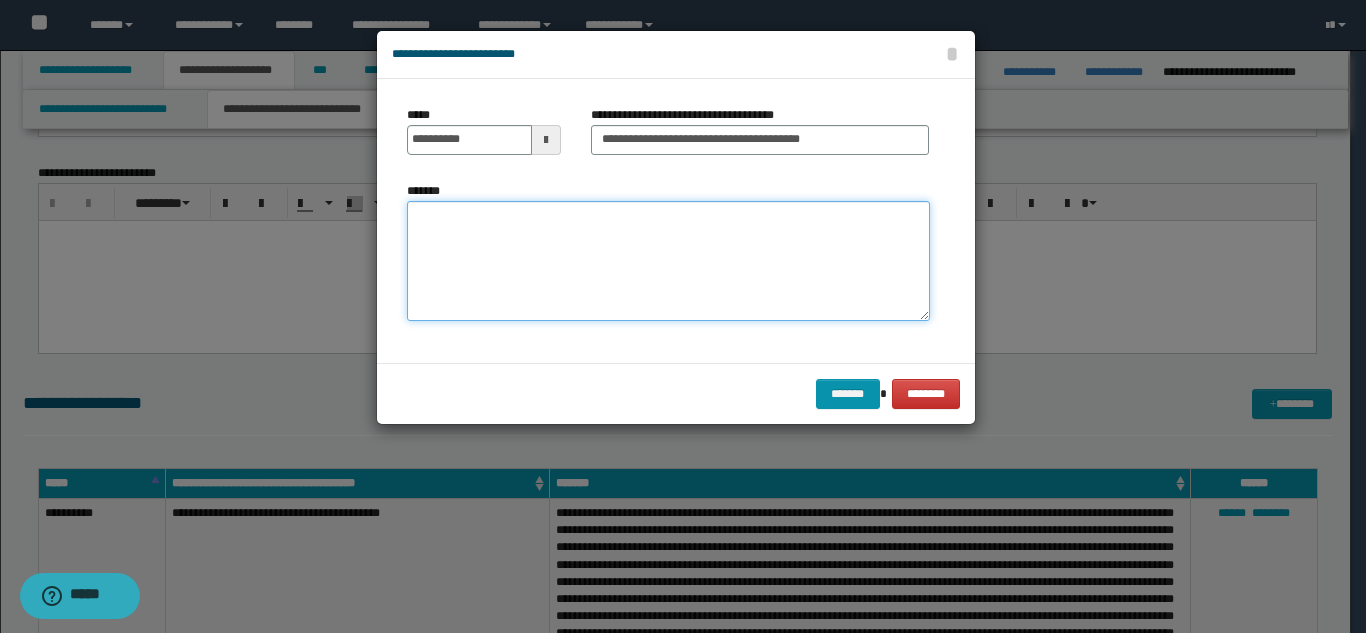 paste on "**********" 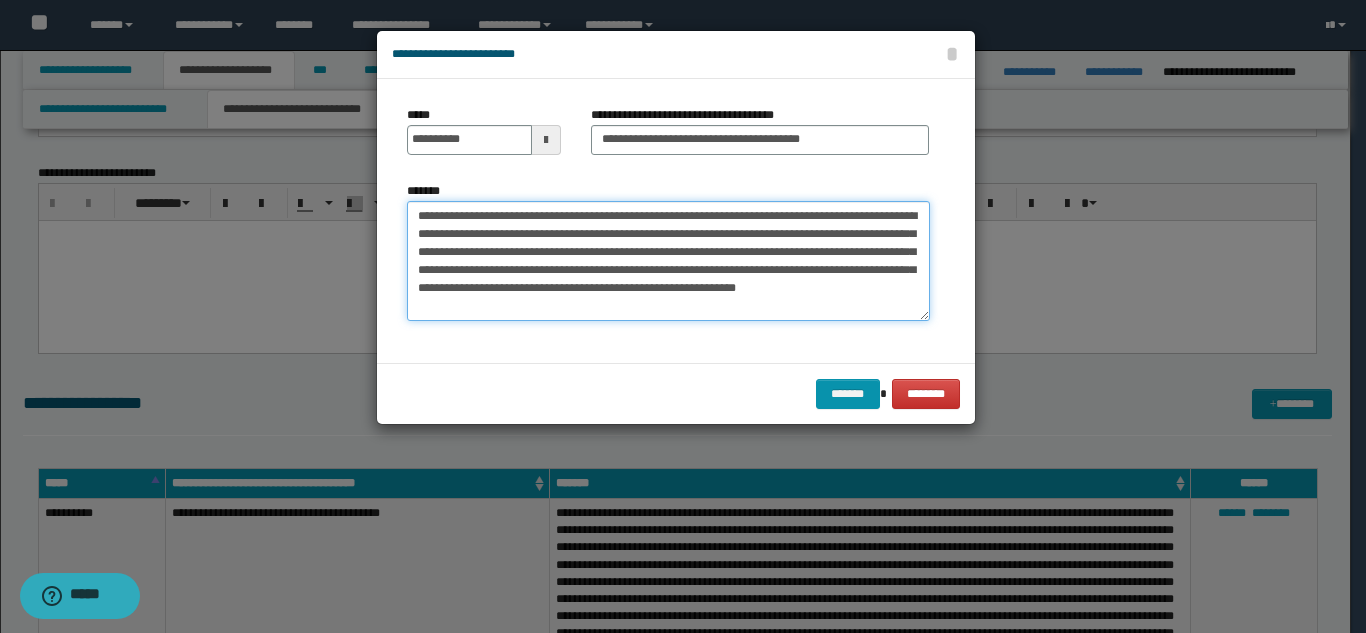 type on "**********" 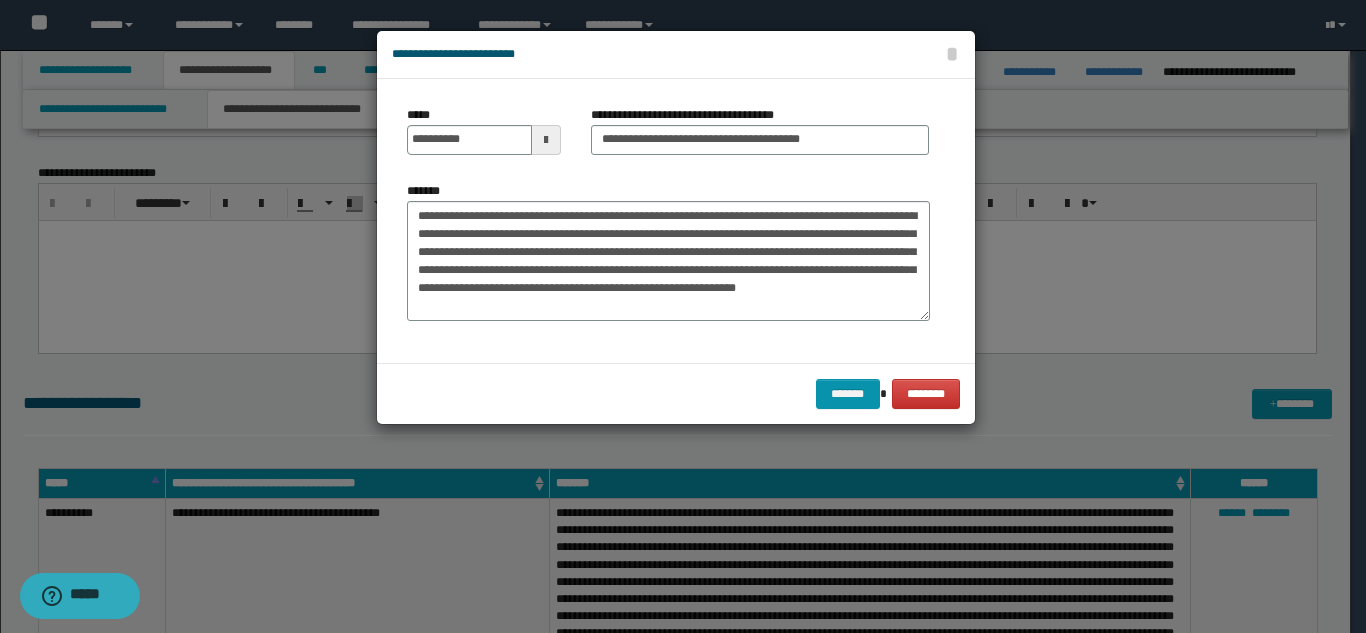 click on "*******
********" at bounding box center (676, 393) 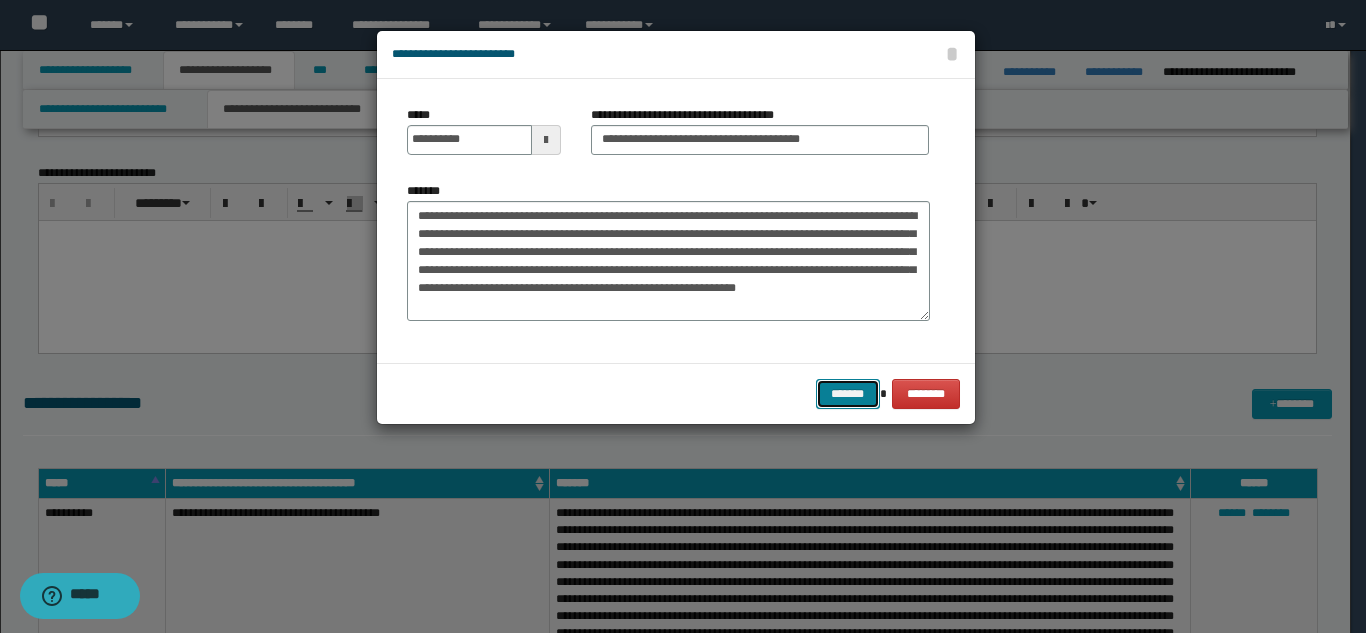 click on "*******" at bounding box center (848, 394) 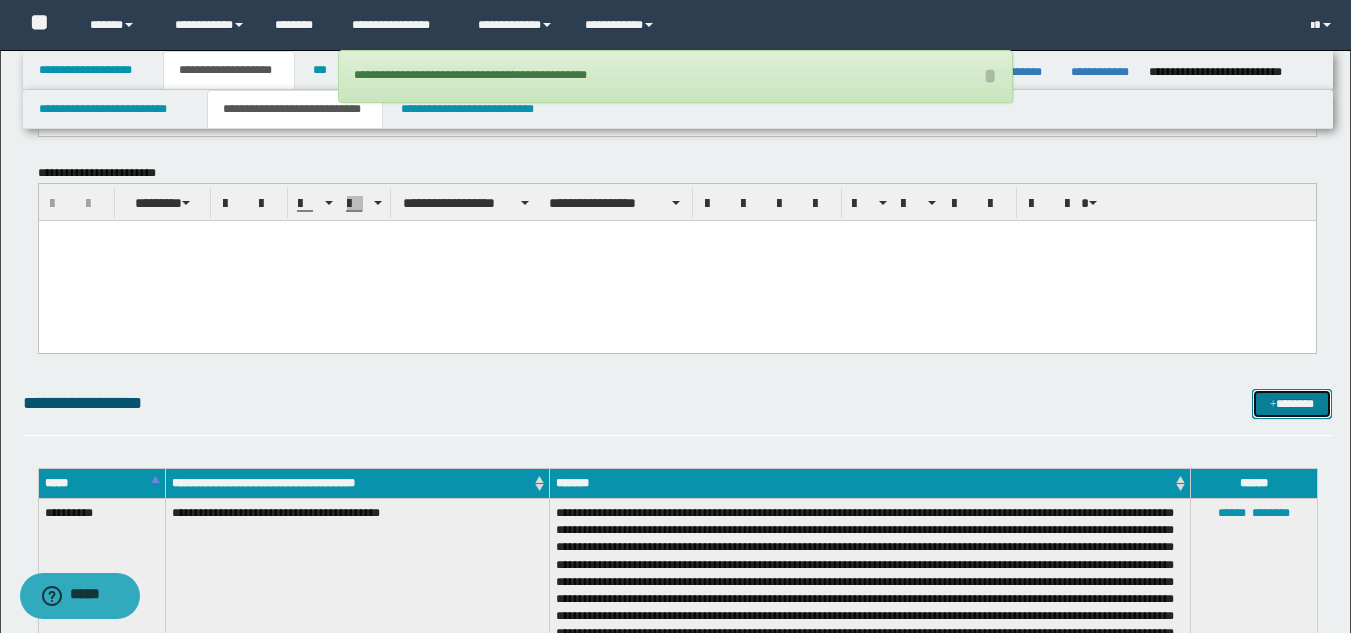 click on "*******" at bounding box center [1292, 404] 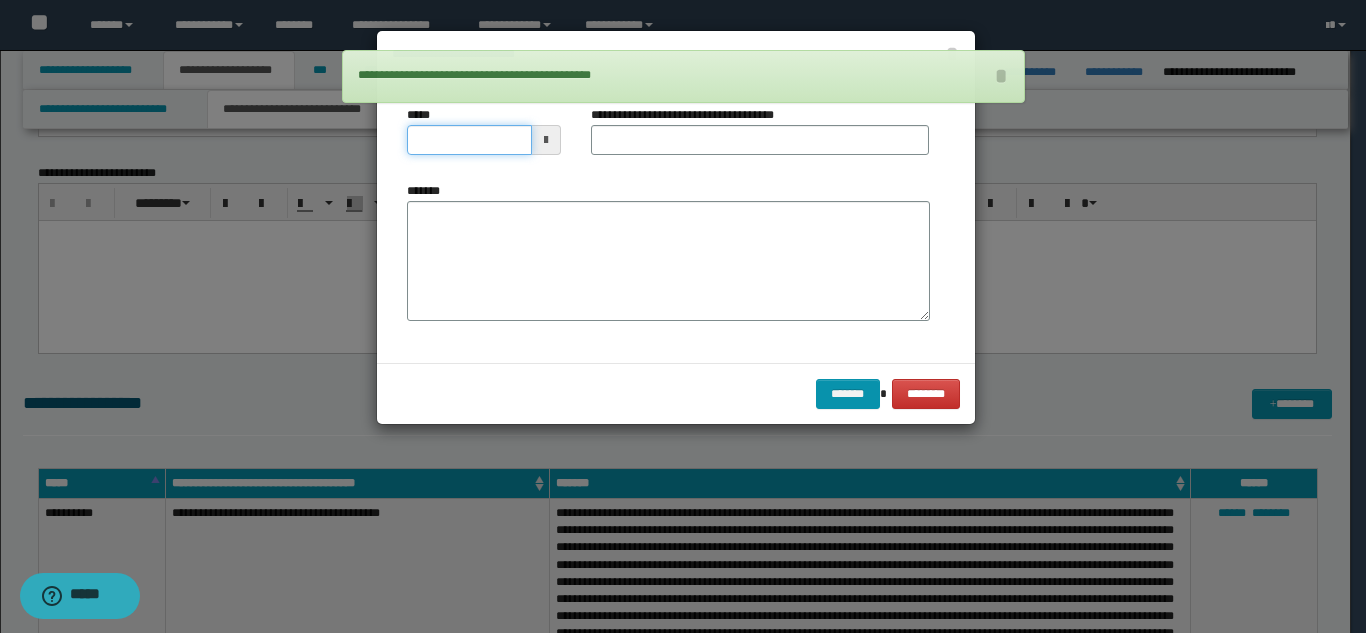 click on "*****" at bounding box center [469, 140] 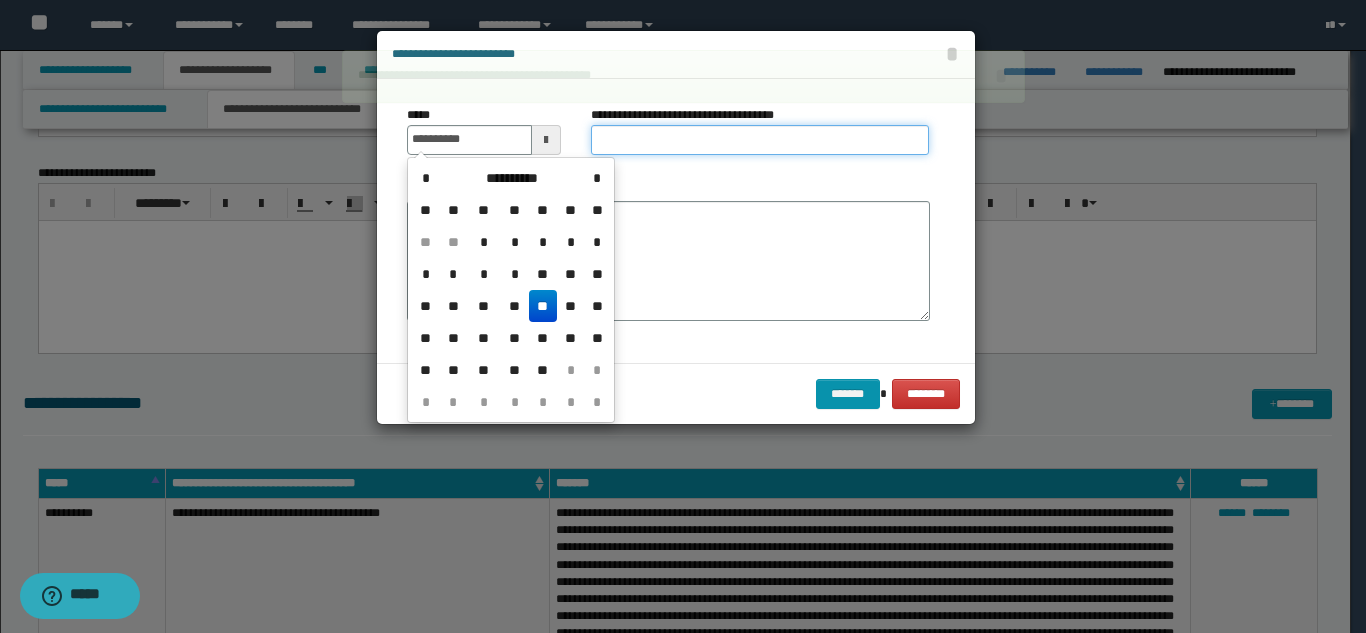 type on "**********" 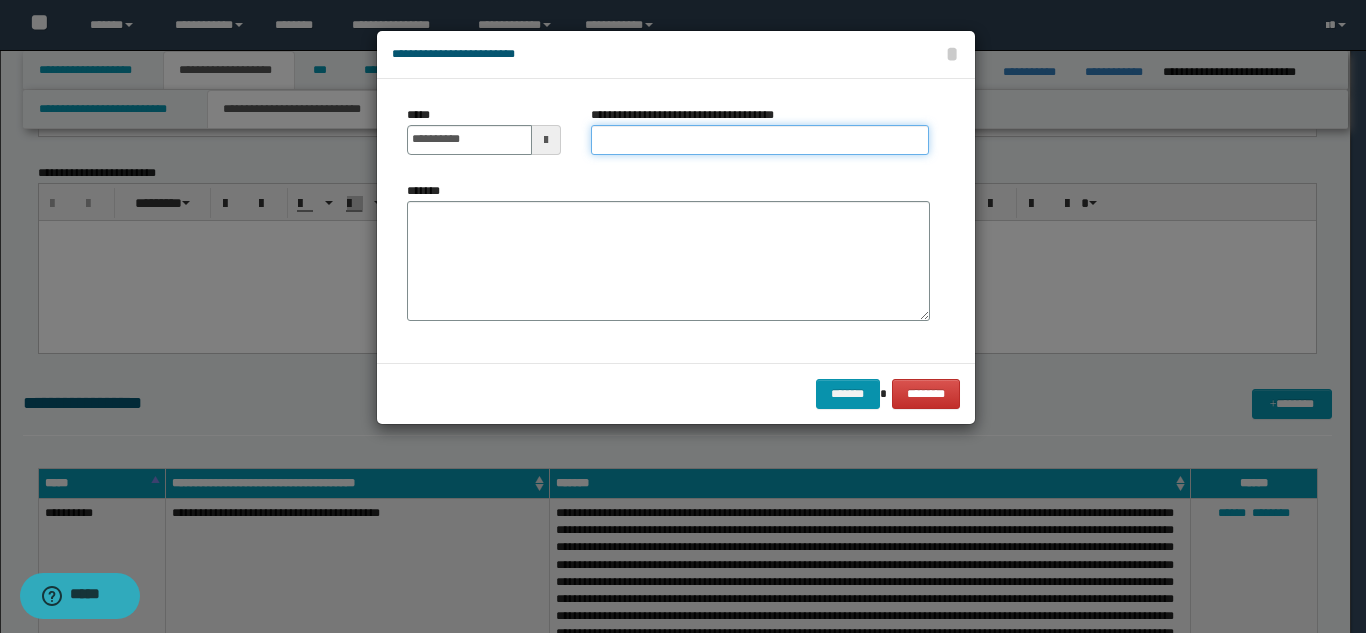 paste on "**********" 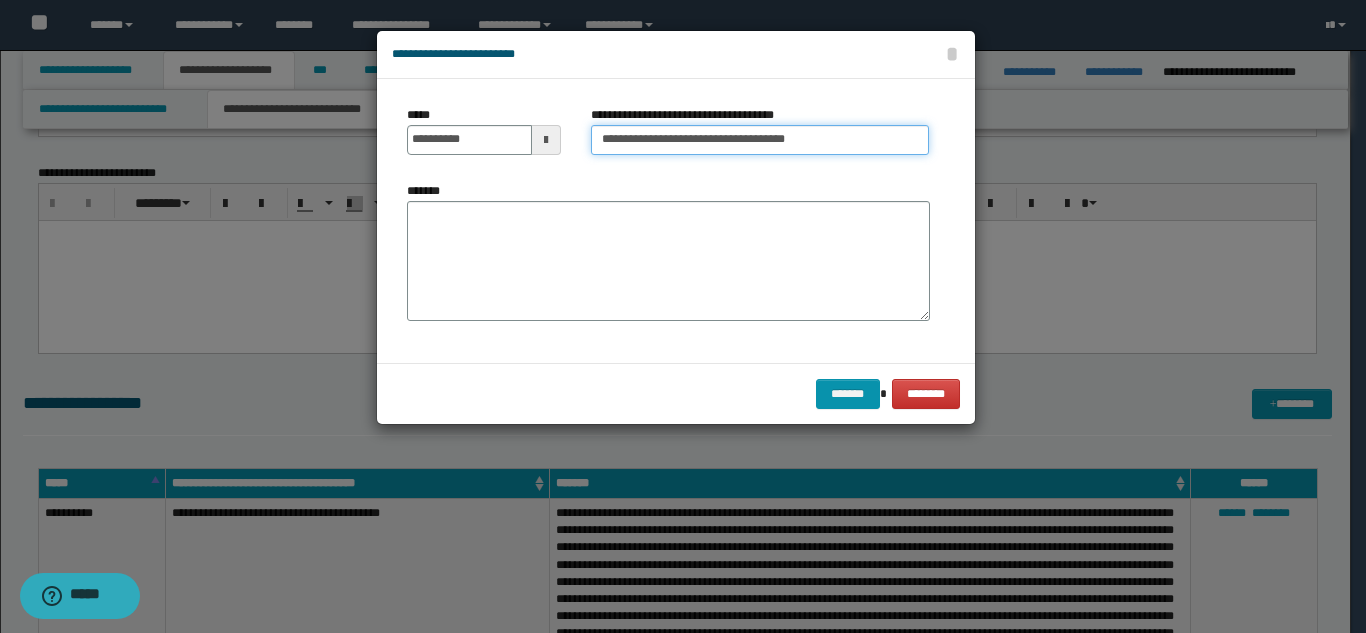 type on "**********" 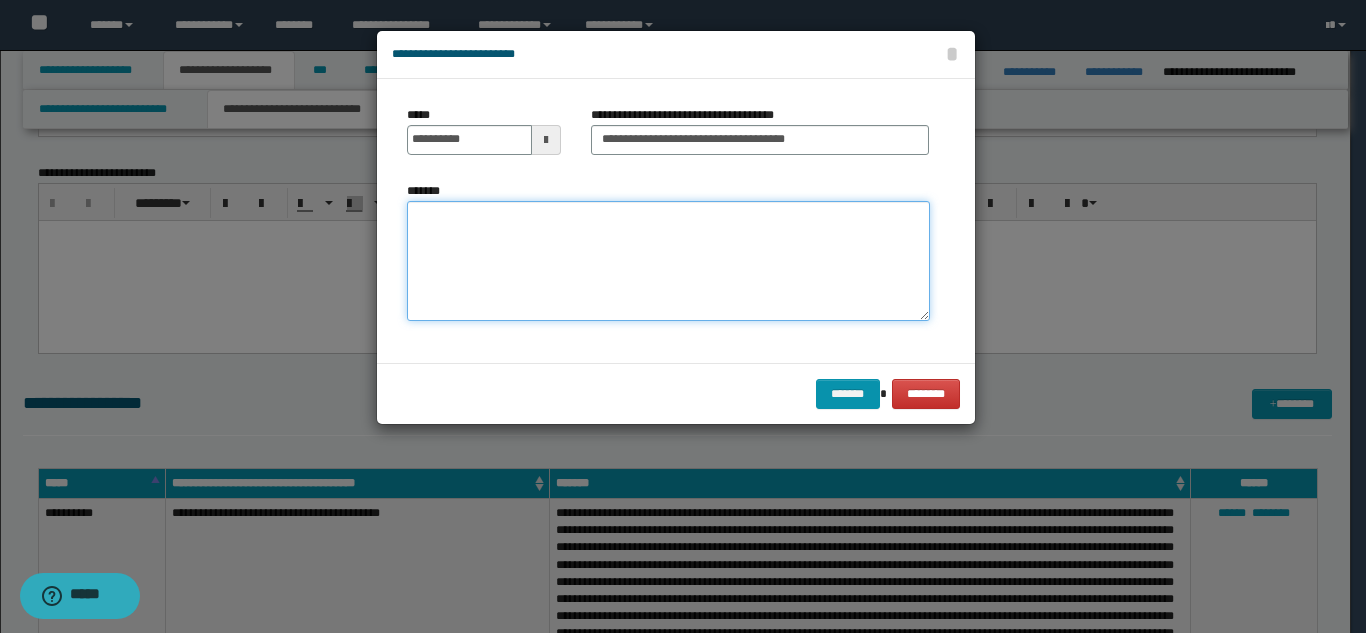 paste on "**********" 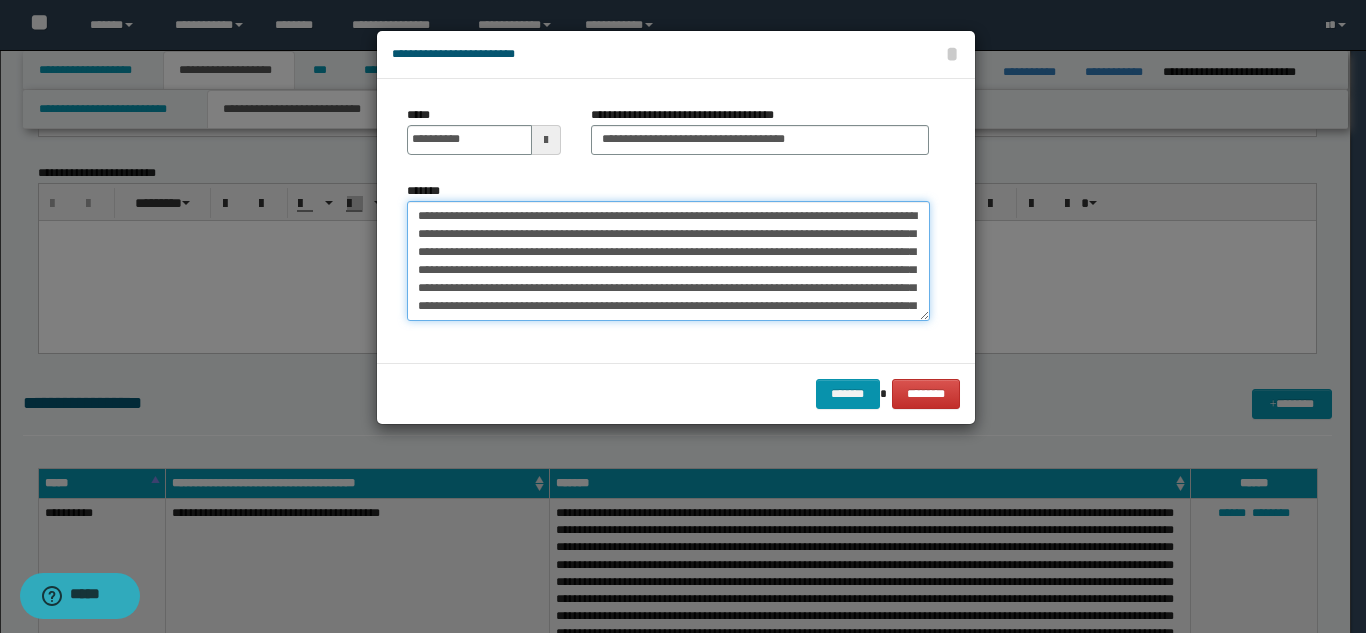 scroll, scrollTop: 48, scrollLeft: 0, axis: vertical 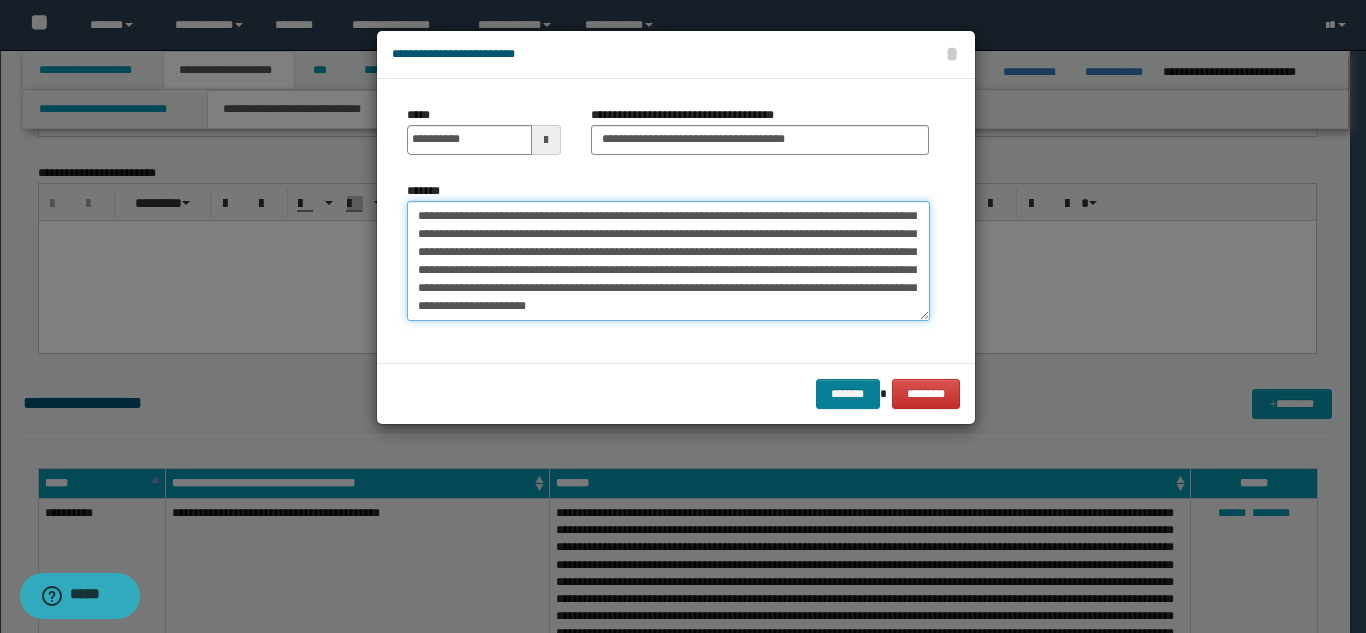 type on "**********" 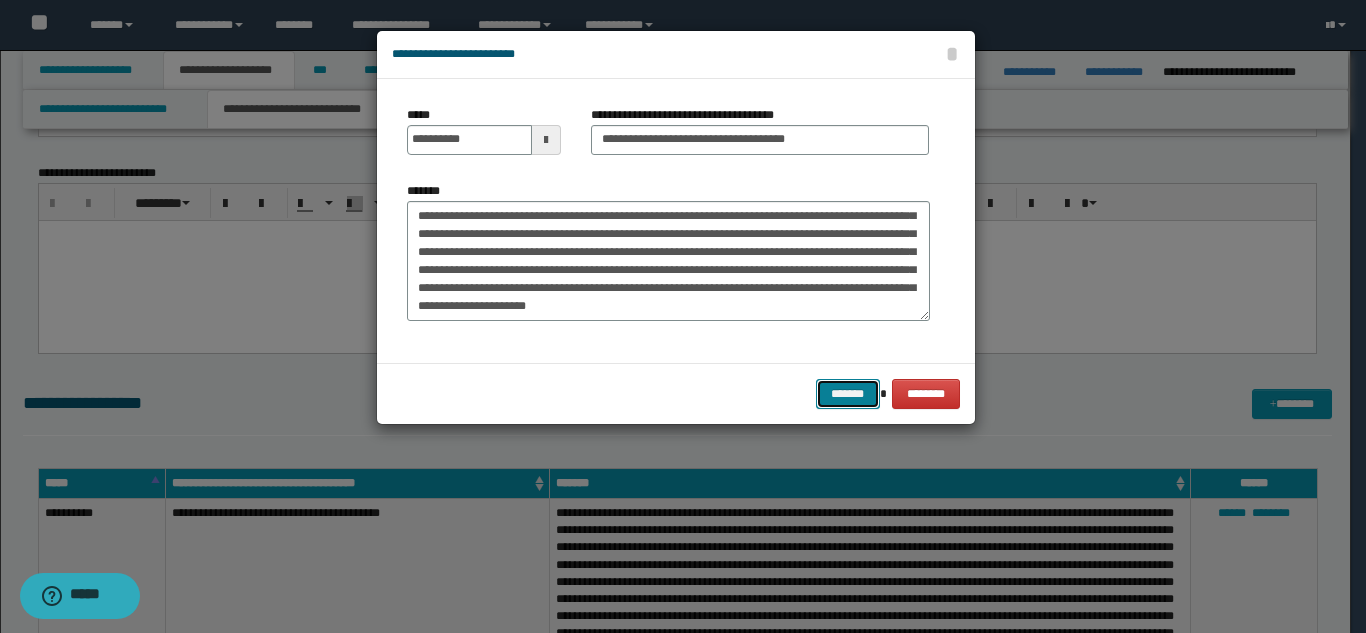 click on "*******" at bounding box center [848, 394] 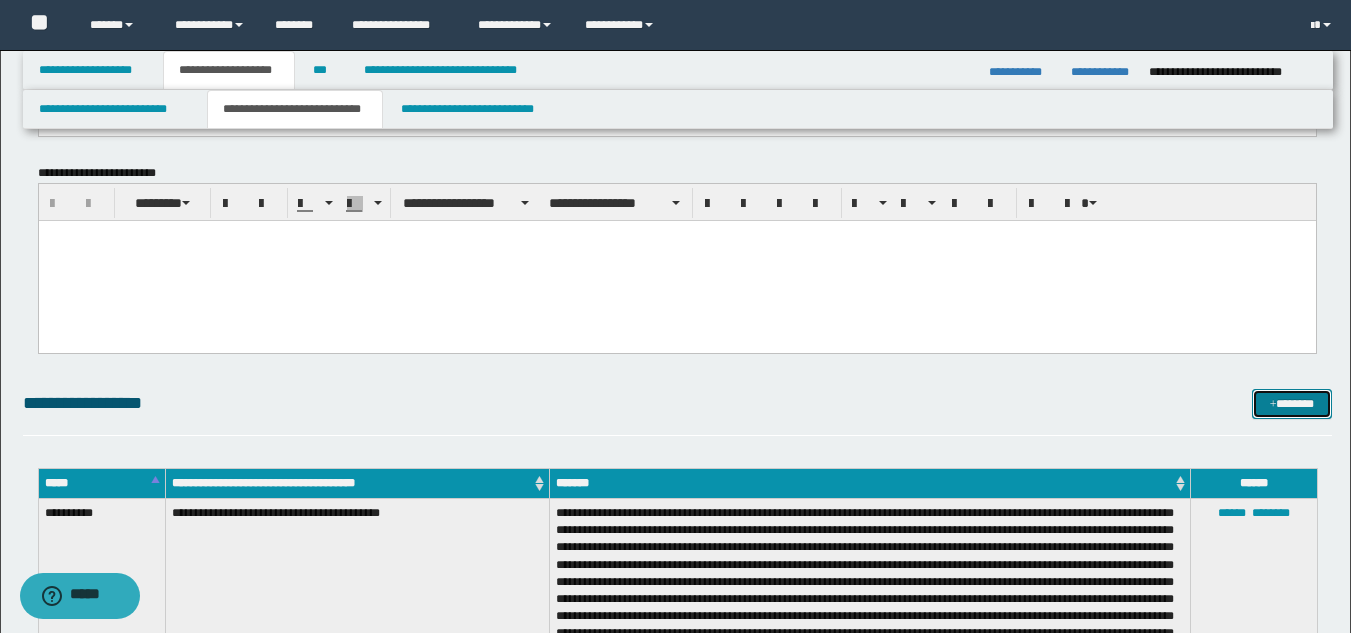 click on "*******" at bounding box center [1292, 404] 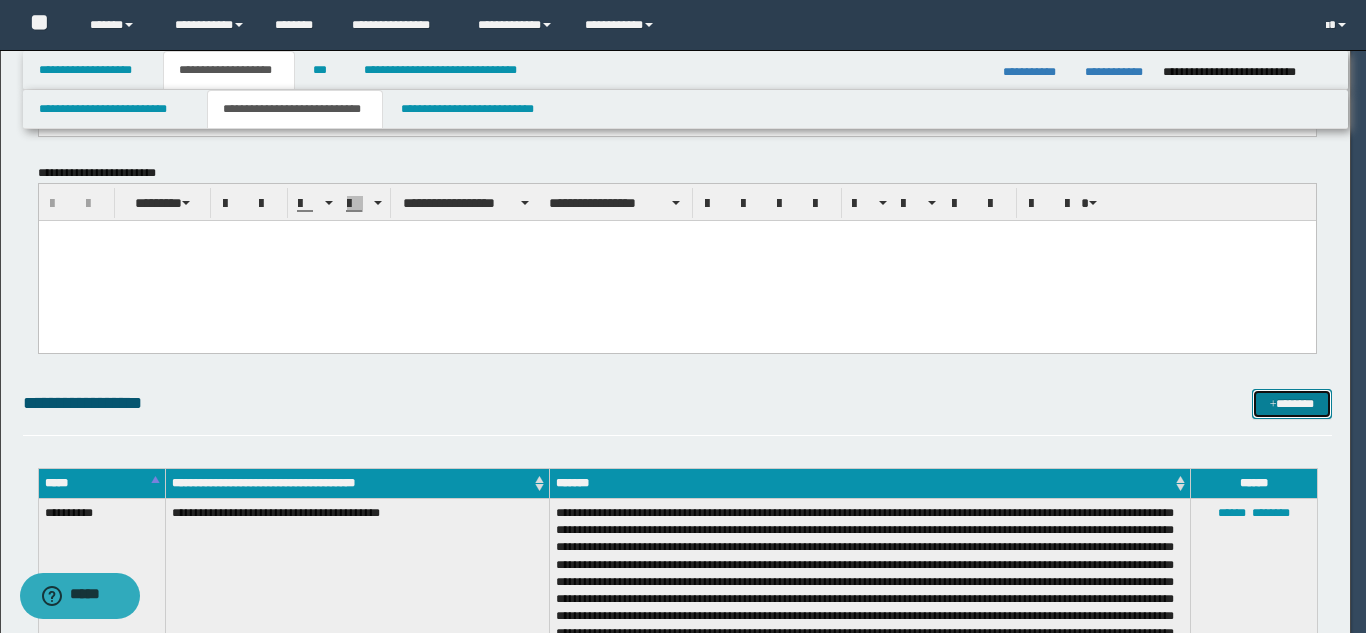 scroll, scrollTop: 0, scrollLeft: 0, axis: both 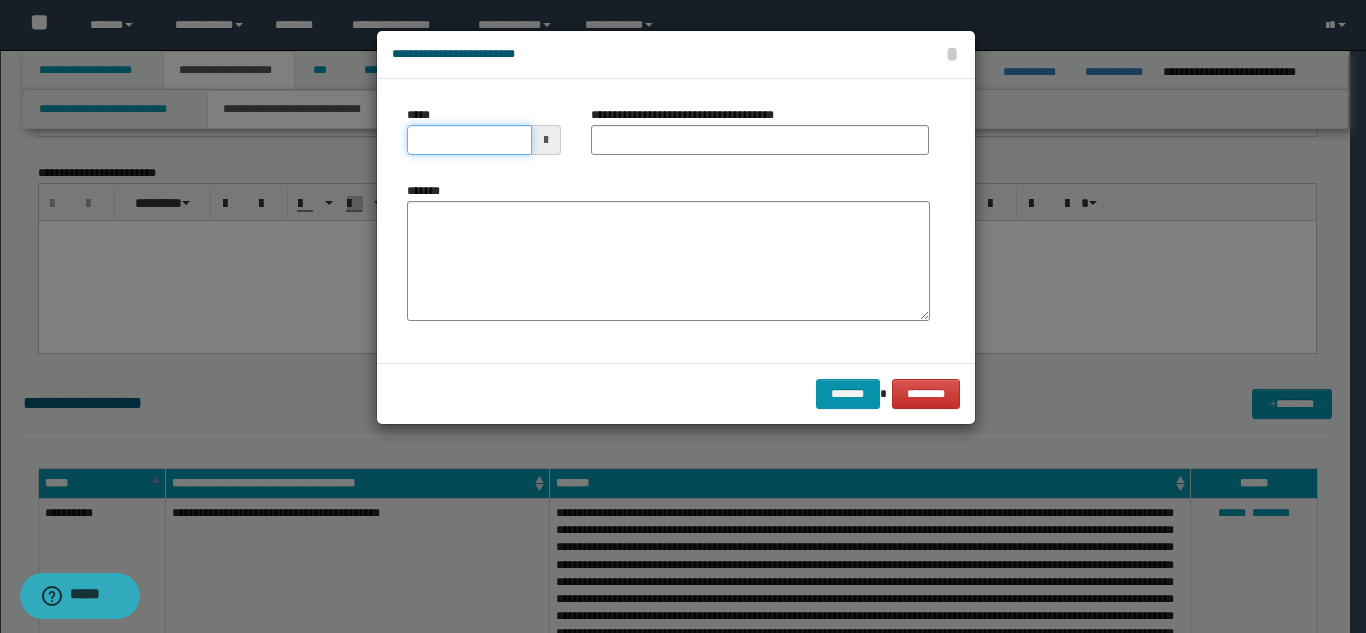 click on "*****" at bounding box center [469, 140] 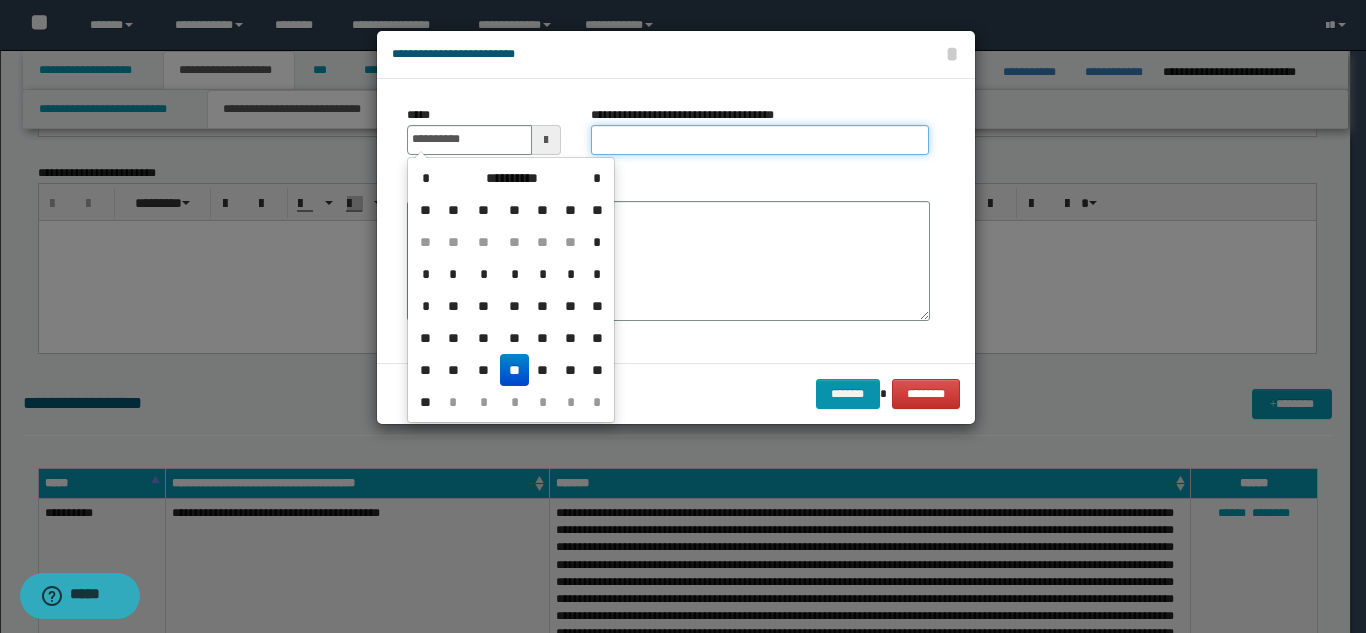 type on "**********" 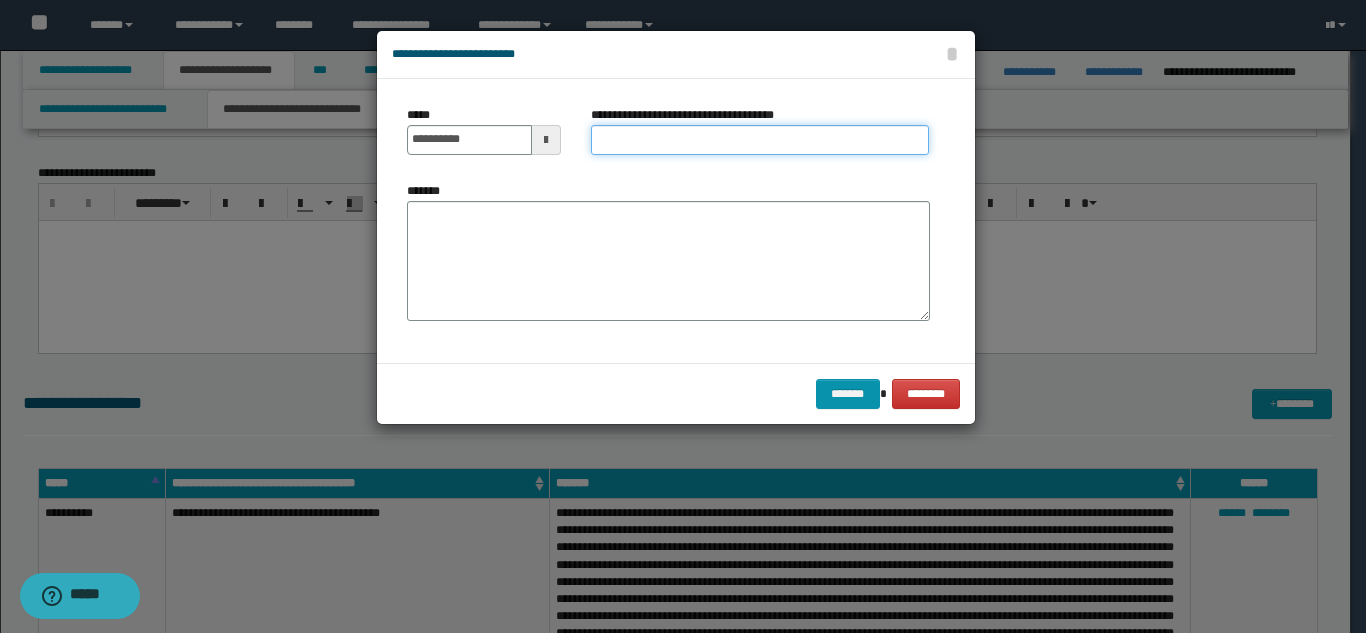 paste on "**********" 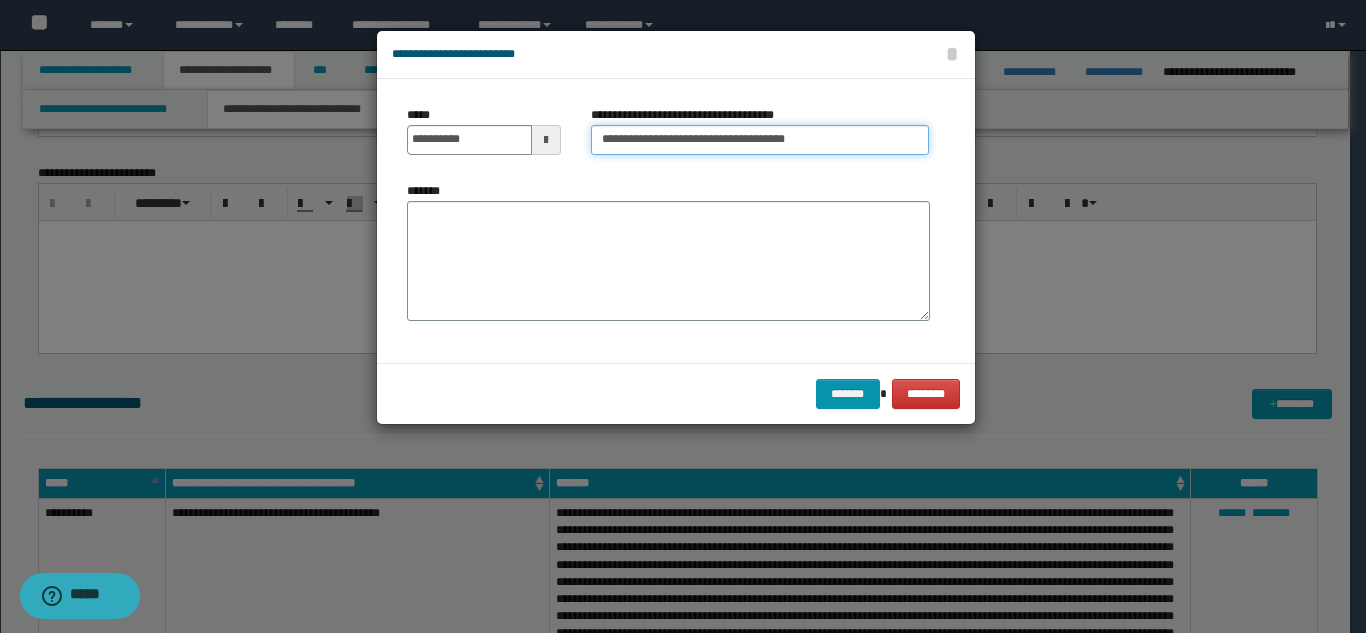 type on "**********" 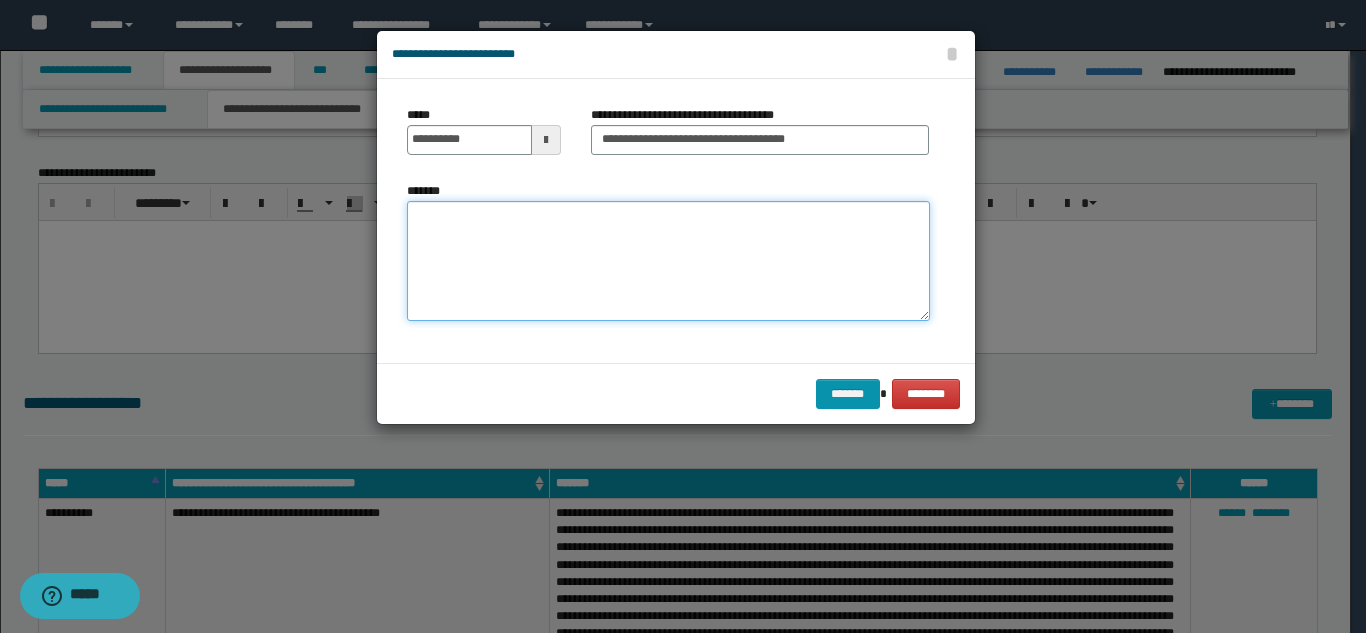 paste on "**********" 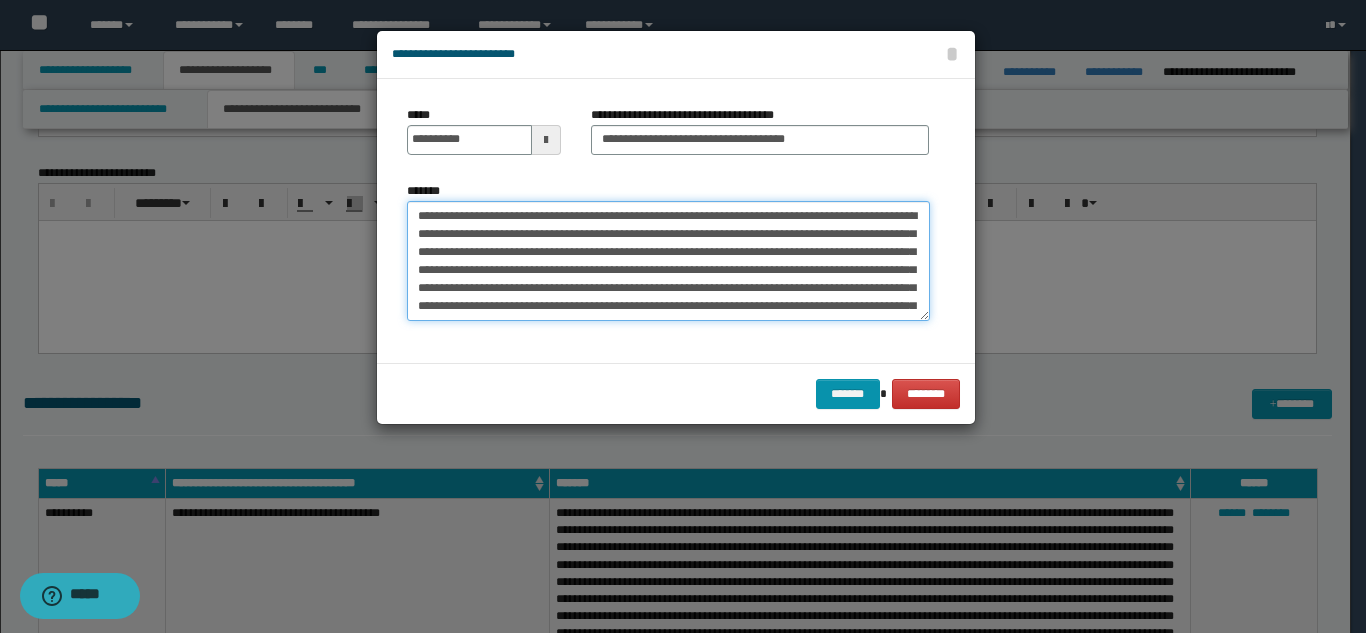 scroll, scrollTop: 84, scrollLeft: 0, axis: vertical 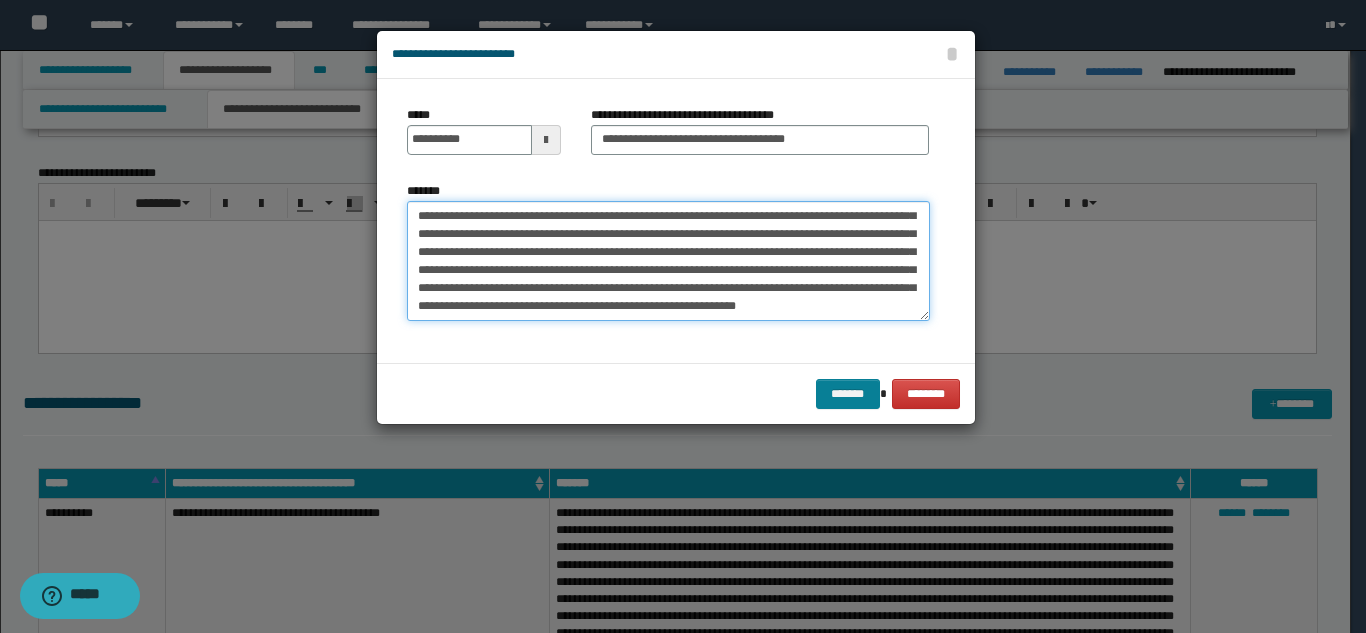 type on "**********" 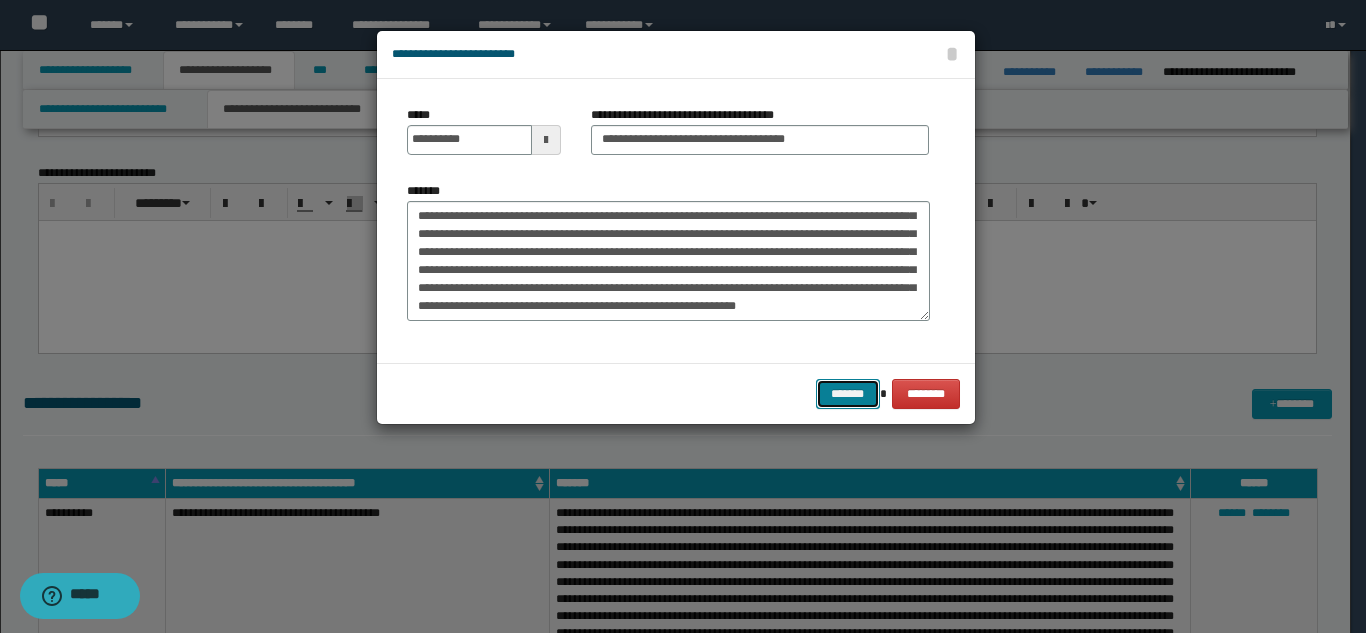 click on "*******" at bounding box center [848, 394] 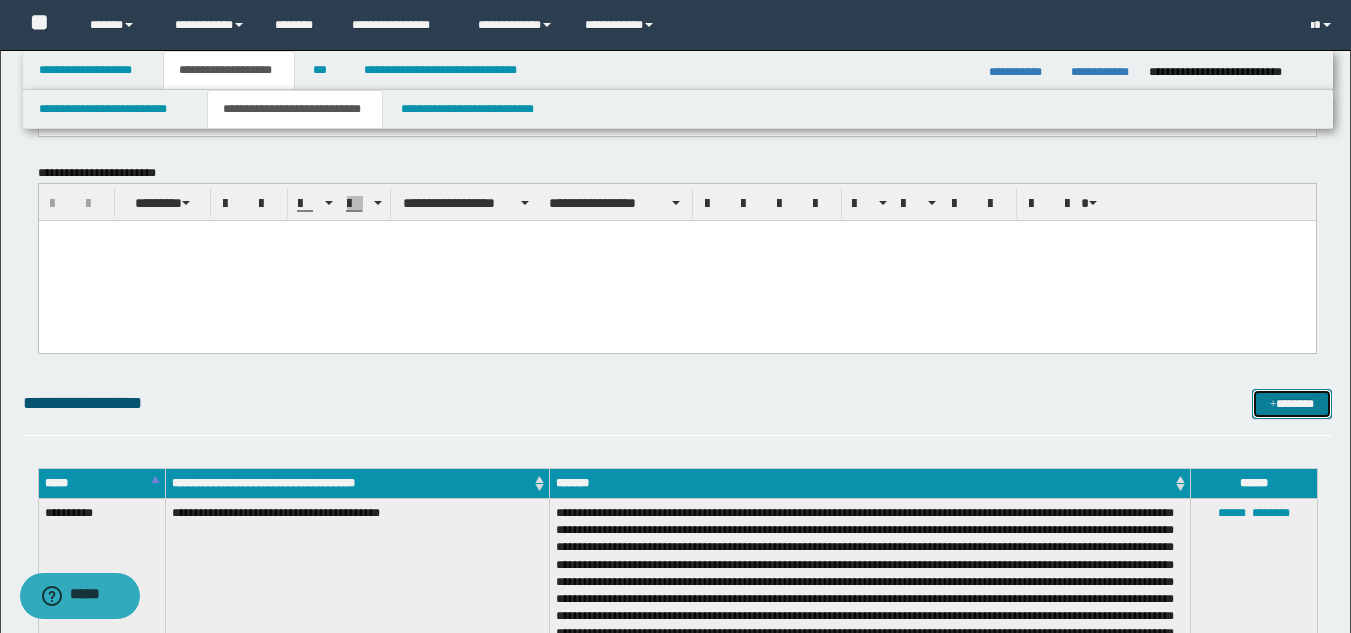 click on "*******" at bounding box center [1292, 404] 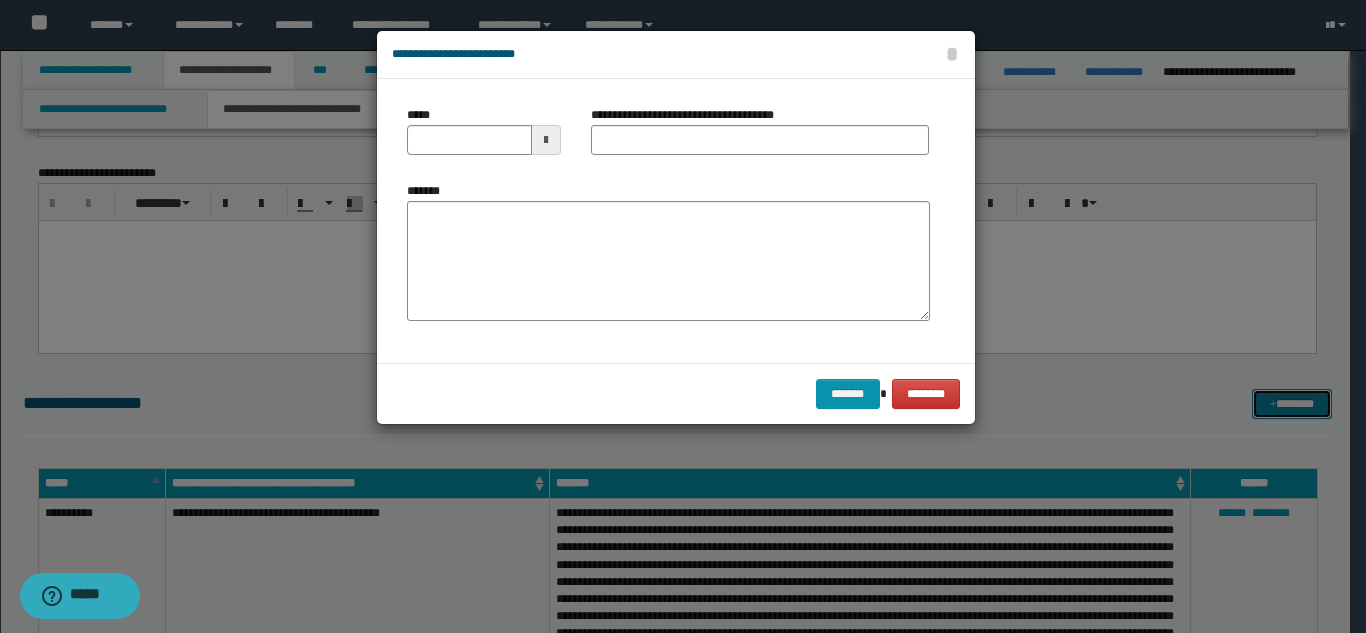 scroll, scrollTop: 0, scrollLeft: 0, axis: both 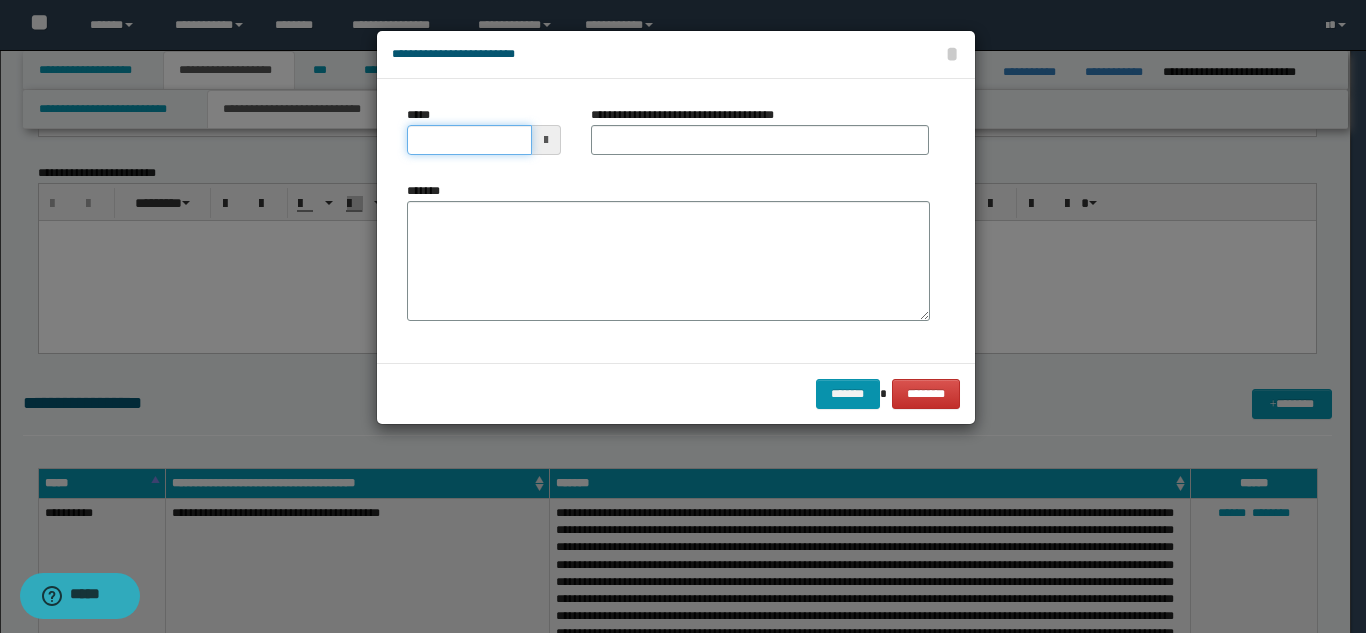 click on "*****" at bounding box center (469, 140) 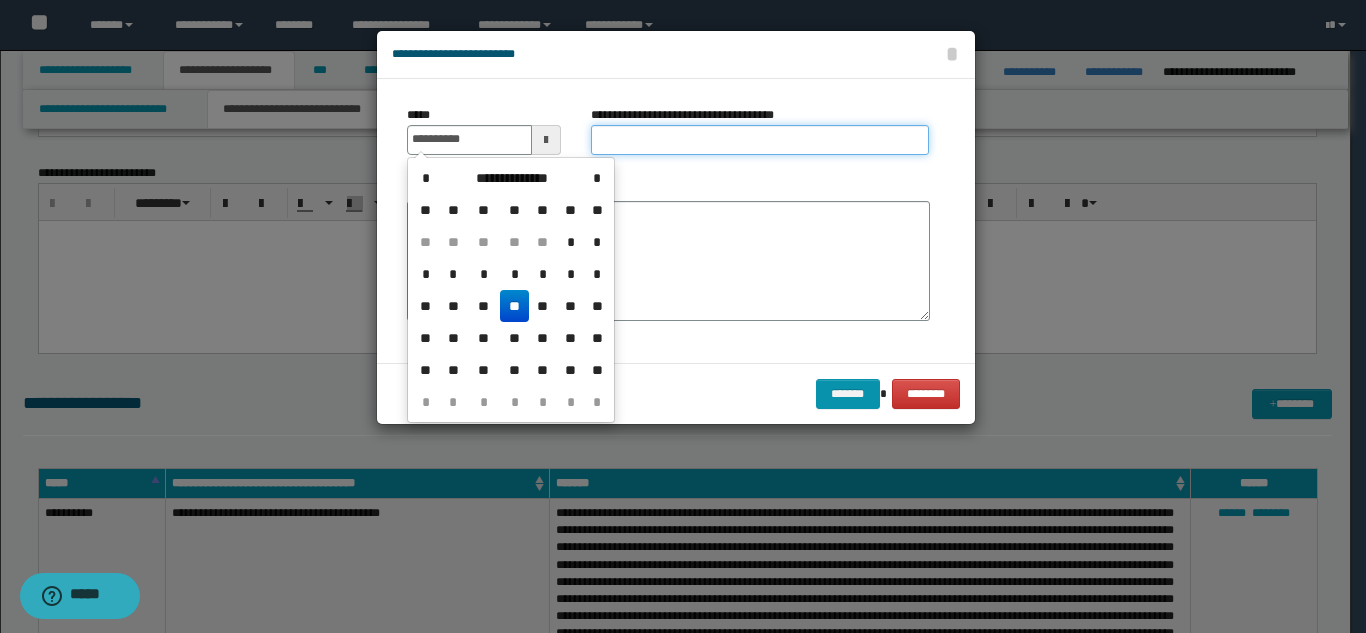 type on "**********" 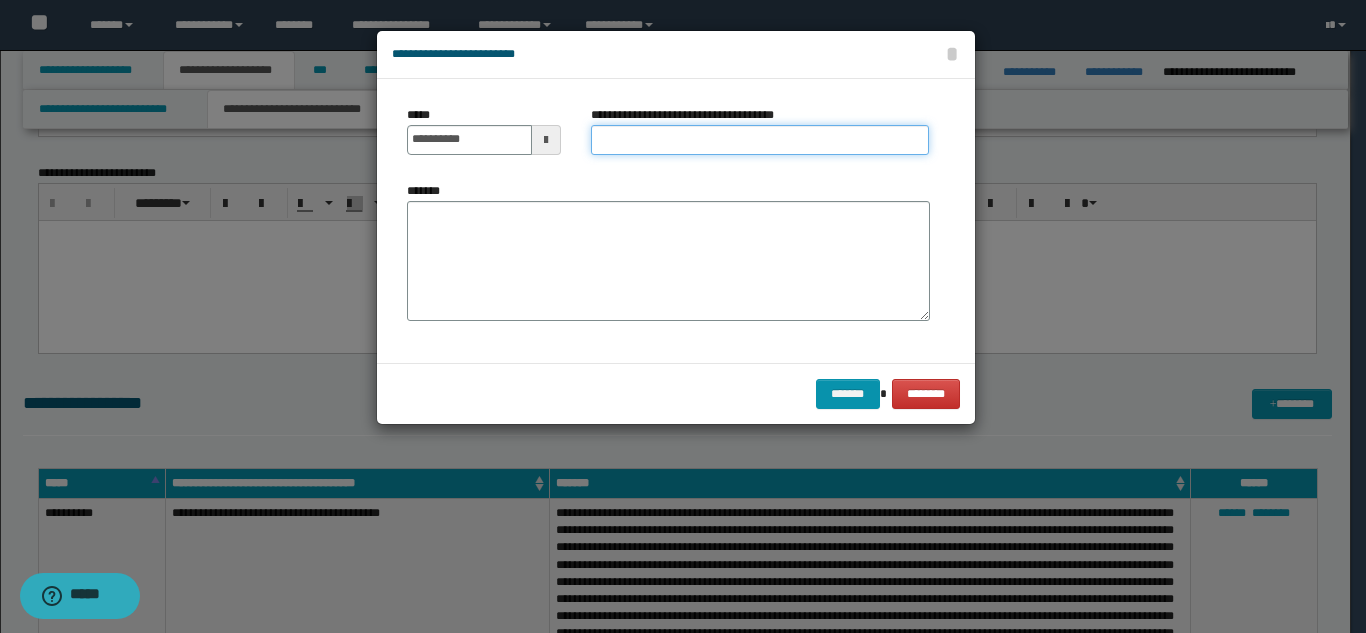 paste on "**********" 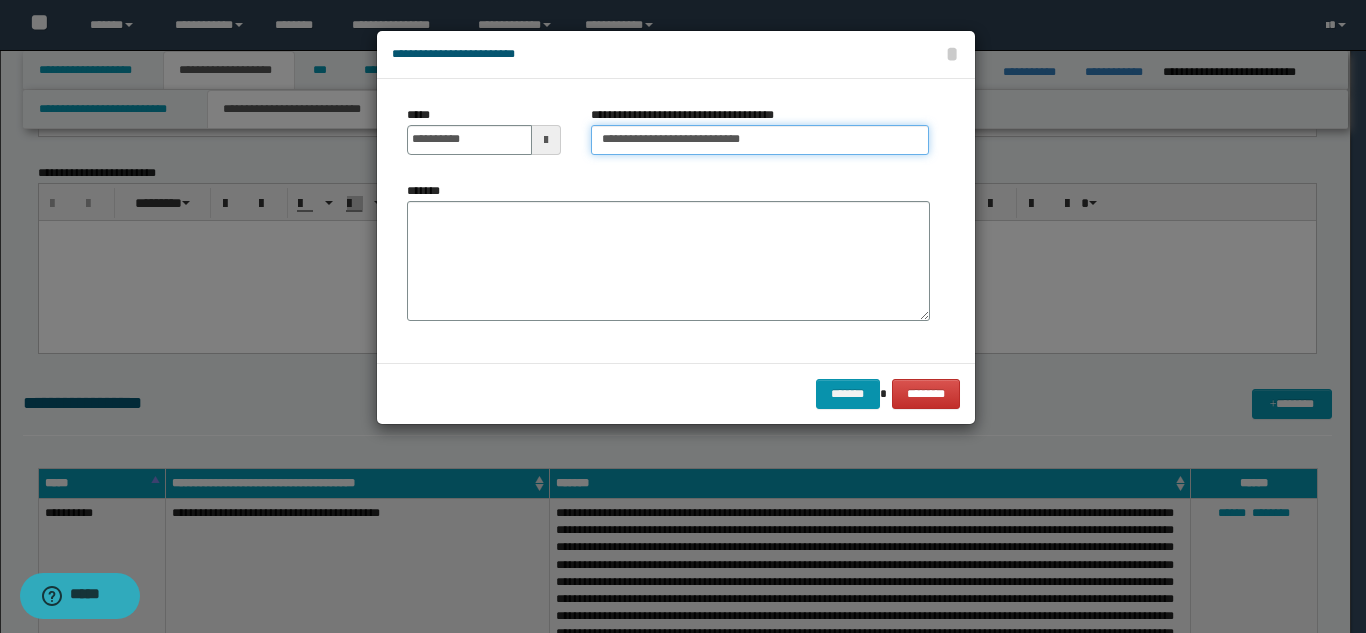 type on "**********" 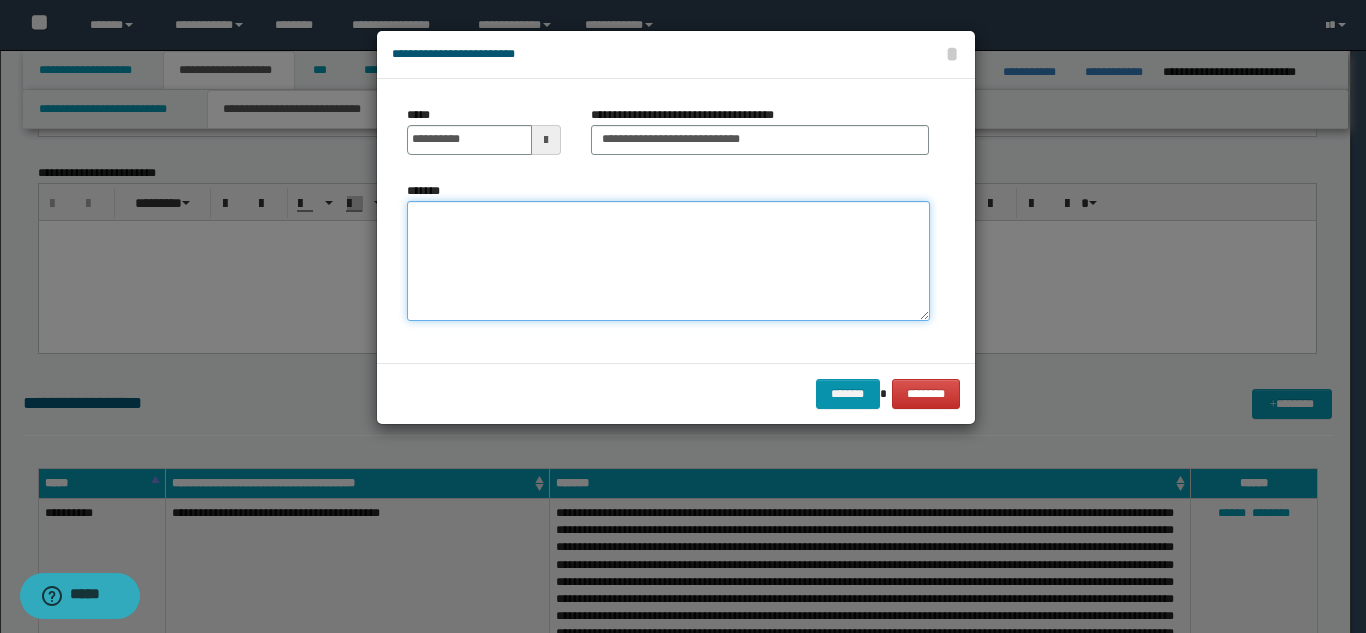paste on "**********" 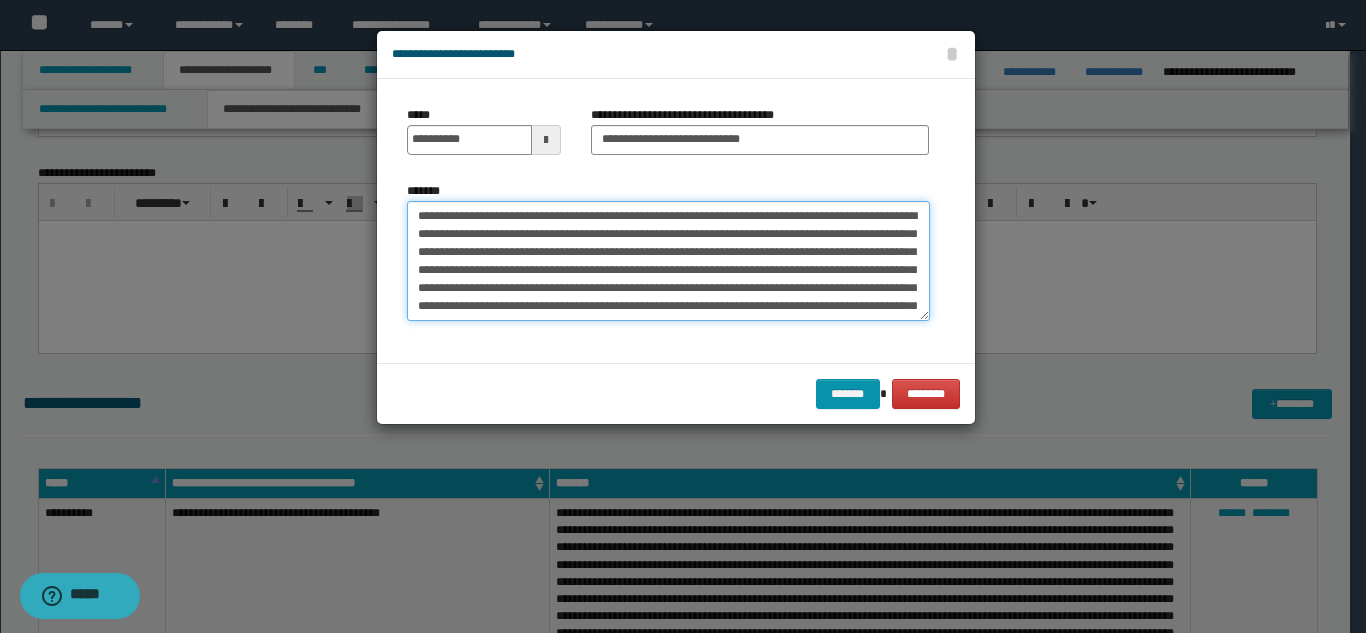 scroll, scrollTop: 66, scrollLeft: 0, axis: vertical 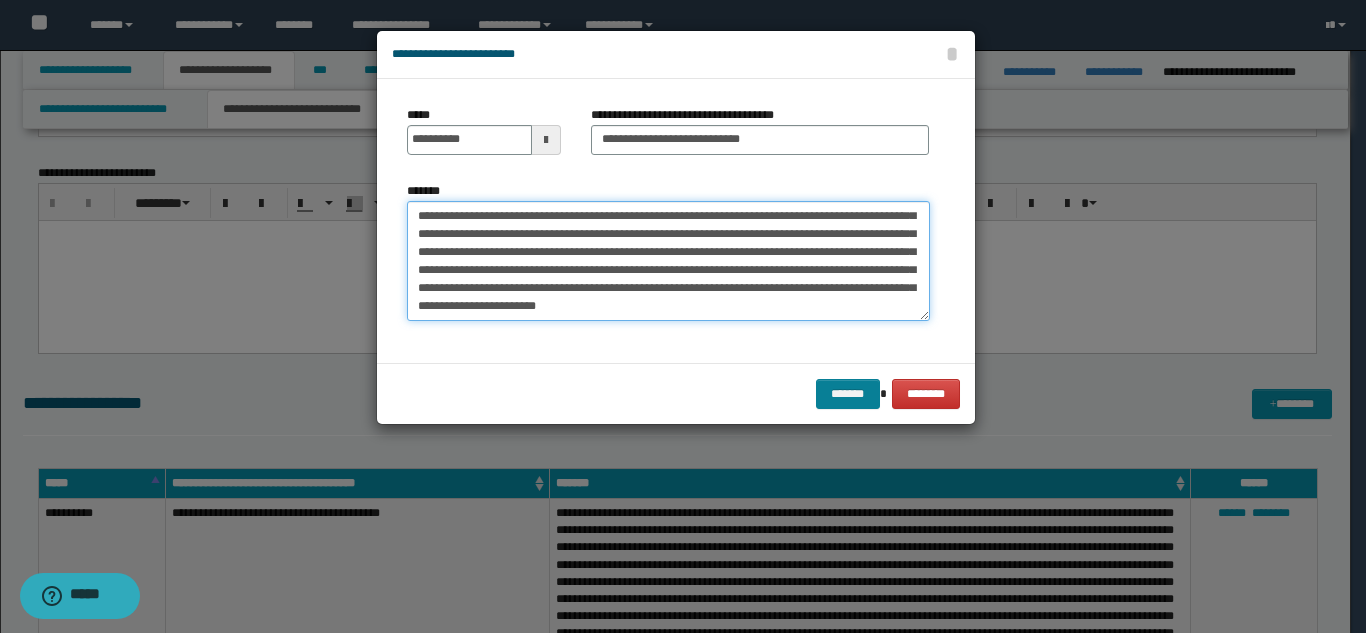 type on "**********" 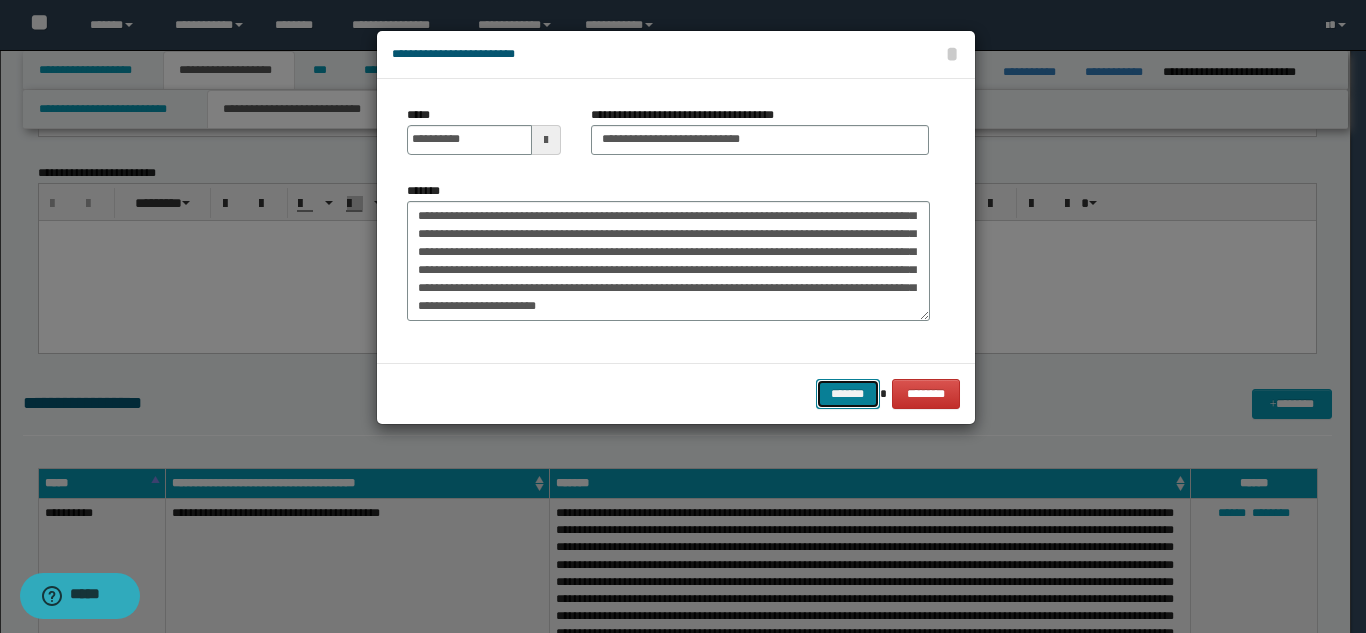 click on "*******" at bounding box center [848, 394] 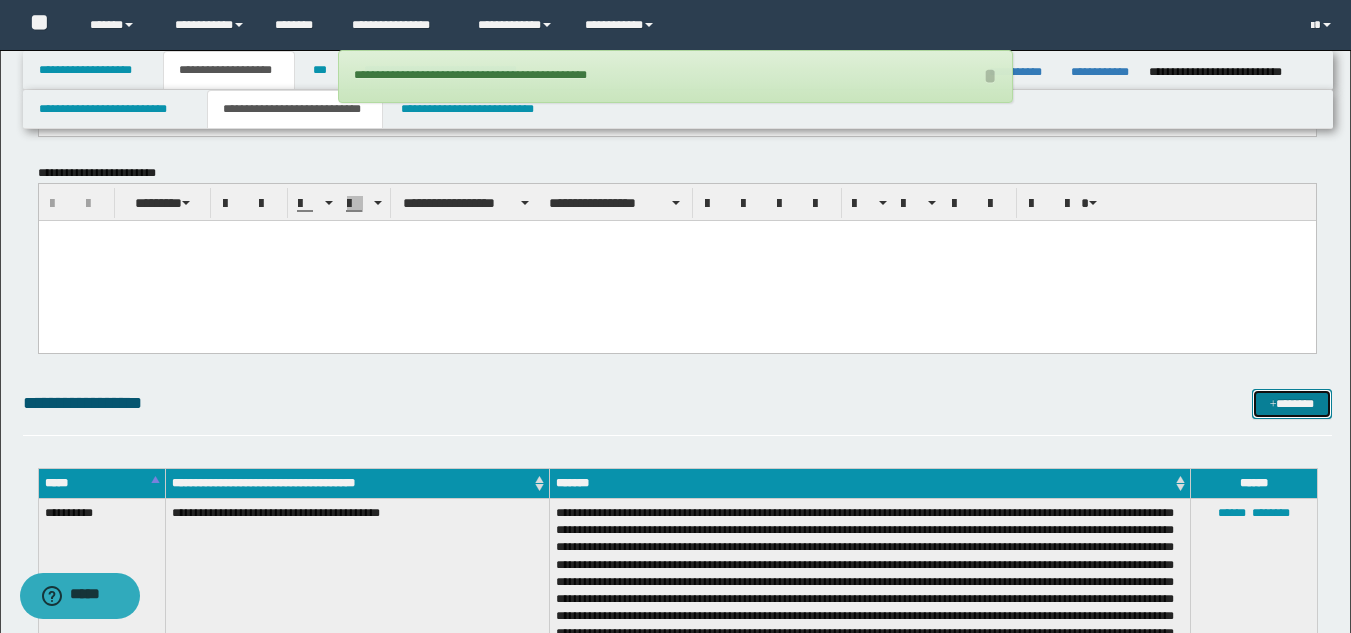 click on "*******" at bounding box center (1292, 404) 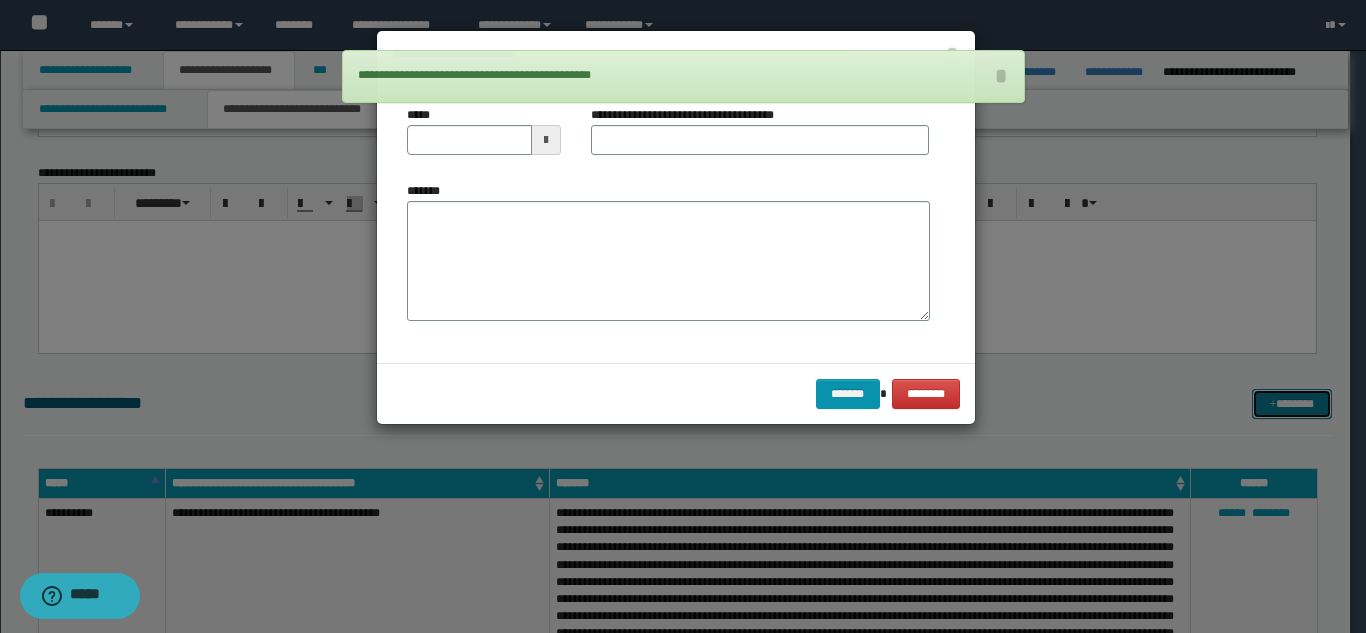 scroll, scrollTop: 0, scrollLeft: 0, axis: both 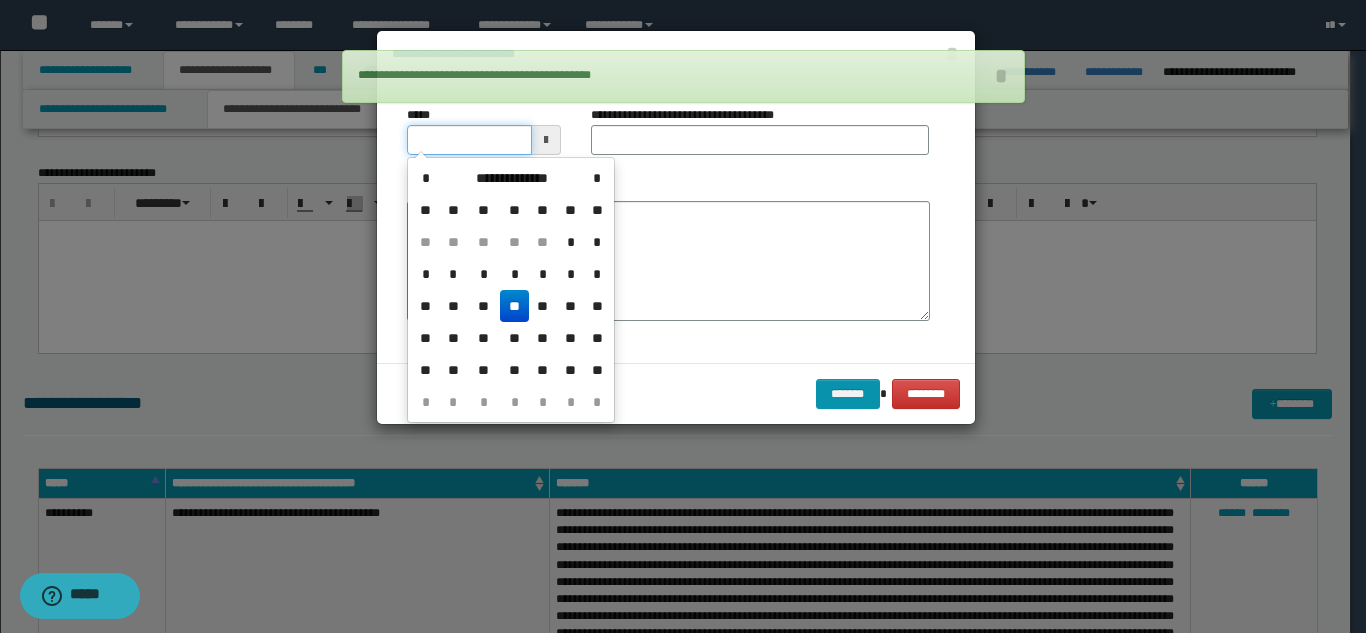 click on "*****" at bounding box center (469, 140) 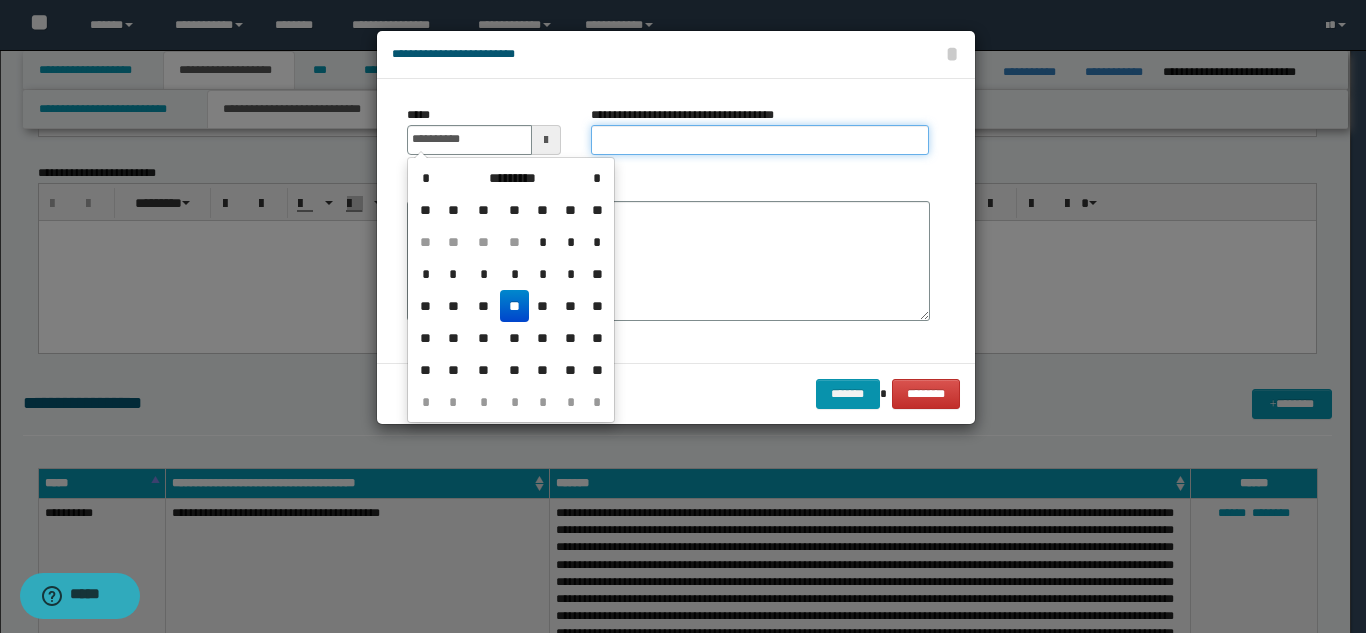 type on "**********" 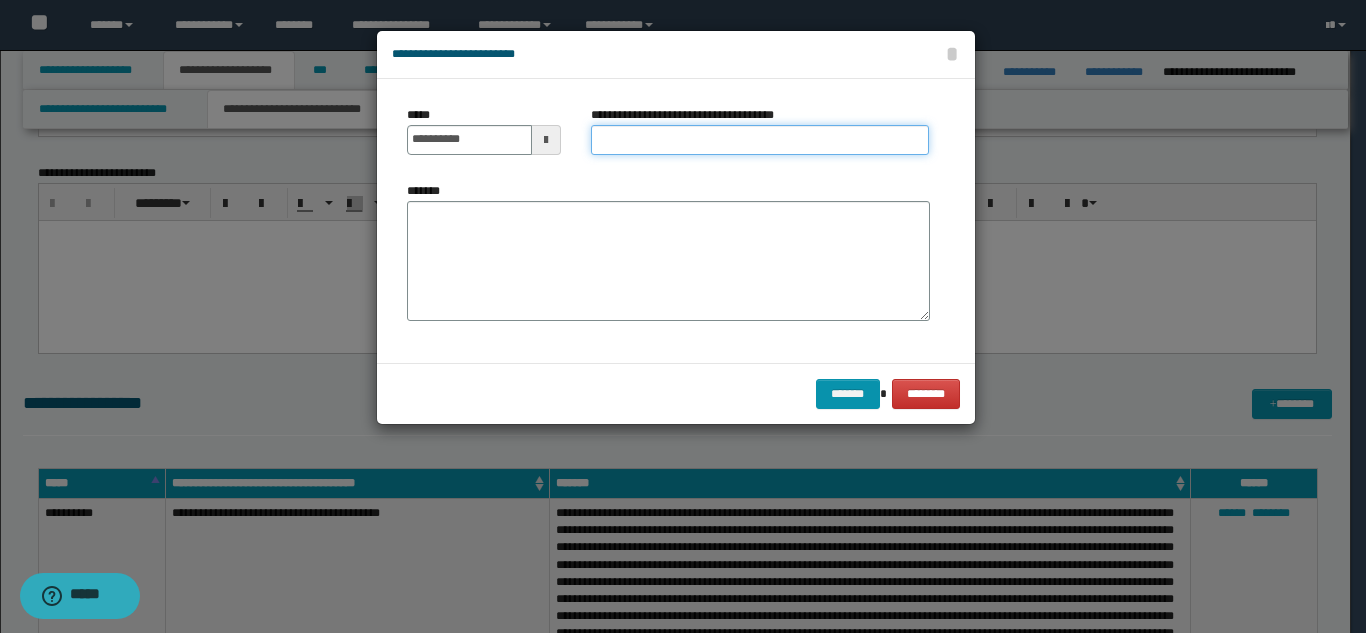 paste on "**********" 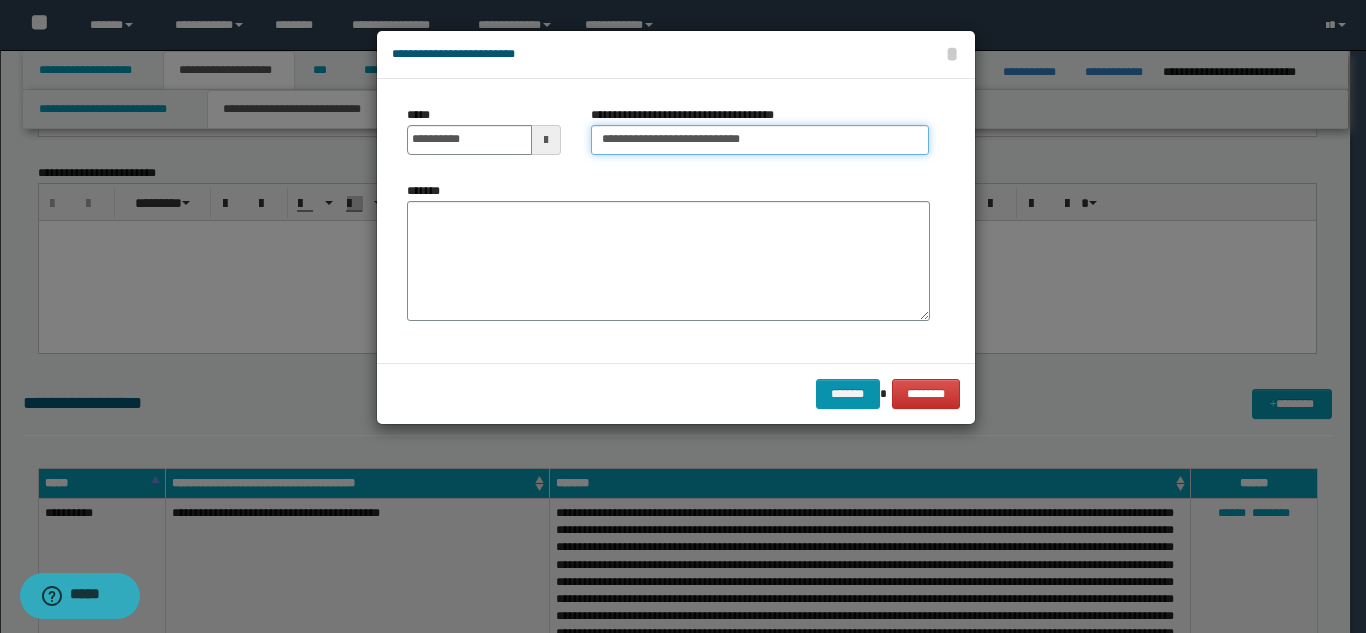 type on "**********" 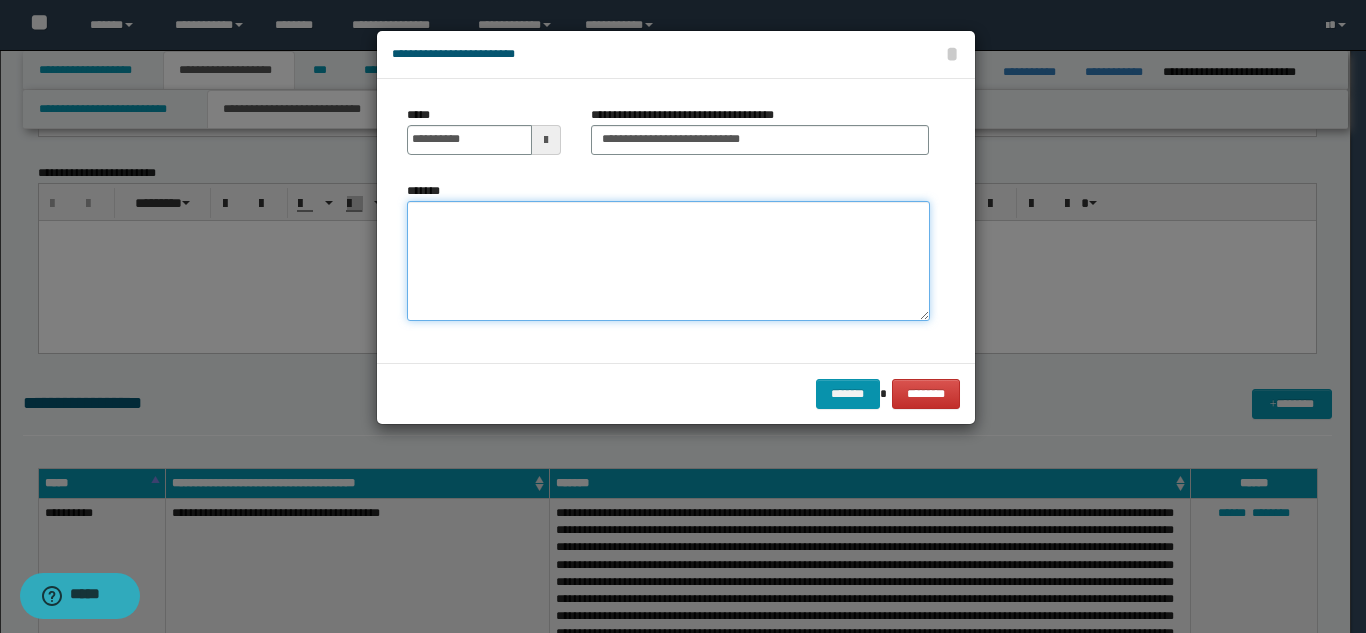 paste on "**********" 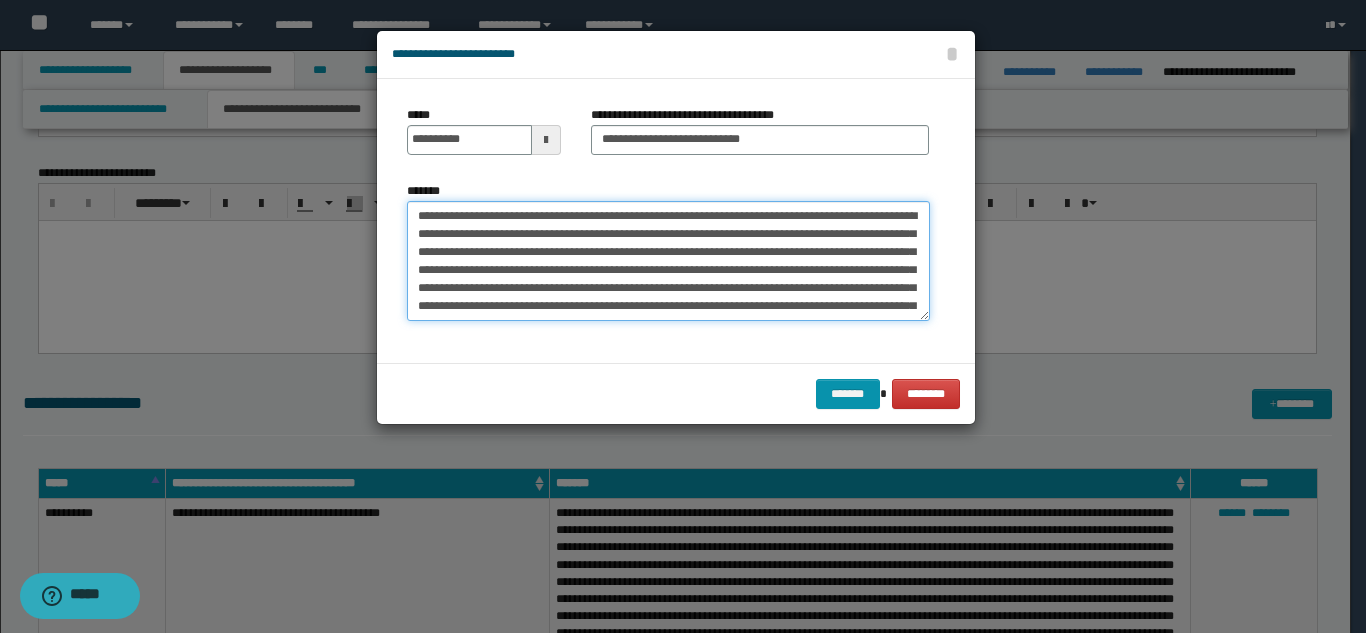 scroll, scrollTop: 30, scrollLeft: 0, axis: vertical 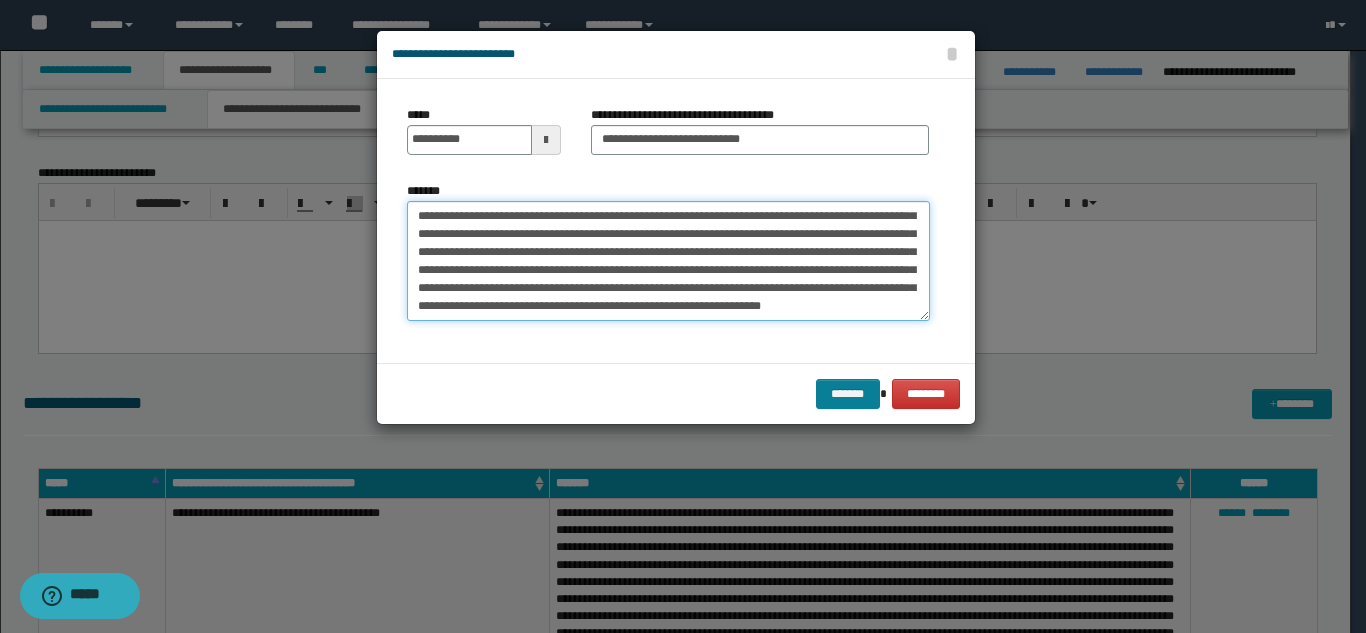 type on "**********" 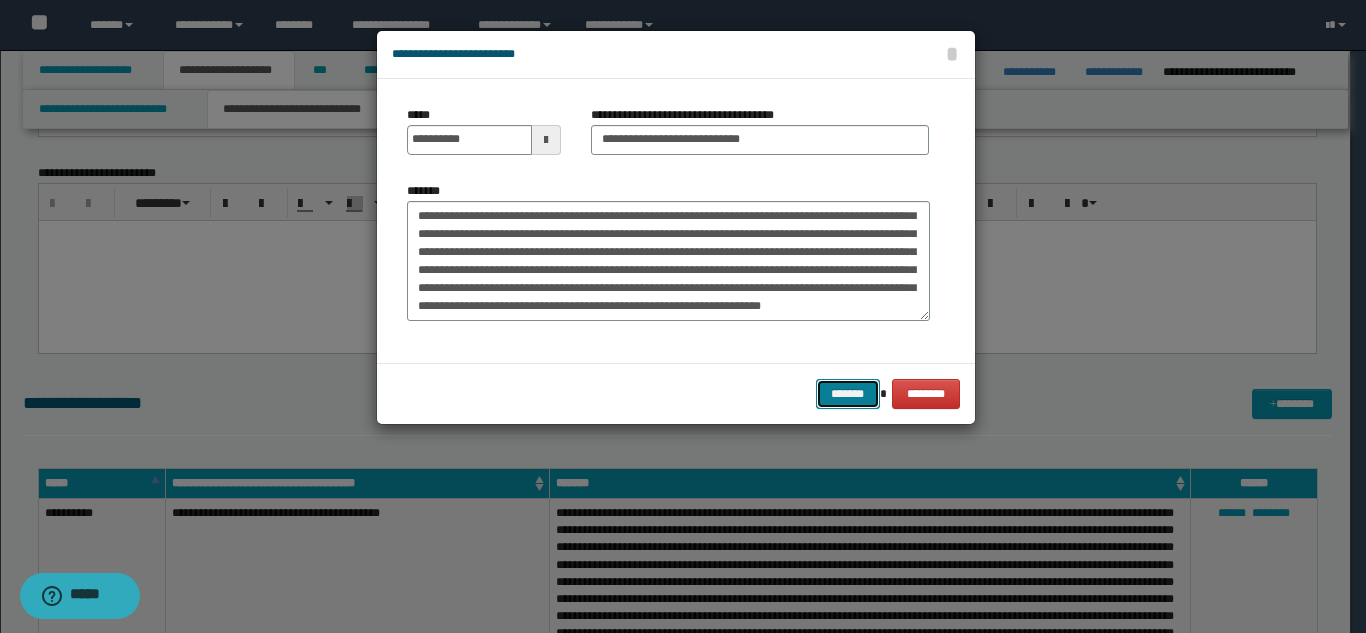 click on "*******" at bounding box center [848, 394] 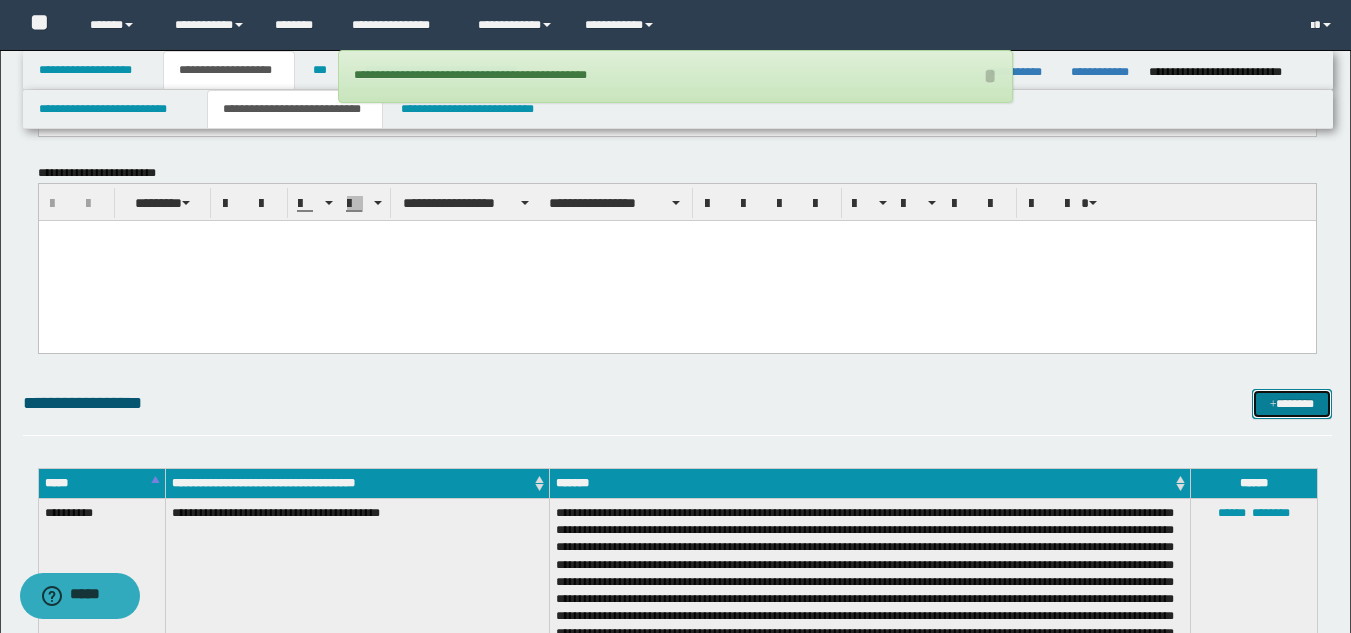 click on "*******" at bounding box center (1292, 404) 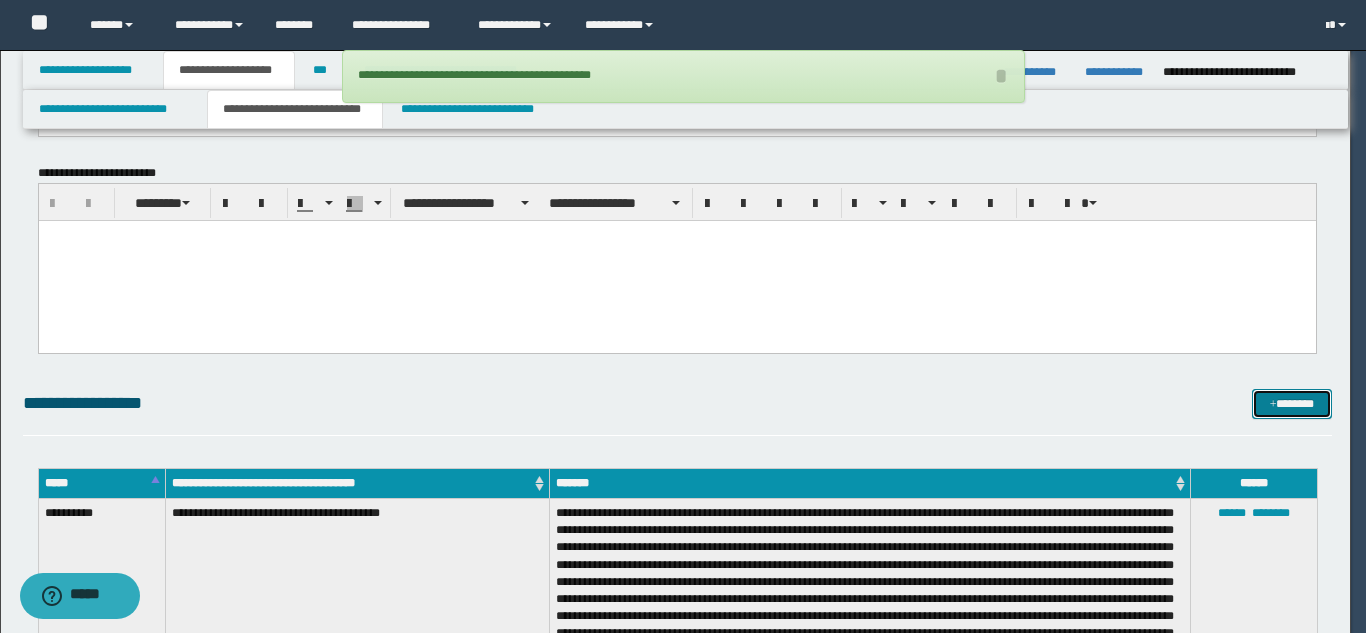 scroll, scrollTop: 0, scrollLeft: 0, axis: both 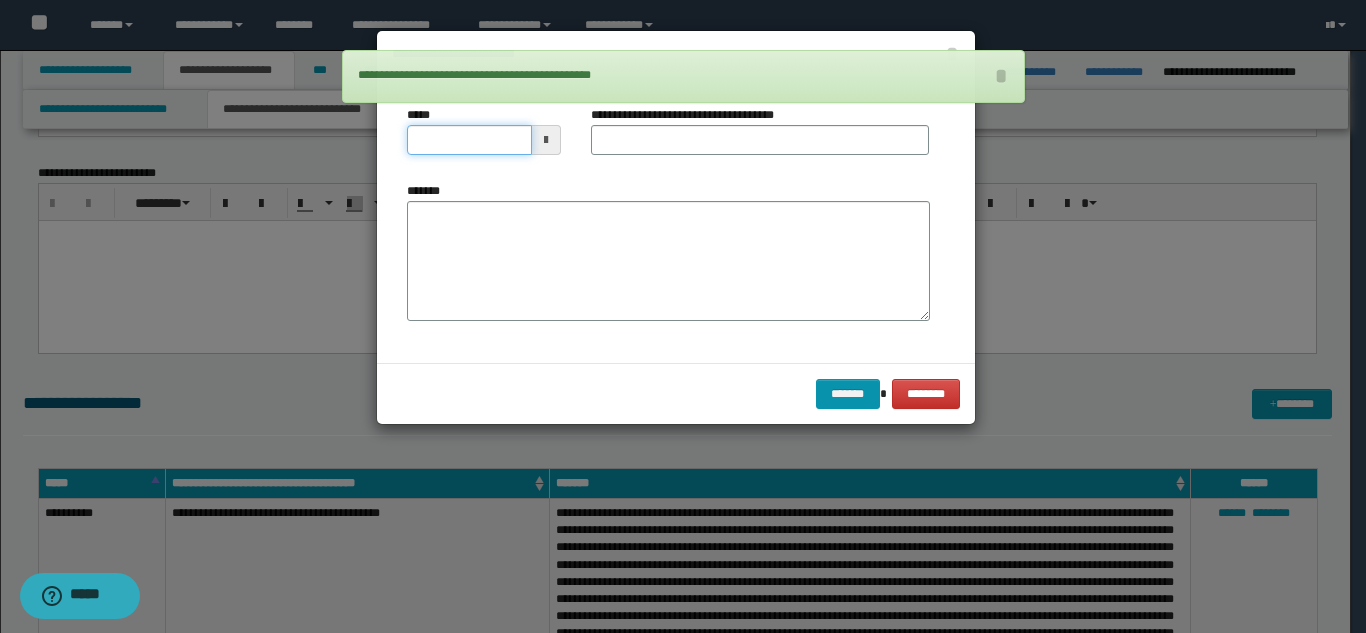 click on "*****" at bounding box center (469, 140) 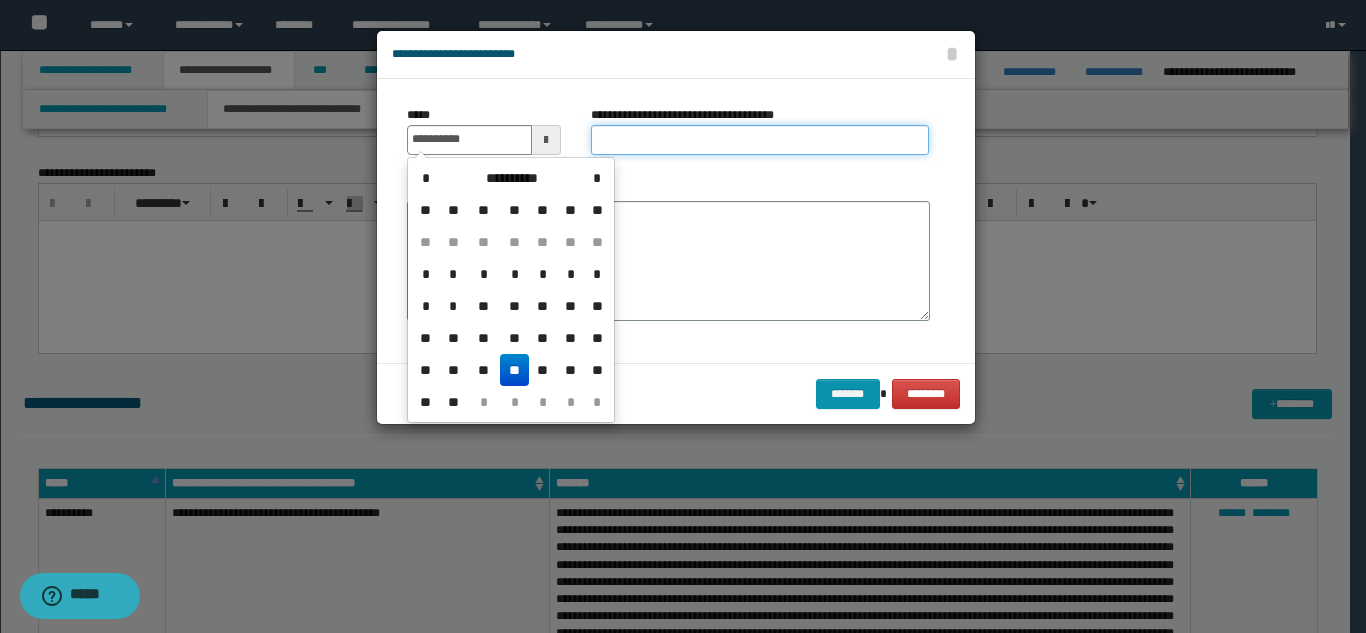type on "**********" 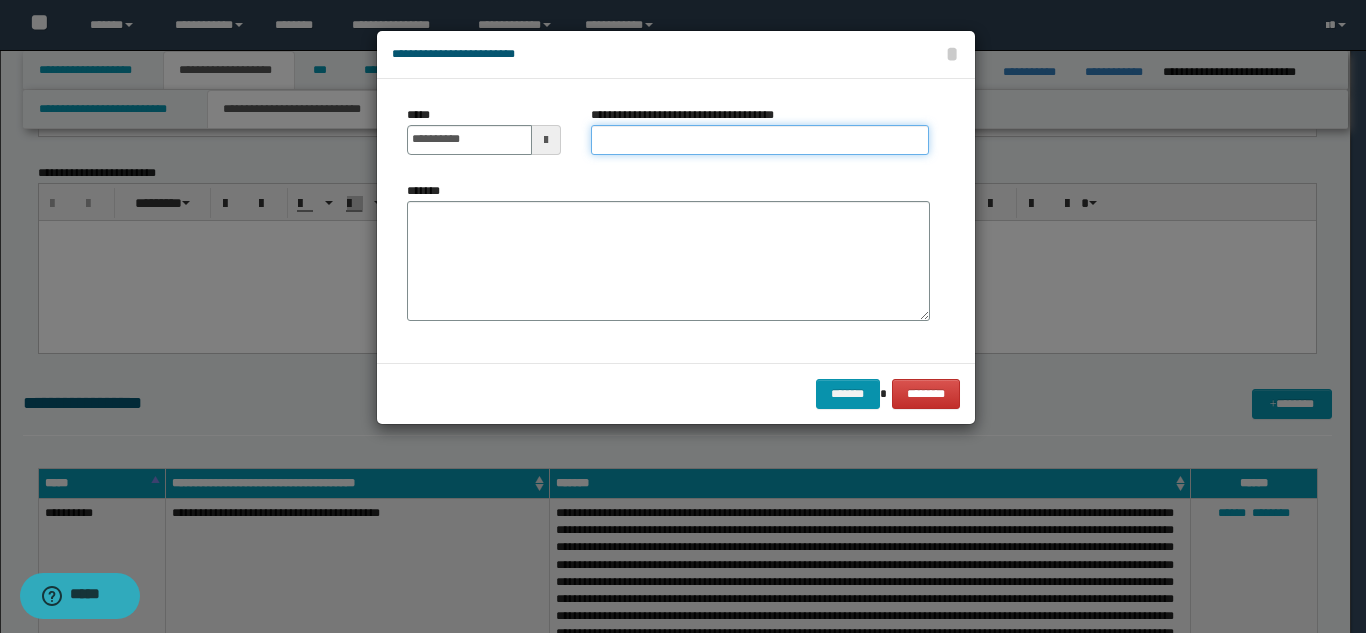 paste on "*********" 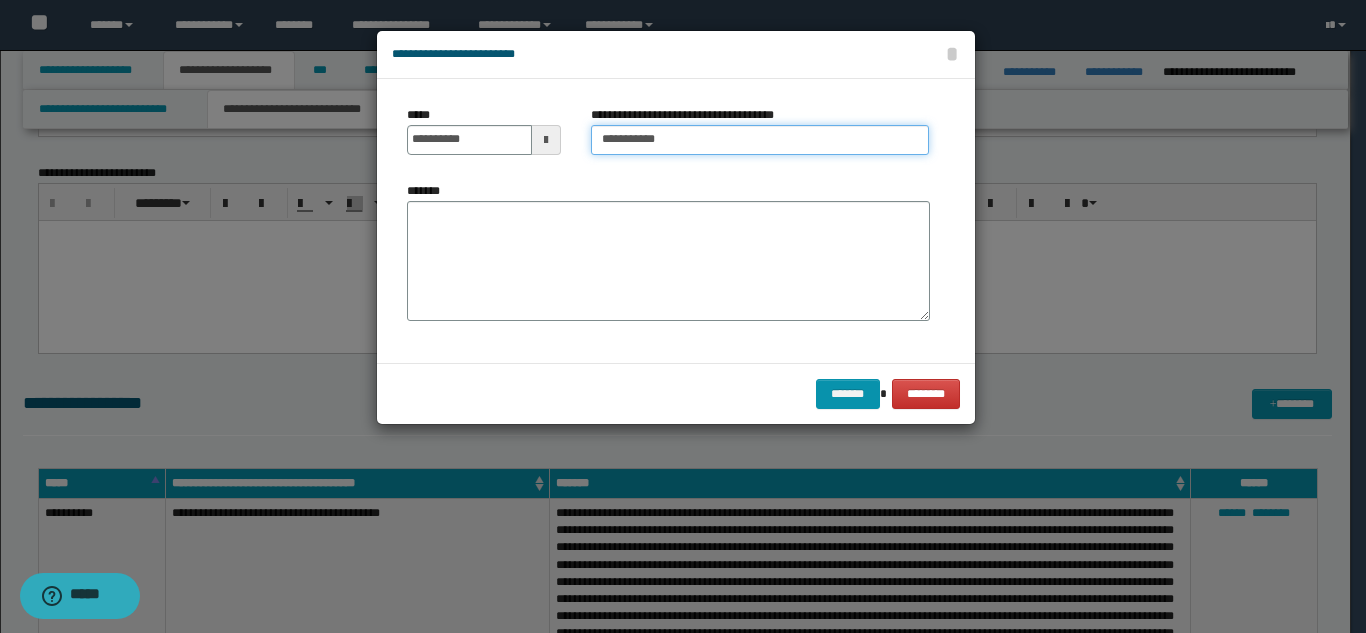 type on "*********" 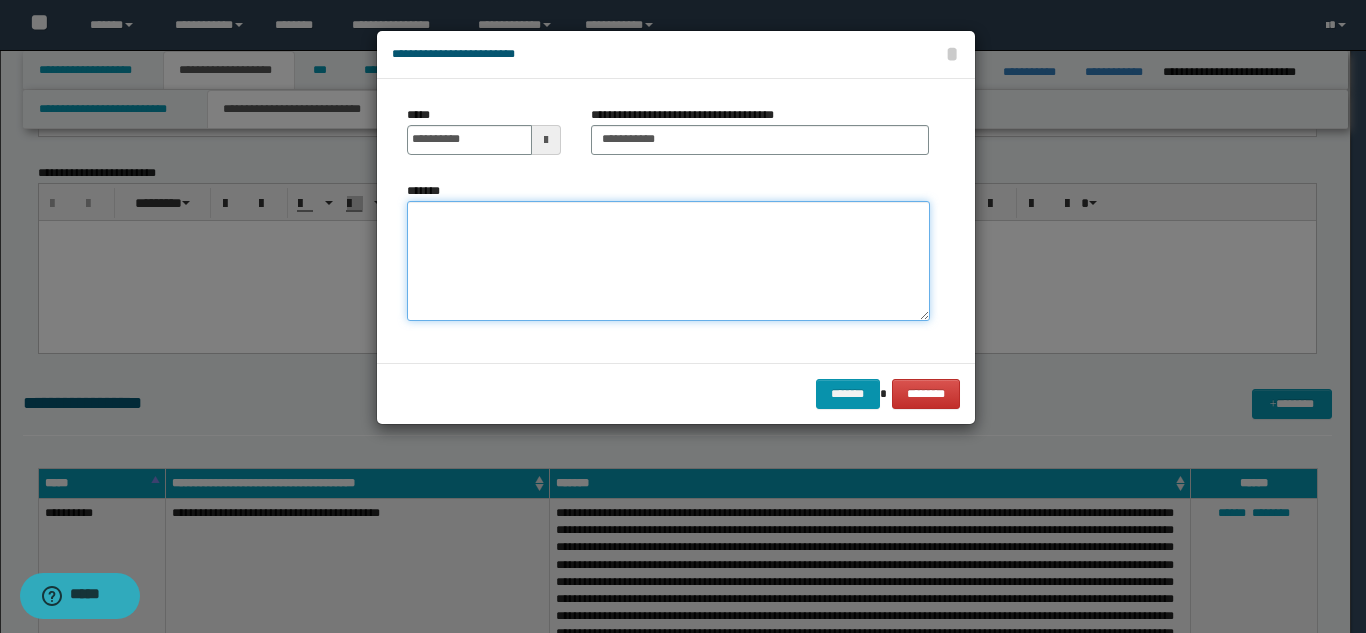paste on "**********" 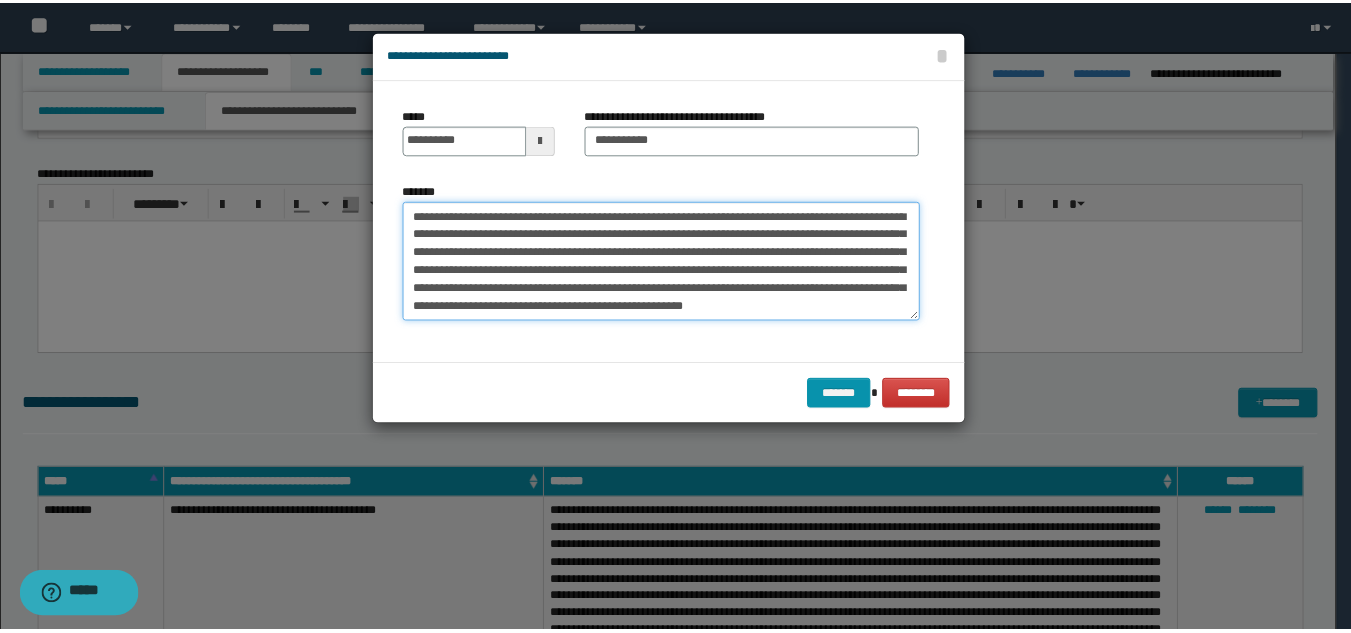 scroll, scrollTop: 12, scrollLeft: 0, axis: vertical 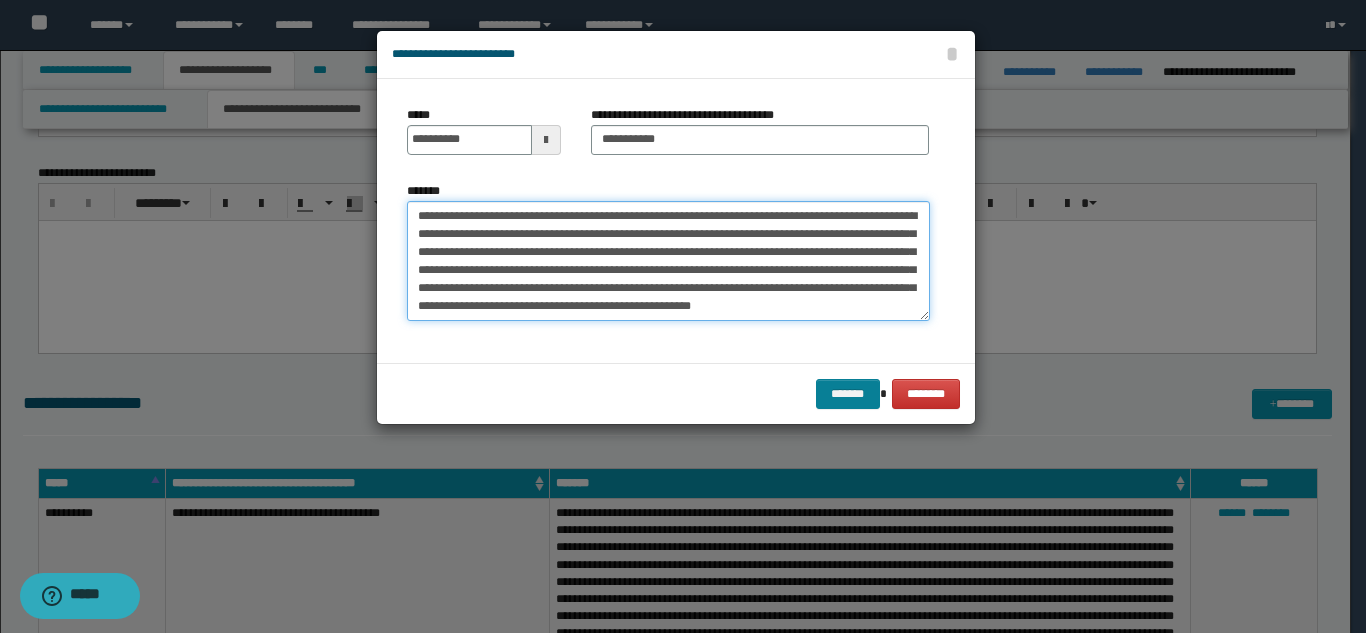 type on "**********" 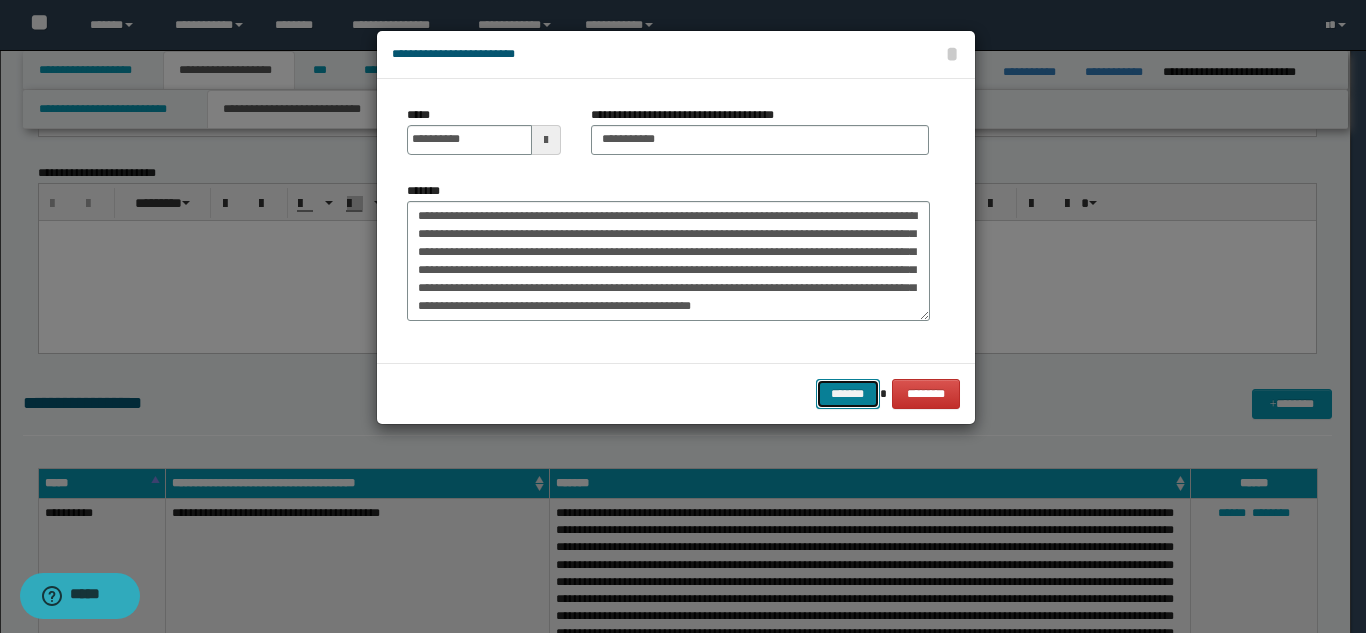 click on "*******" at bounding box center (848, 394) 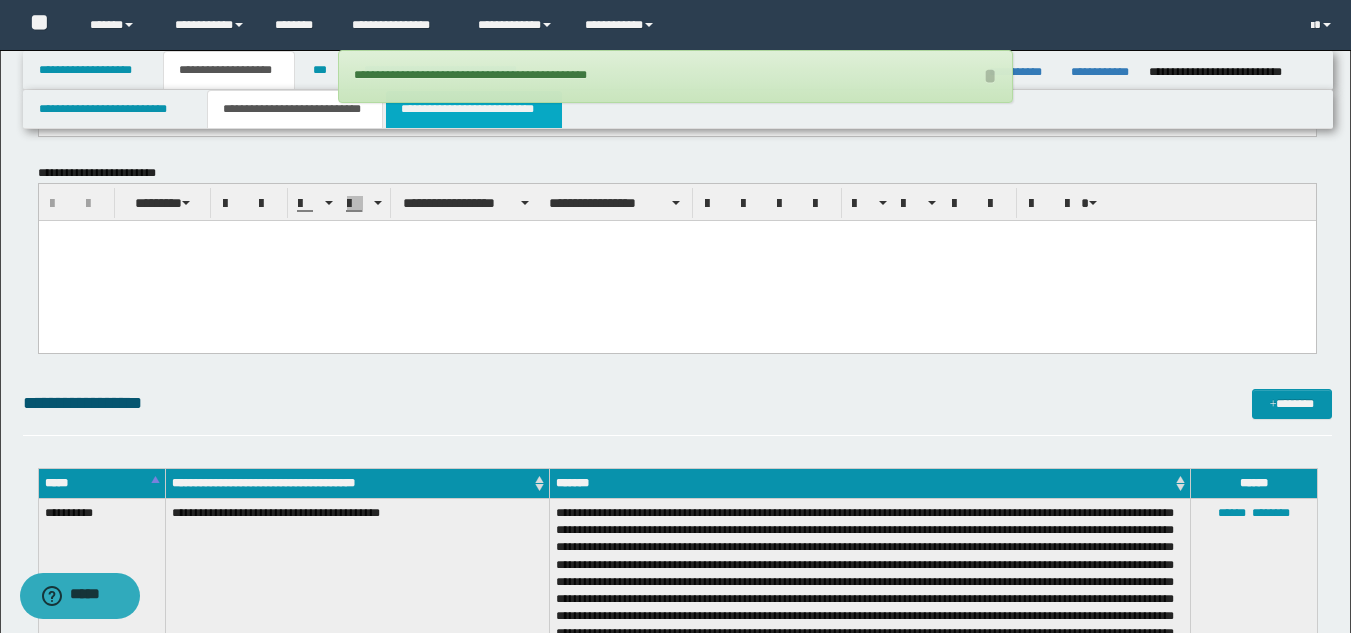 click on "**********" at bounding box center (474, 109) 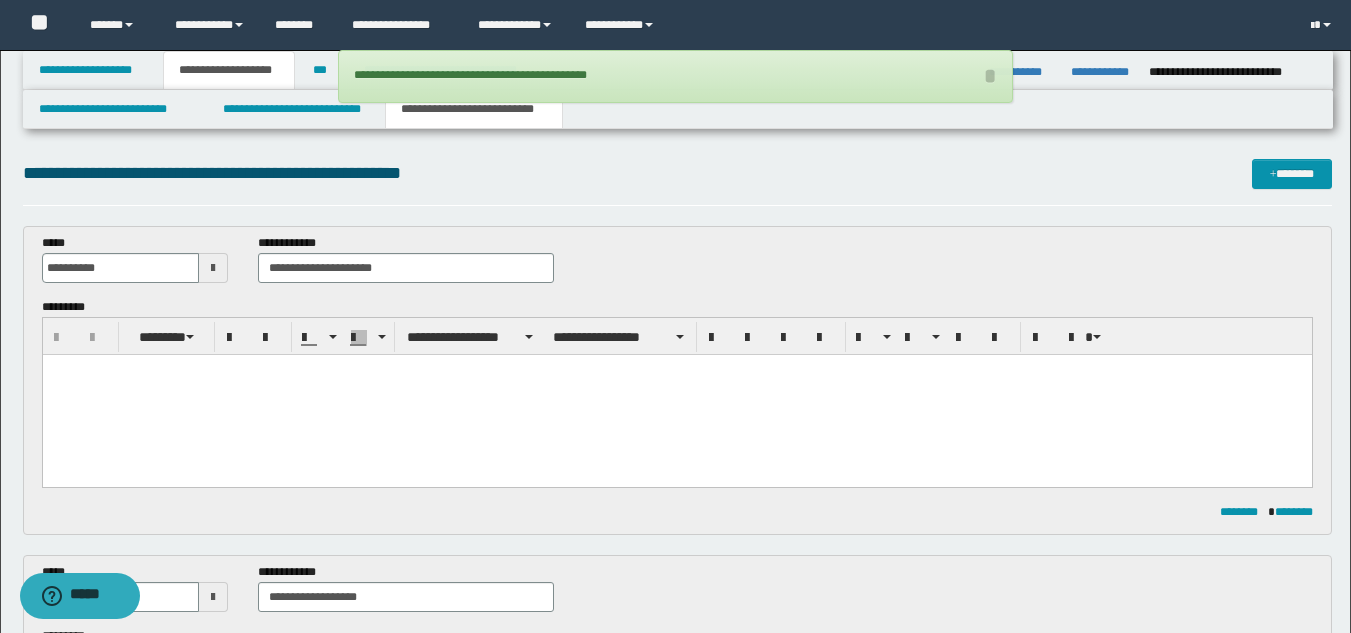 scroll, scrollTop: 0, scrollLeft: 0, axis: both 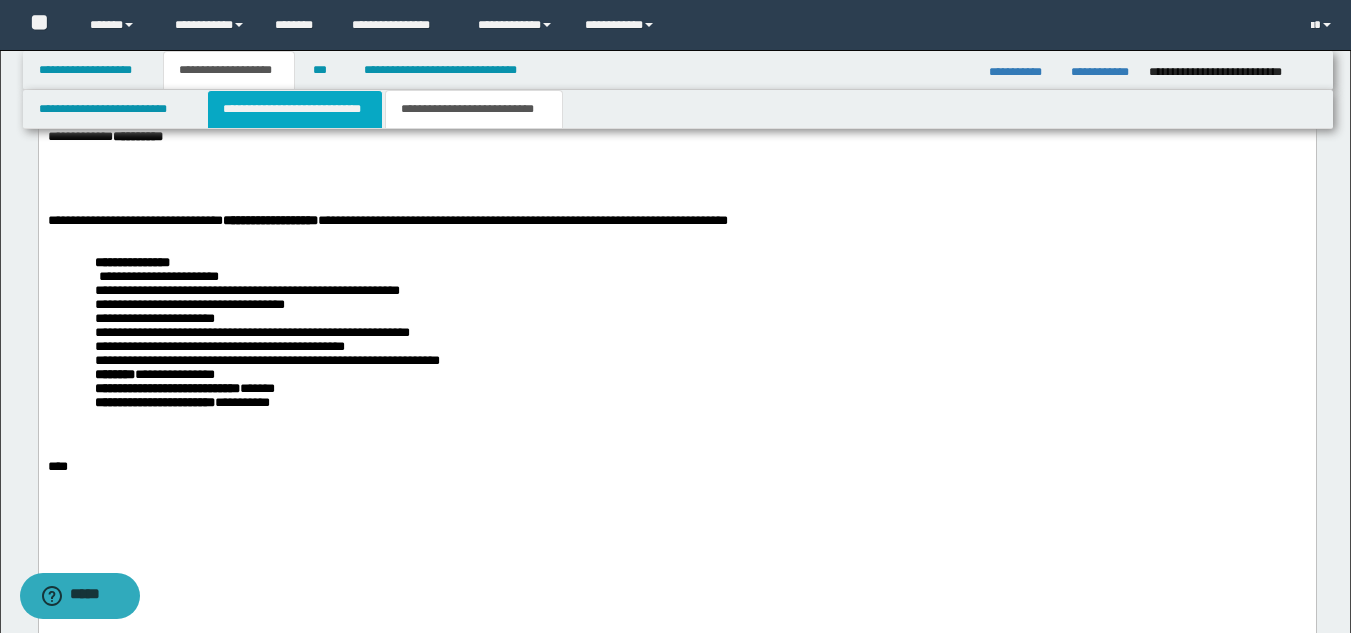 click on "**********" at bounding box center [295, 109] 